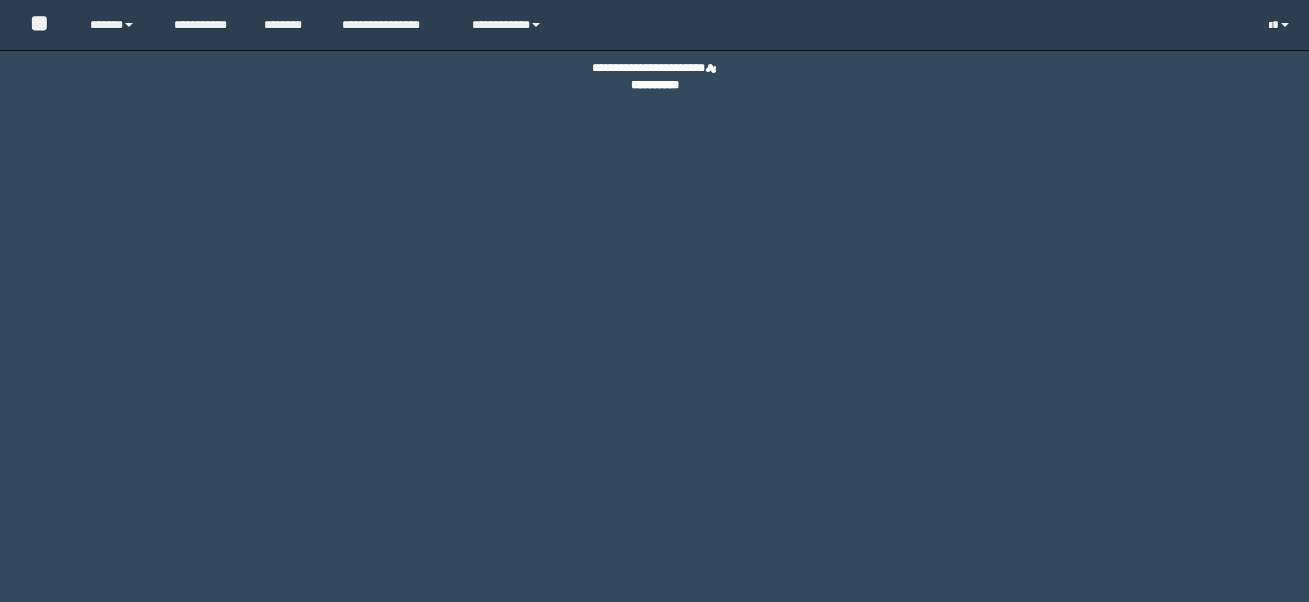 scroll, scrollTop: 0, scrollLeft: 0, axis: both 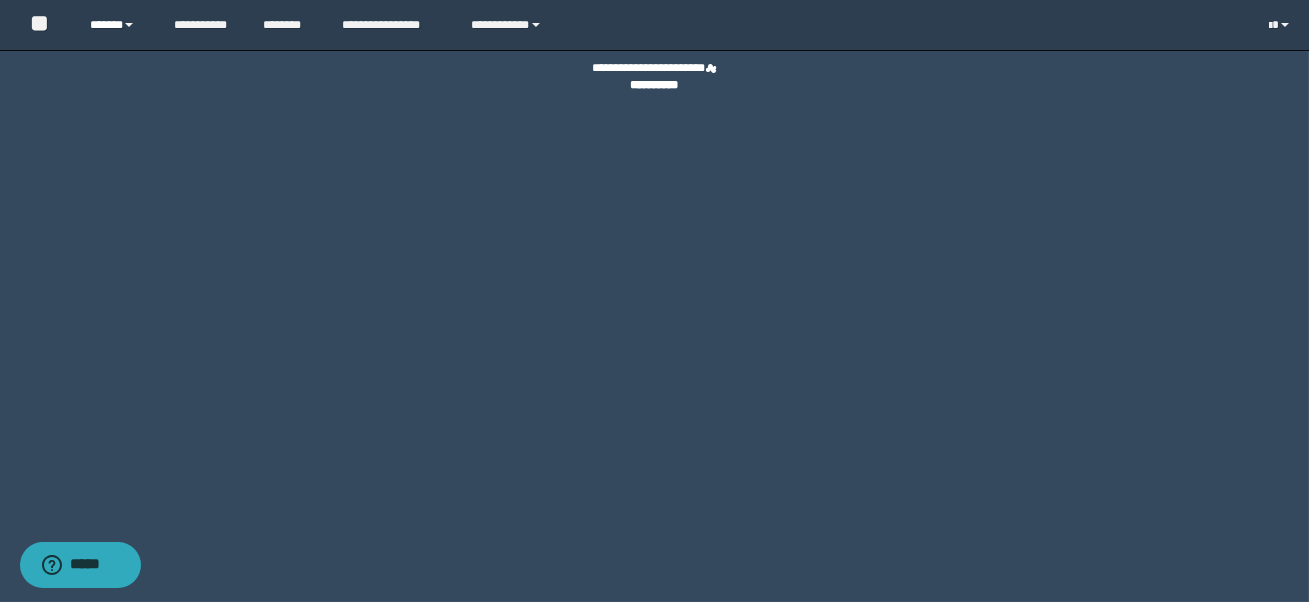 click on "******" at bounding box center [117, 25] 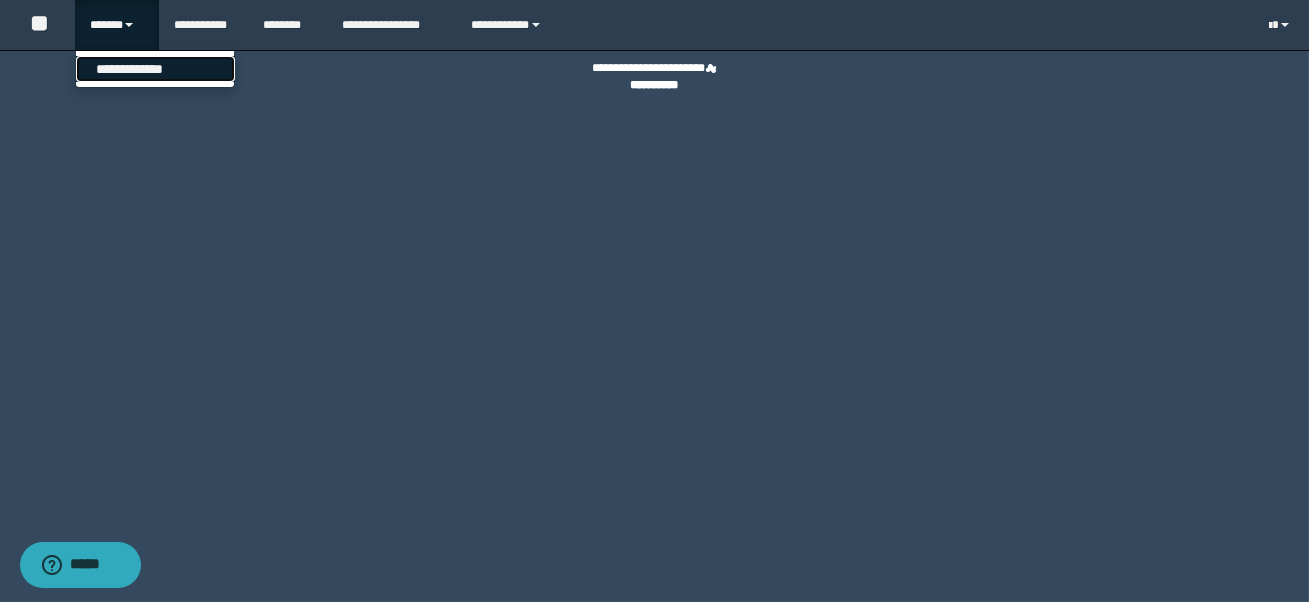 click on "**********" at bounding box center (155, 69) 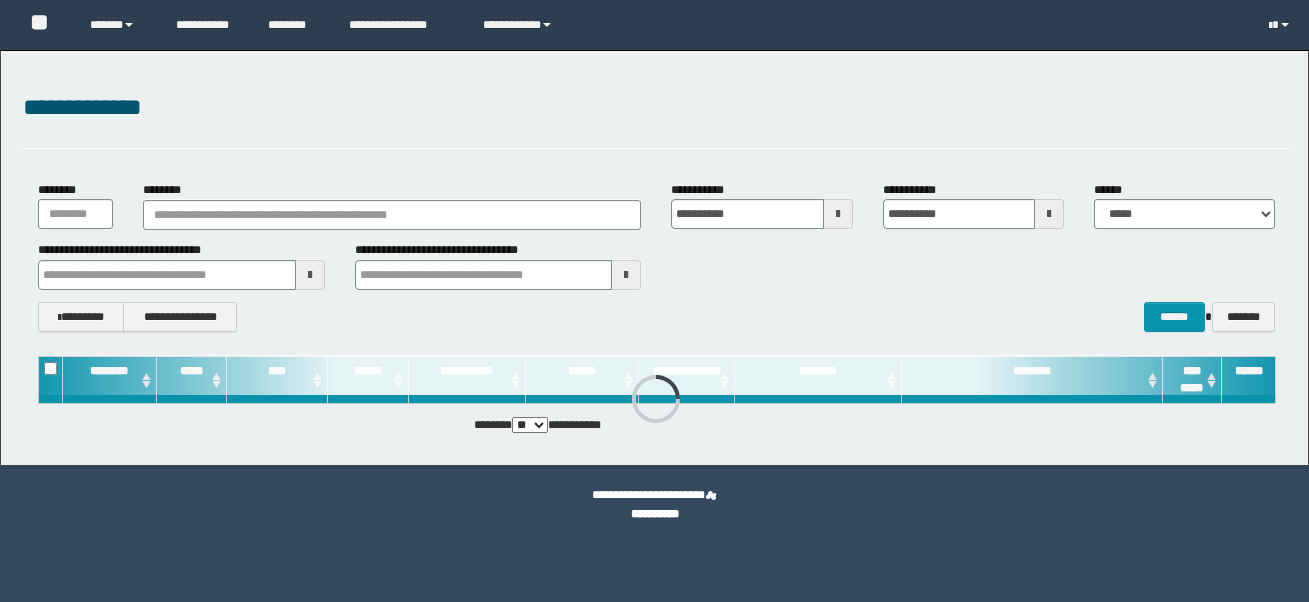 scroll, scrollTop: 0, scrollLeft: 0, axis: both 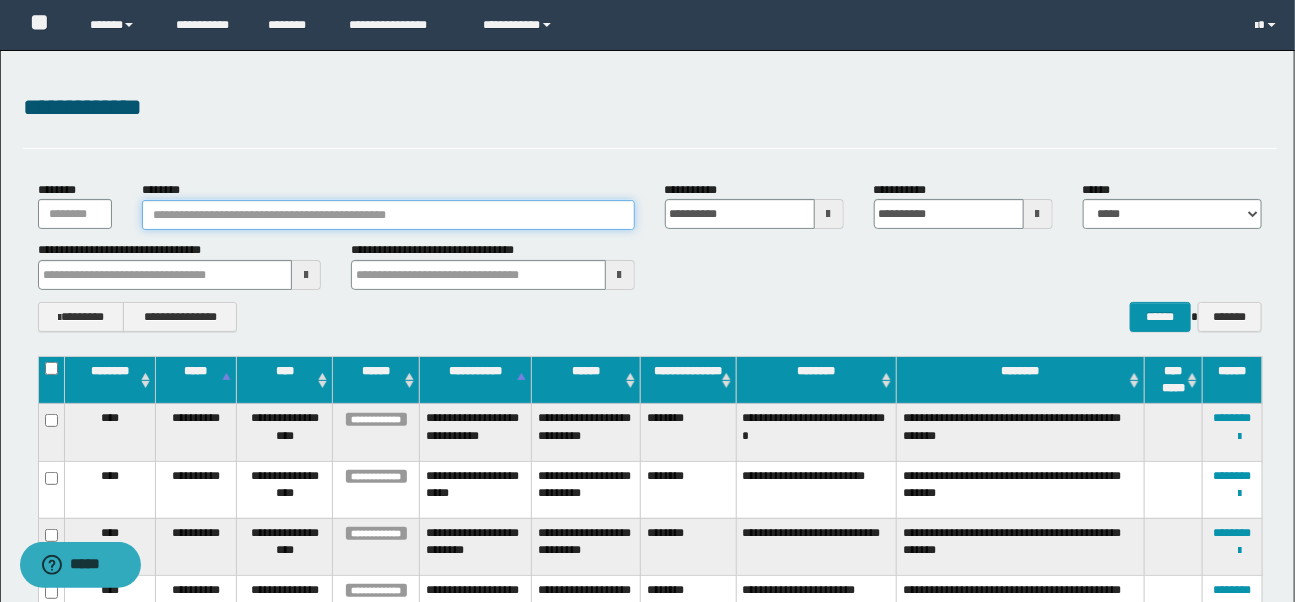 click on "********" at bounding box center (388, 215) 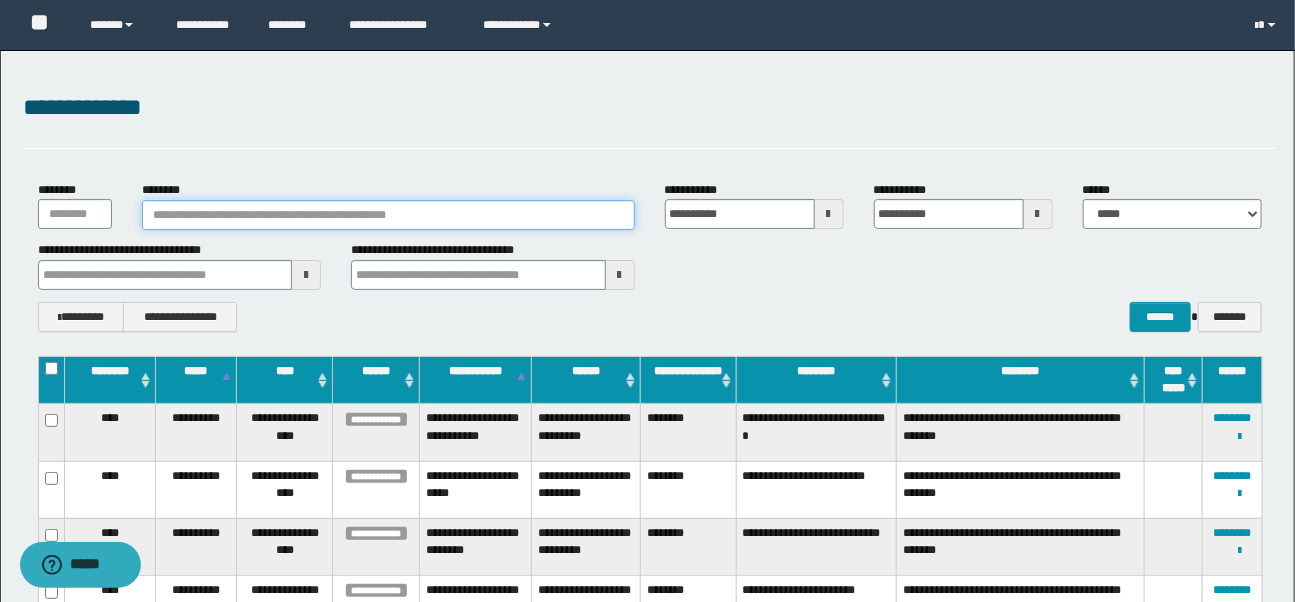 paste on "*******" 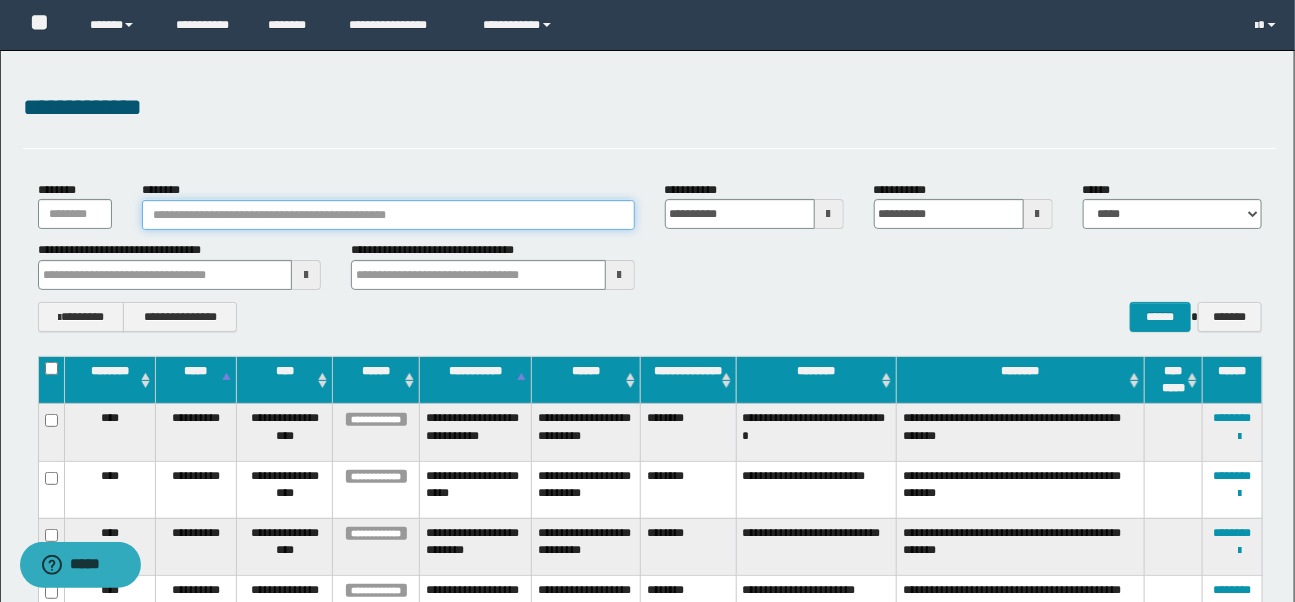 type on "*******" 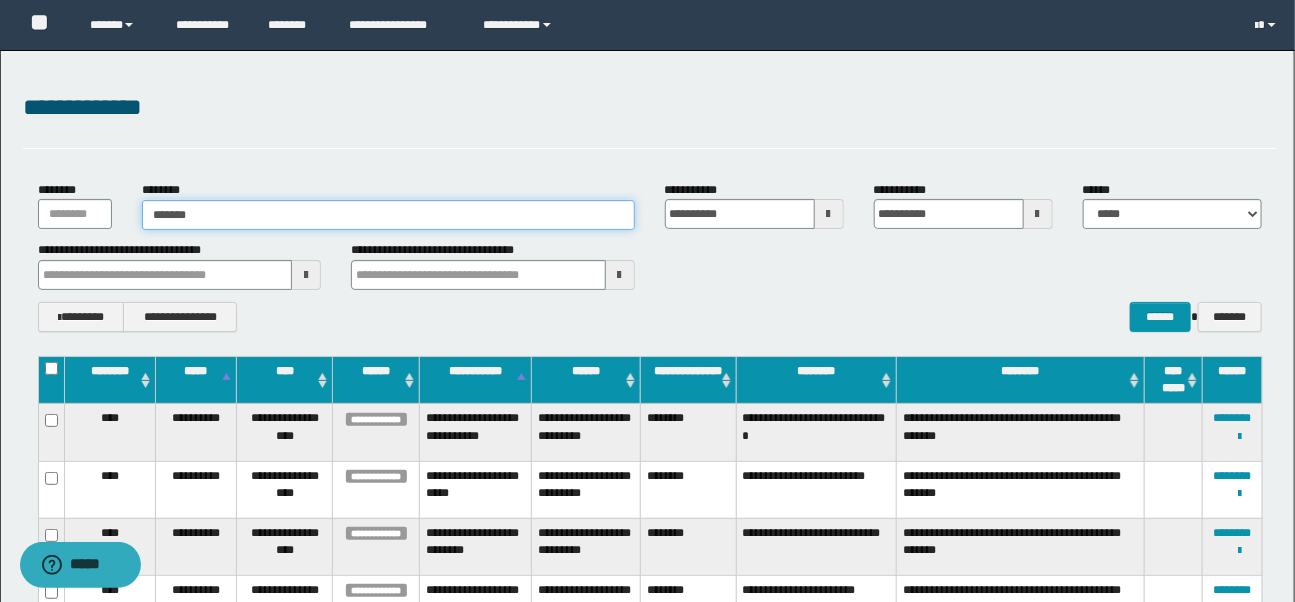 type on "*******" 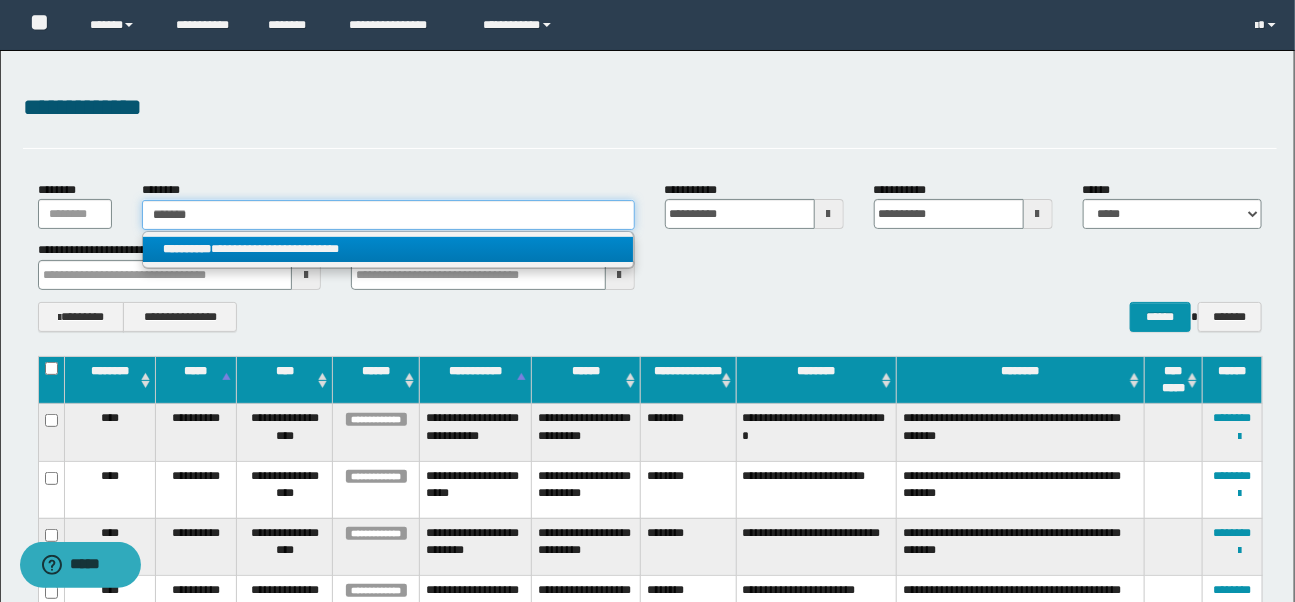 type on "*******" 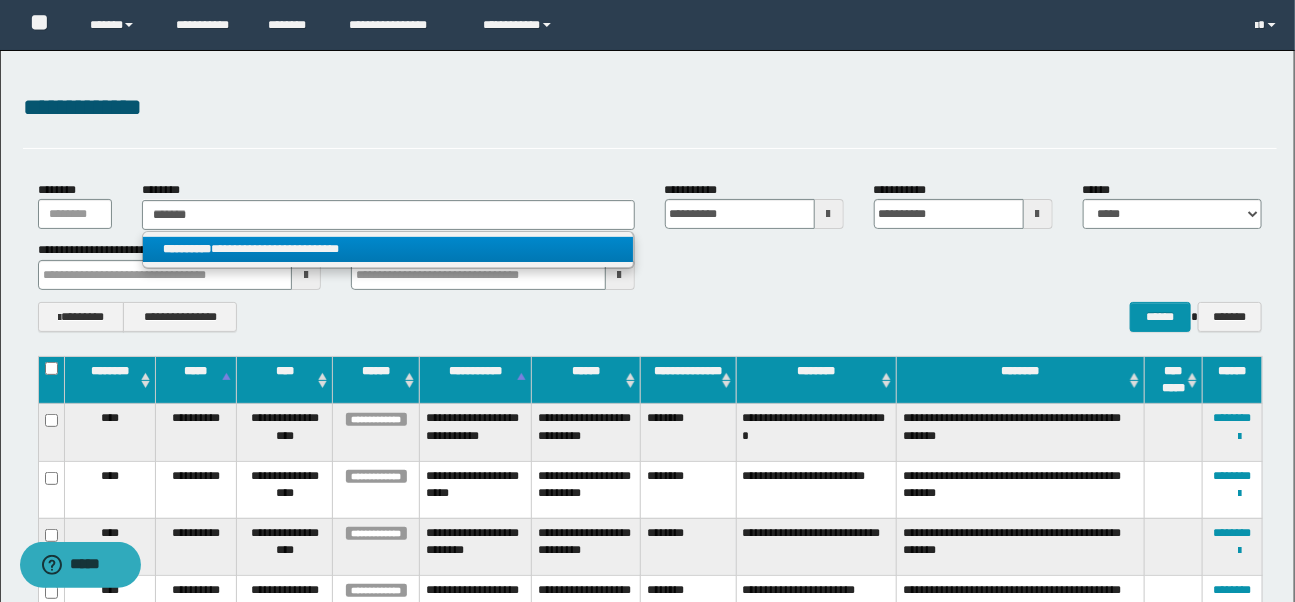 click on "**********" at bounding box center (388, 249) 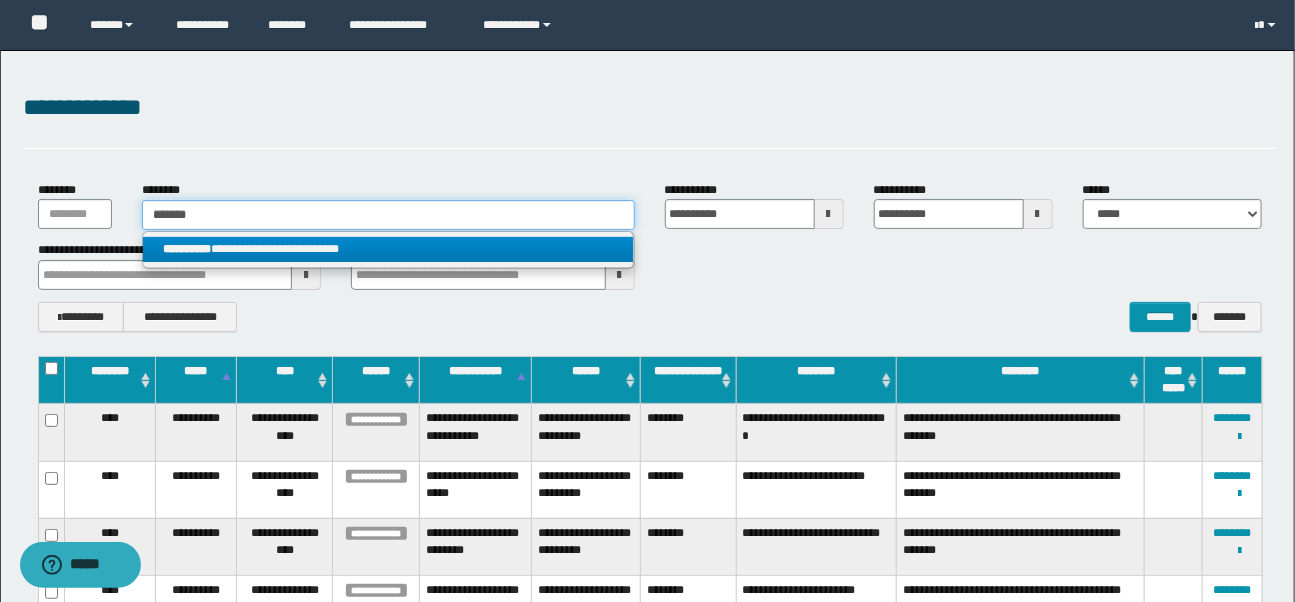 type 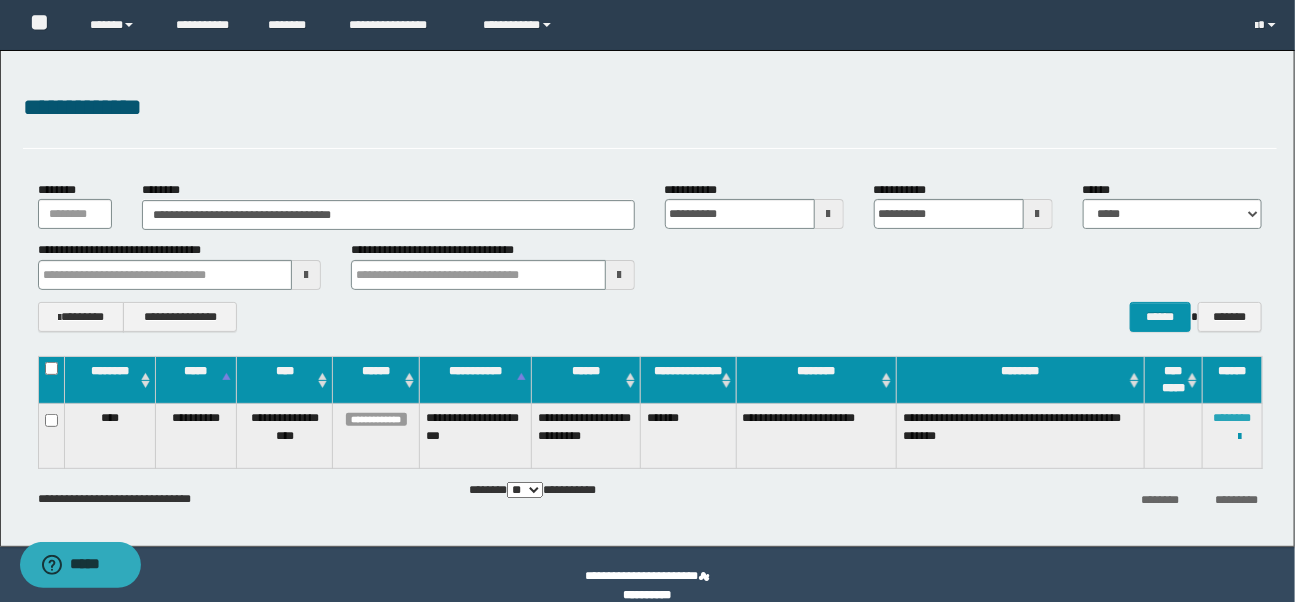 click on "********" at bounding box center [1232, 418] 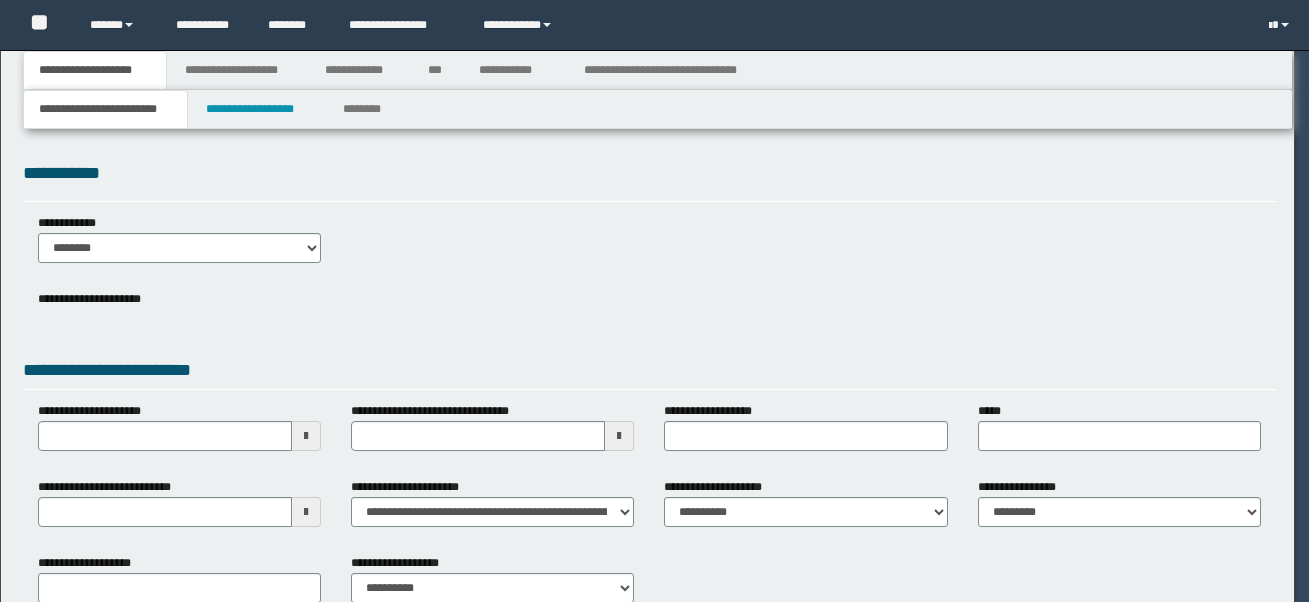 scroll, scrollTop: 0, scrollLeft: 0, axis: both 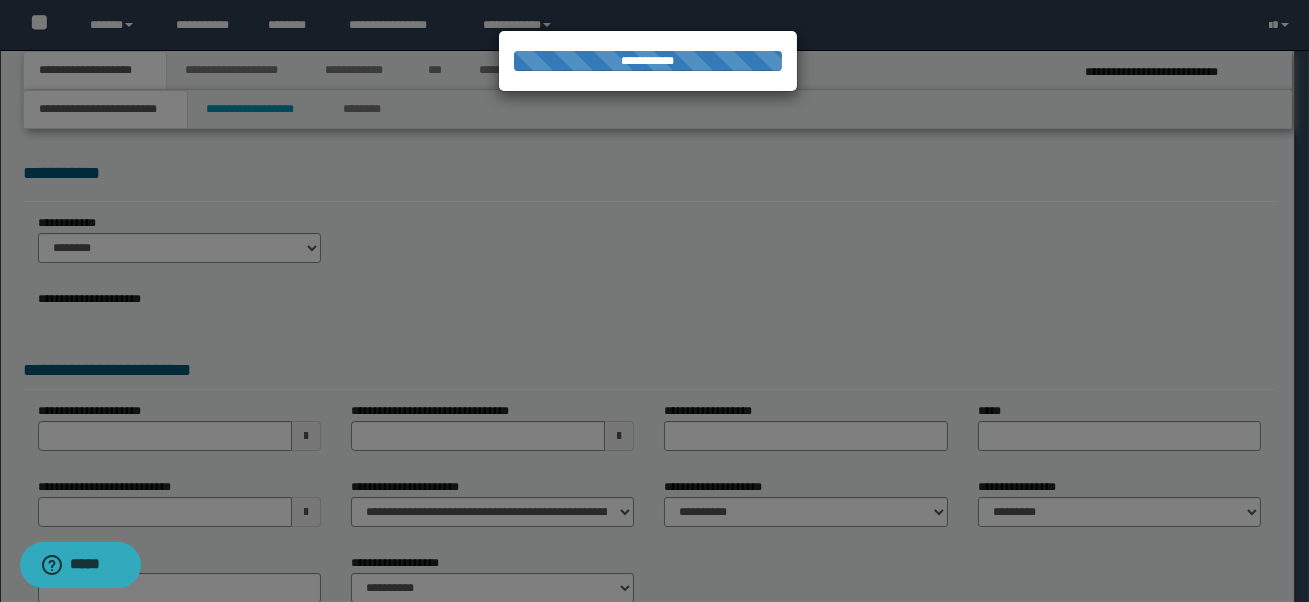 select on "*" 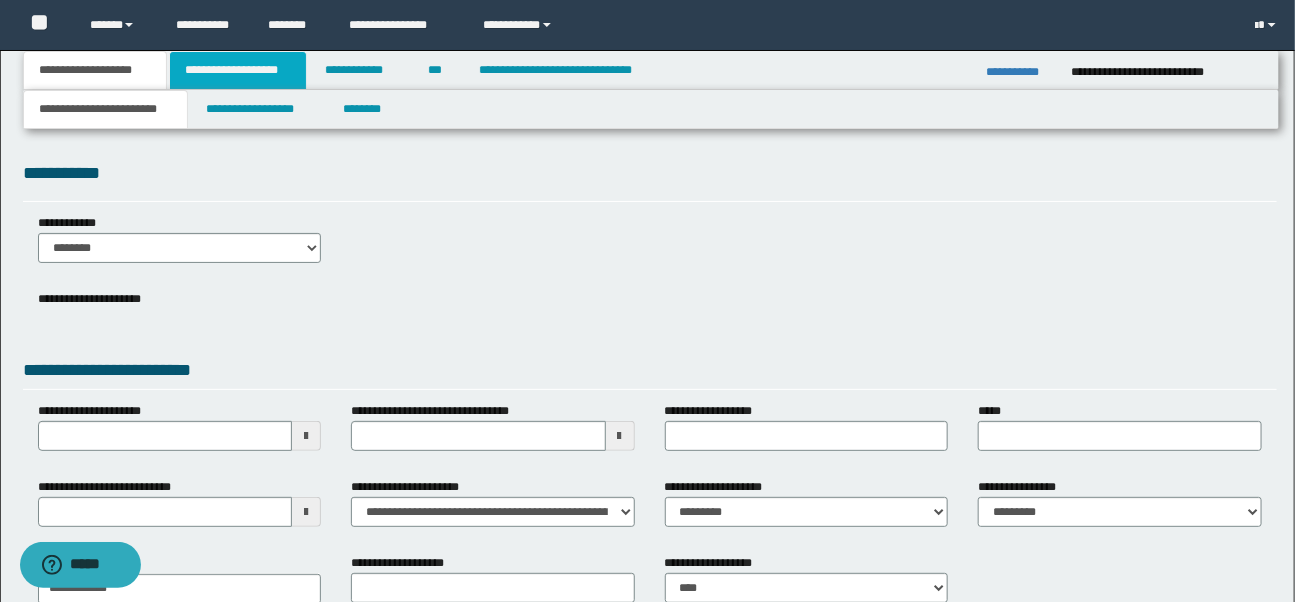 click on "**********" at bounding box center [238, 70] 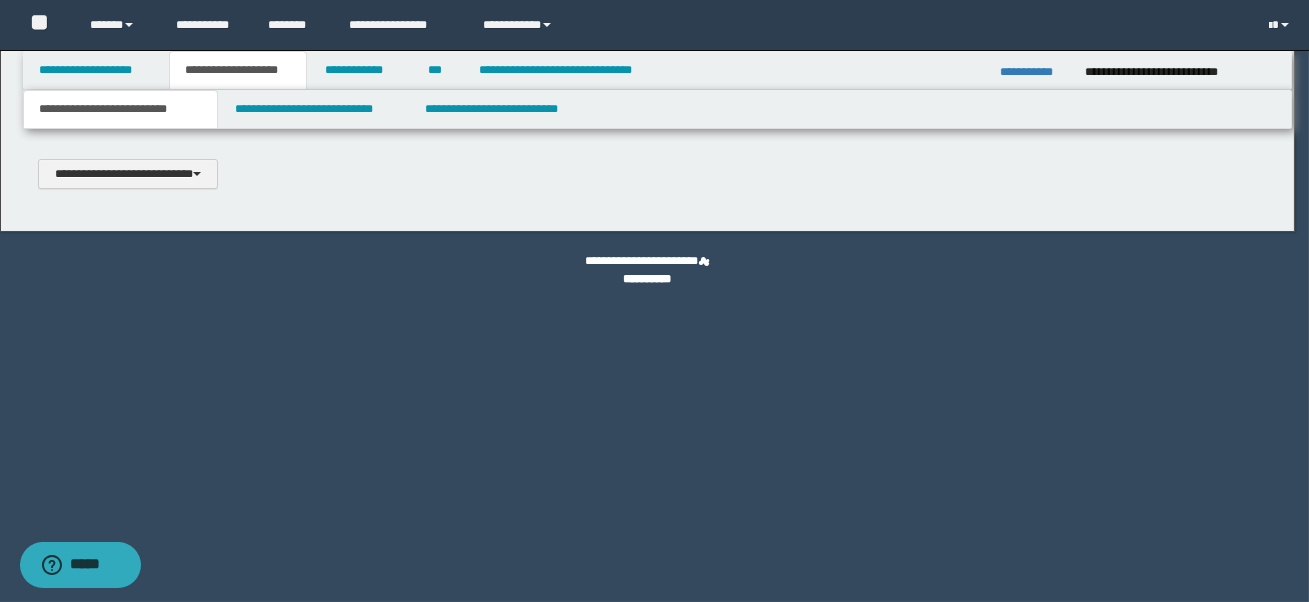 scroll, scrollTop: 0, scrollLeft: 0, axis: both 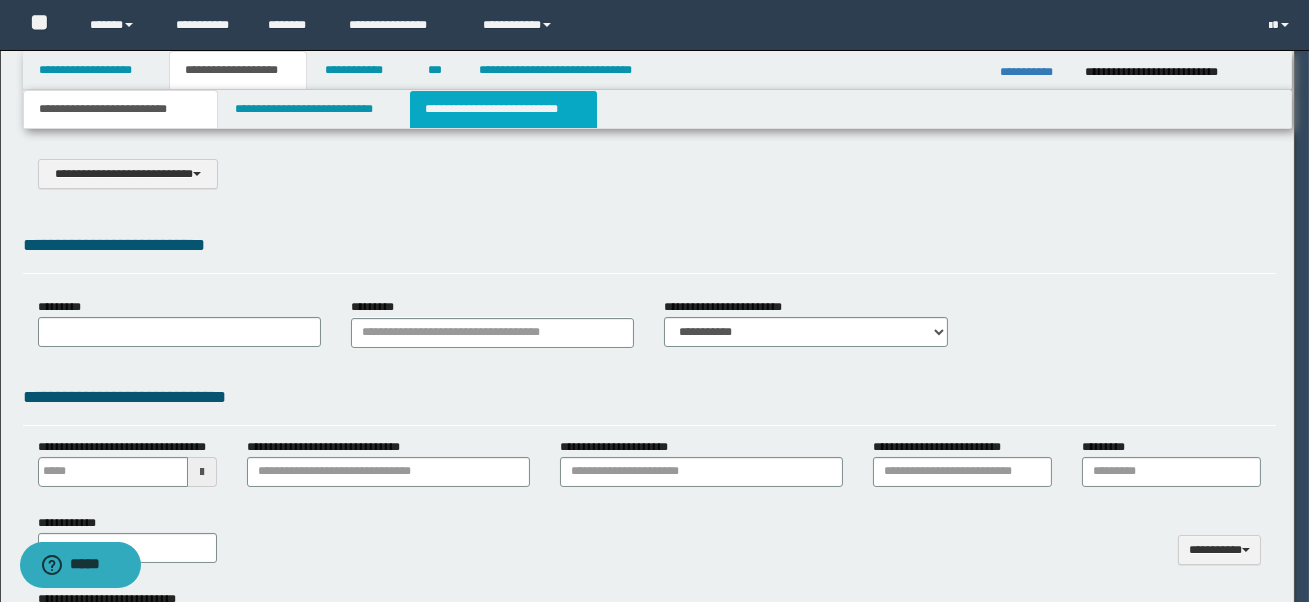 select on "*" 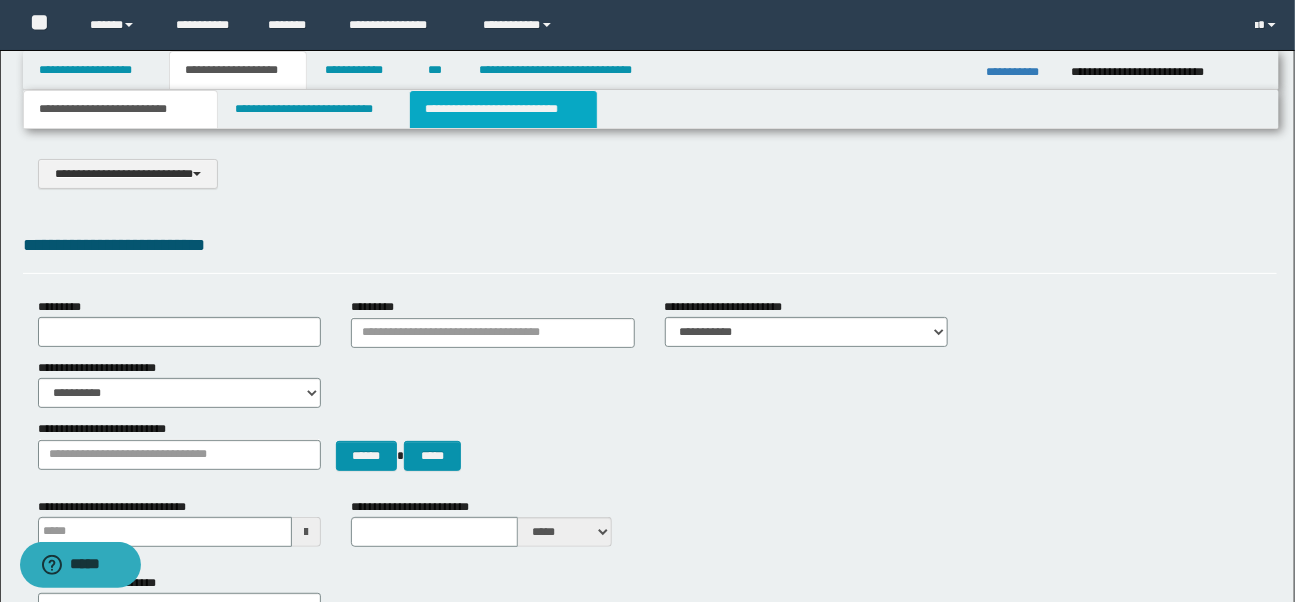 click on "**********" at bounding box center [503, 109] 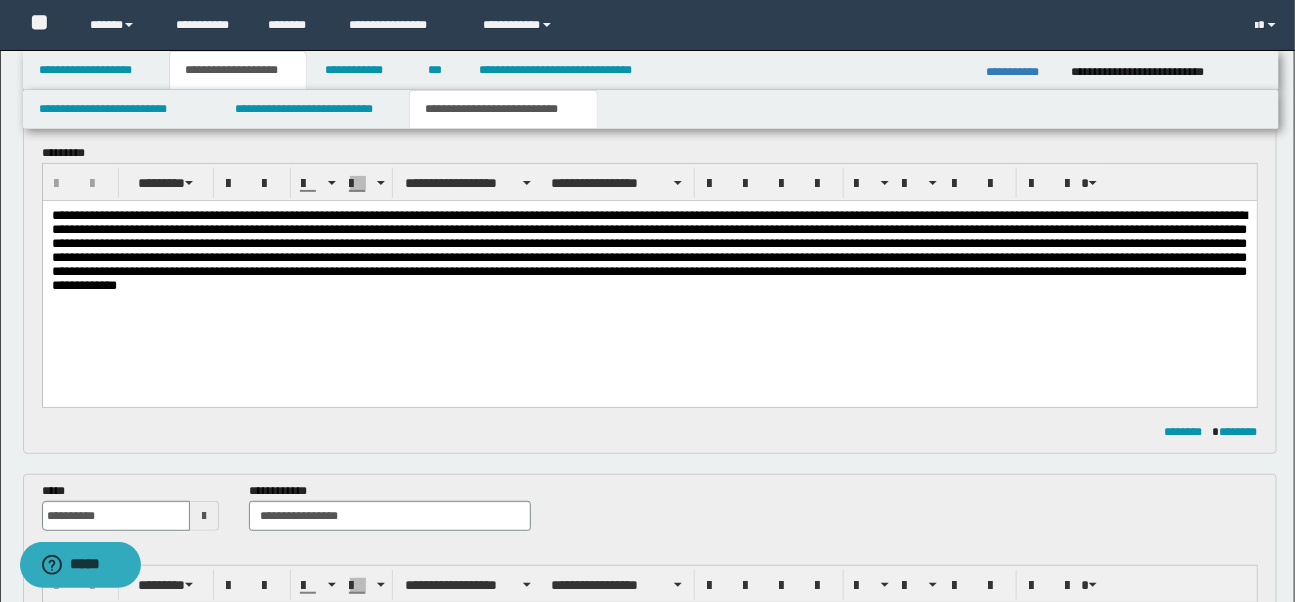 scroll, scrollTop: 313, scrollLeft: 0, axis: vertical 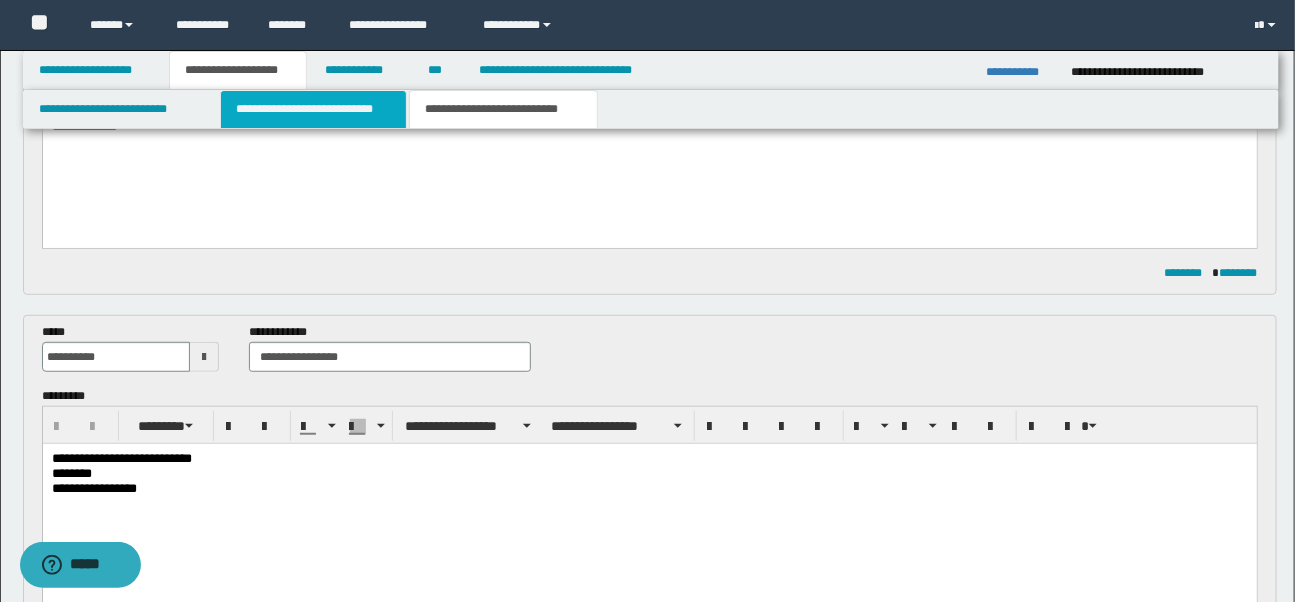 click on "**********" at bounding box center [313, 109] 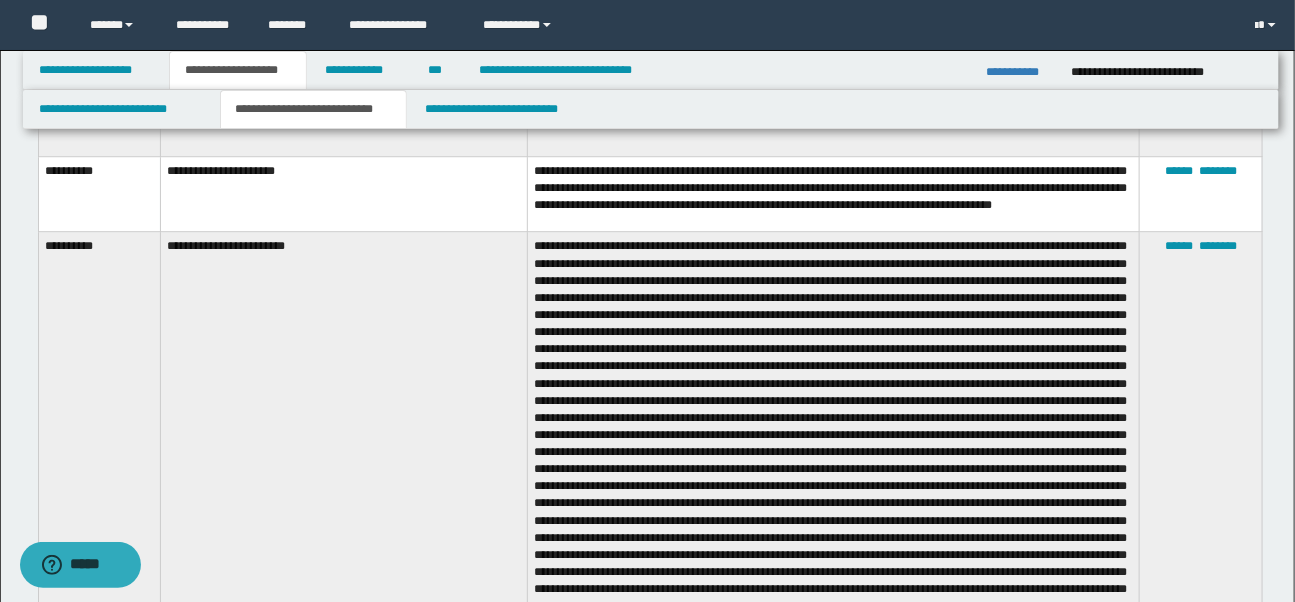 scroll, scrollTop: 2096, scrollLeft: 0, axis: vertical 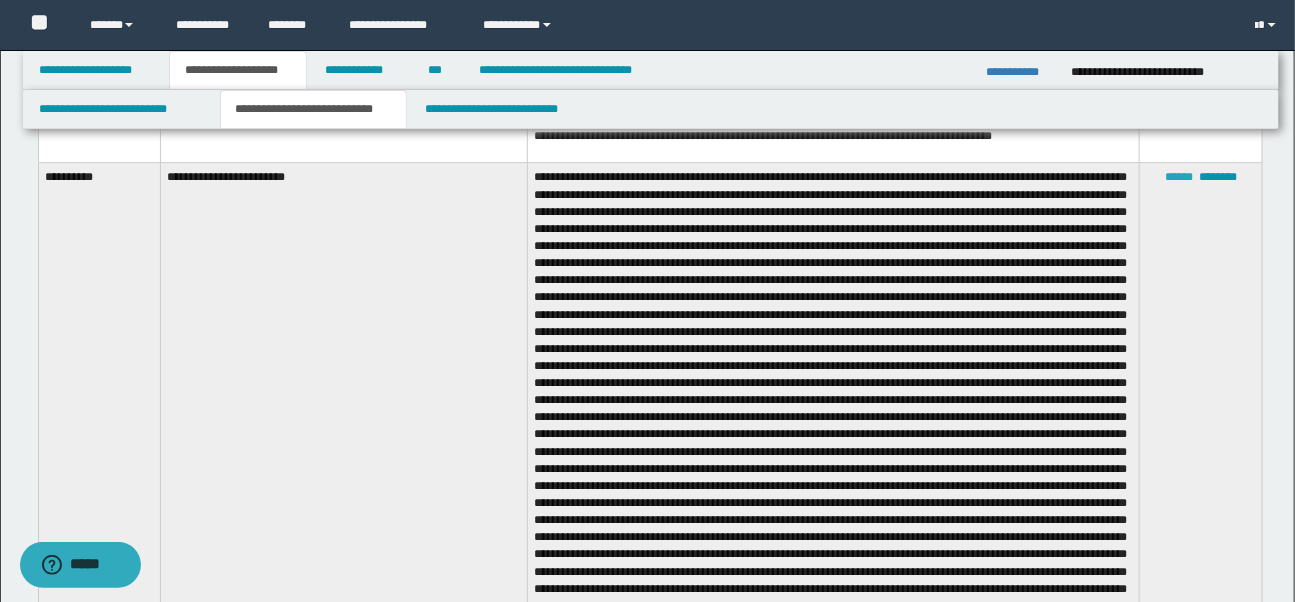 click on "******" at bounding box center (1179, 177) 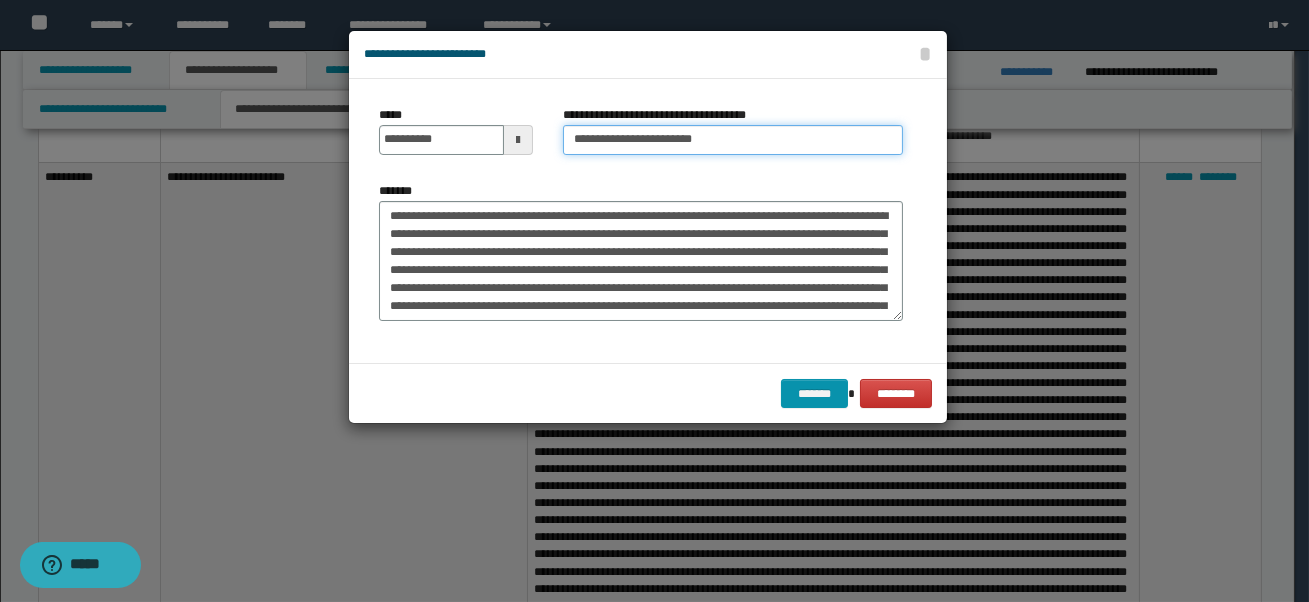 drag, startPoint x: 664, startPoint y: 141, endPoint x: 526, endPoint y: 141, distance: 138 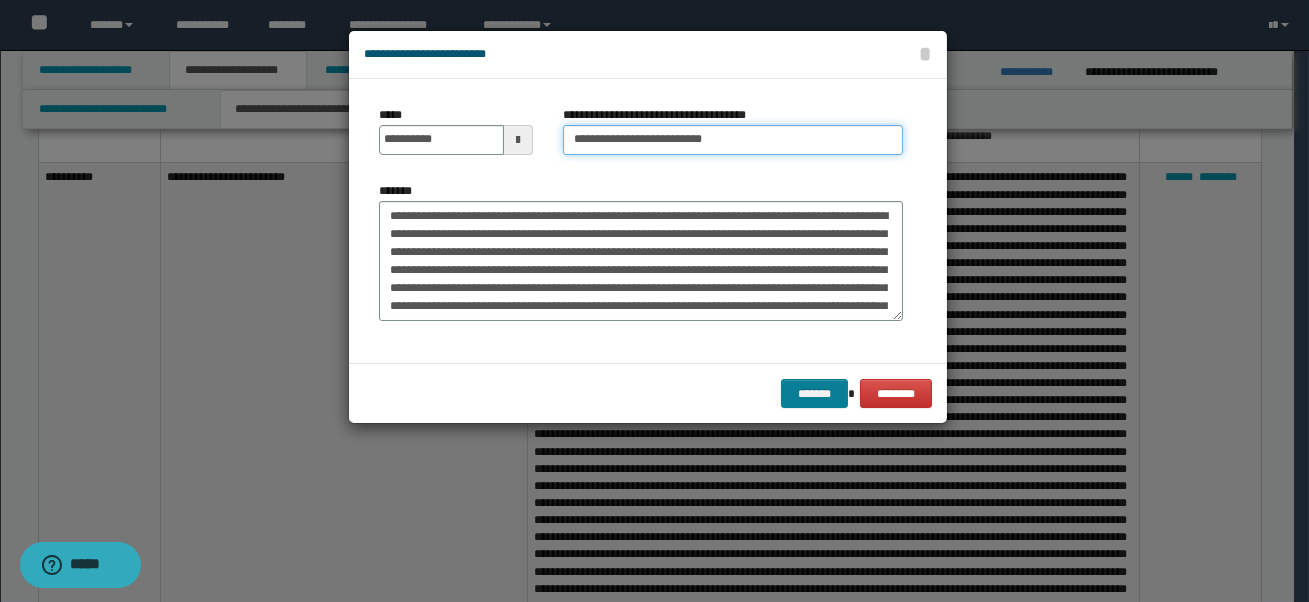 type on "**********" 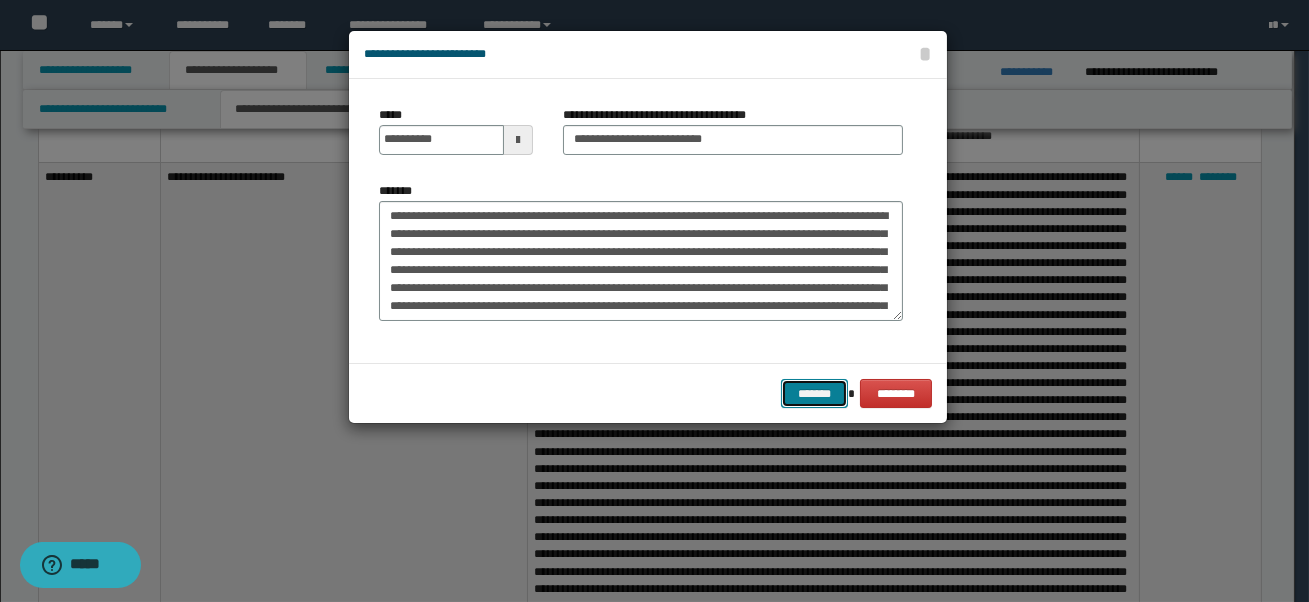 drag, startPoint x: 811, startPoint y: 397, endPoint x: 804, endPoint y: 315, distance: 82.29824 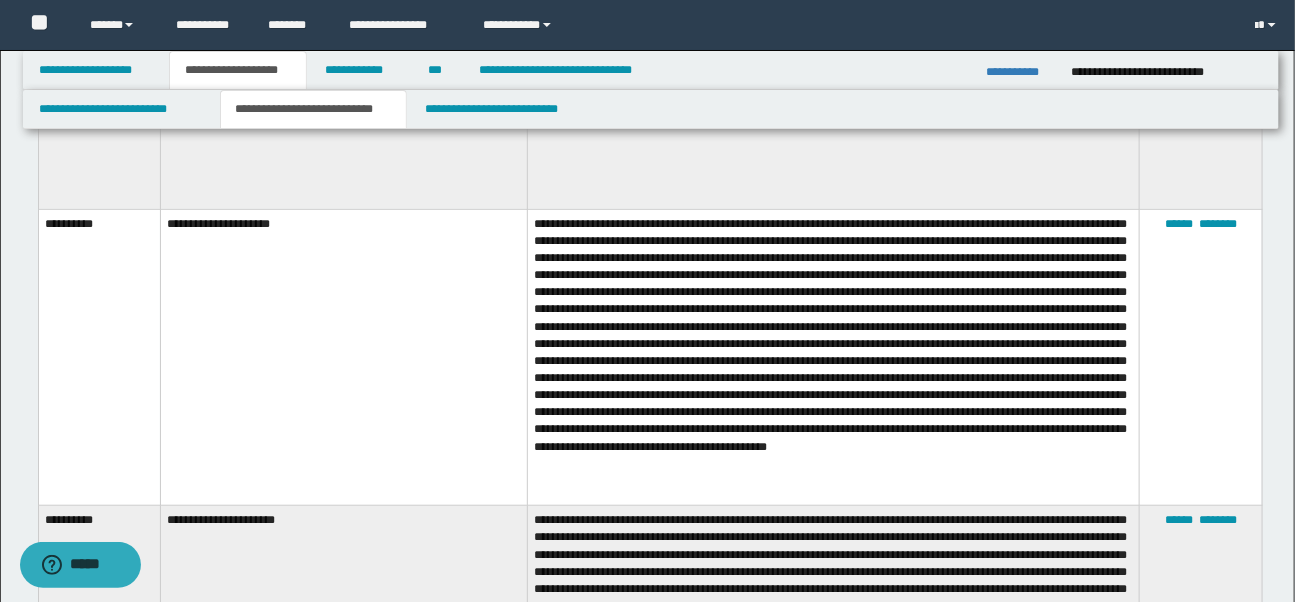 scroll, scrollTop: 3200, scrollLeft: 0, axis: vertical 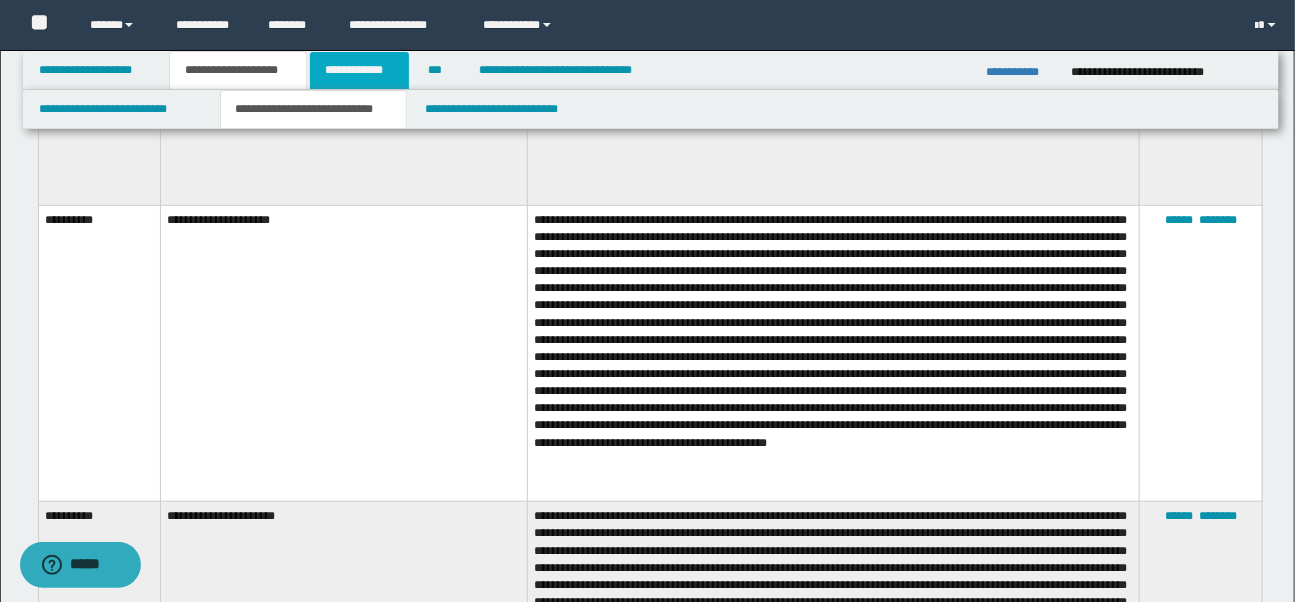 click on "**********" at bounding box center (359, 70) 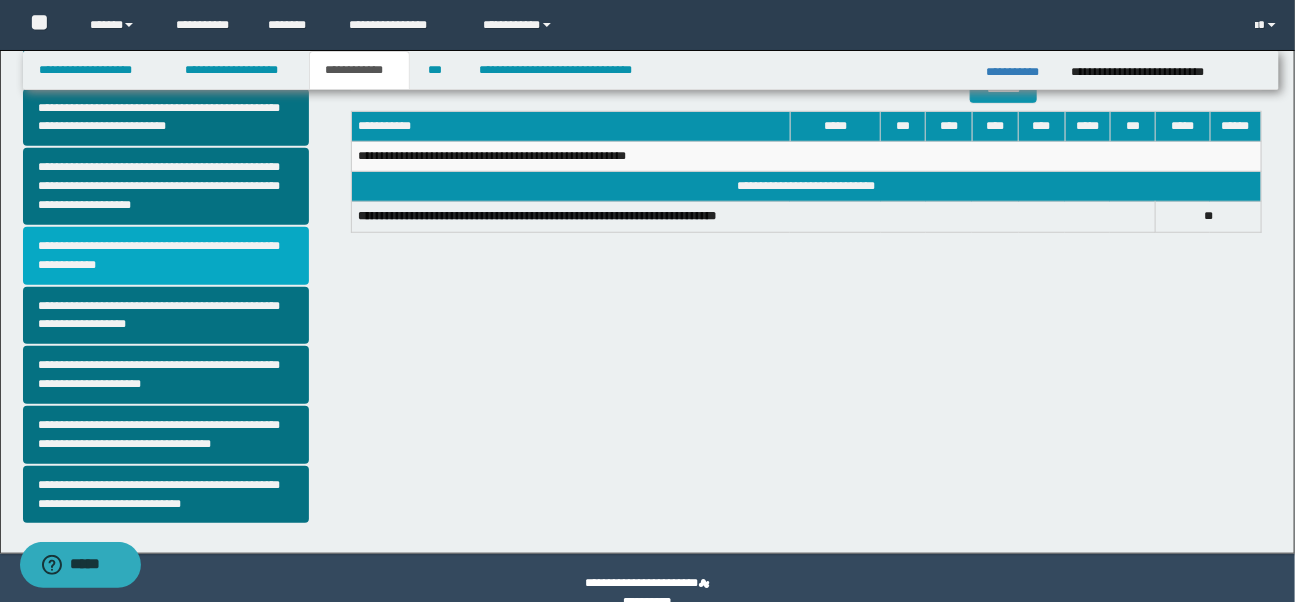 scroll, scrollTop: 545, scrollLeft: 0, axis: vertical 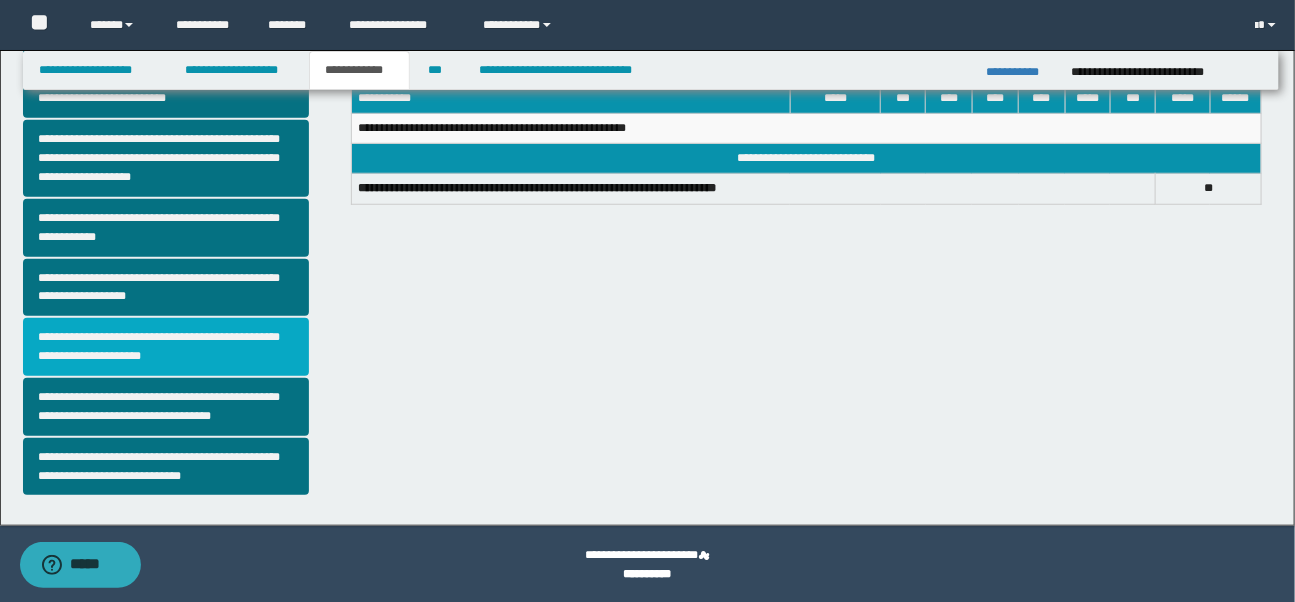 click on "**********" at bounding box center (166, 347) 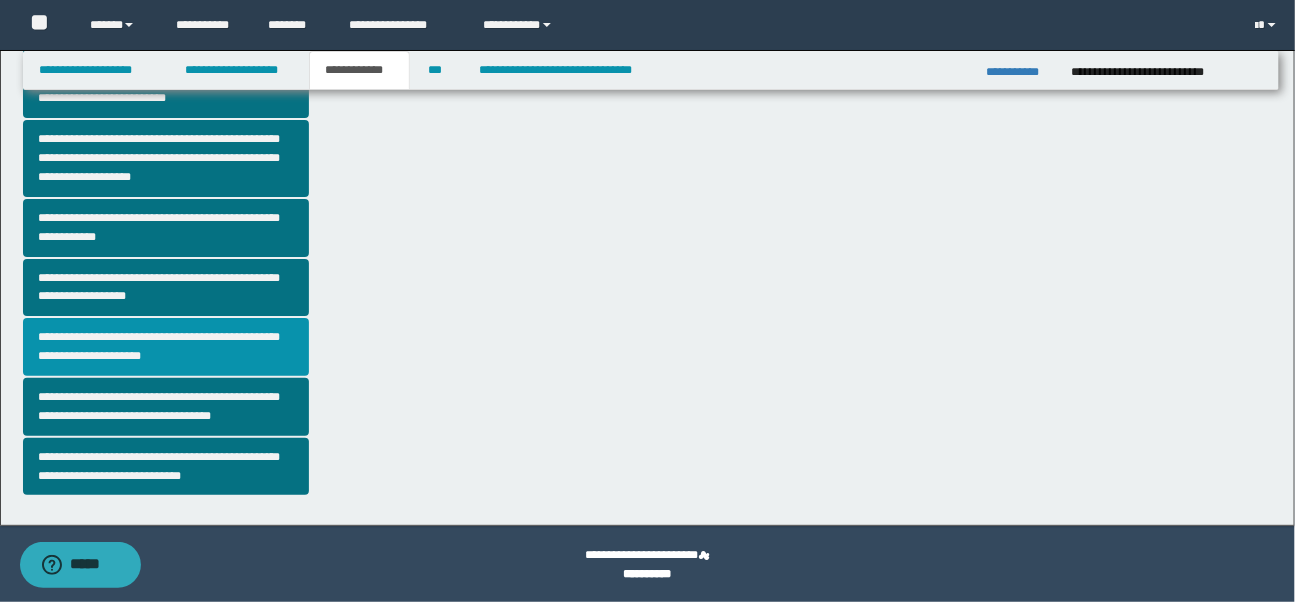 scroll, scrollTop: 0, scrollLeft: 0, axis: both 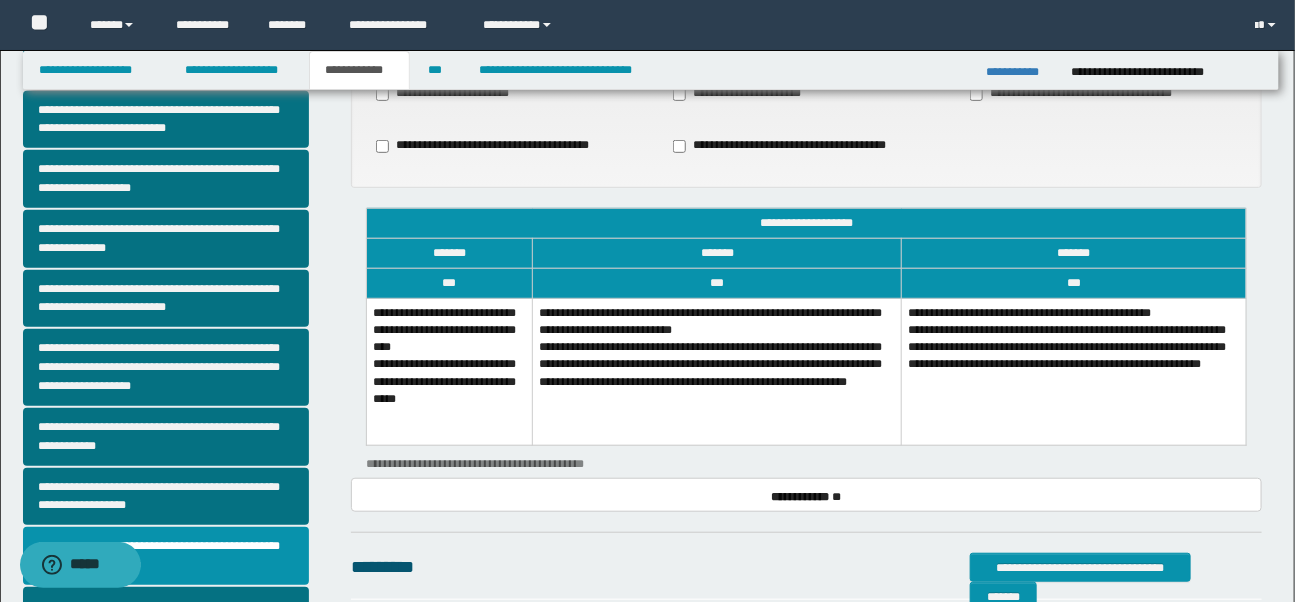 click on "**********" at bounding box center (1074, 372) 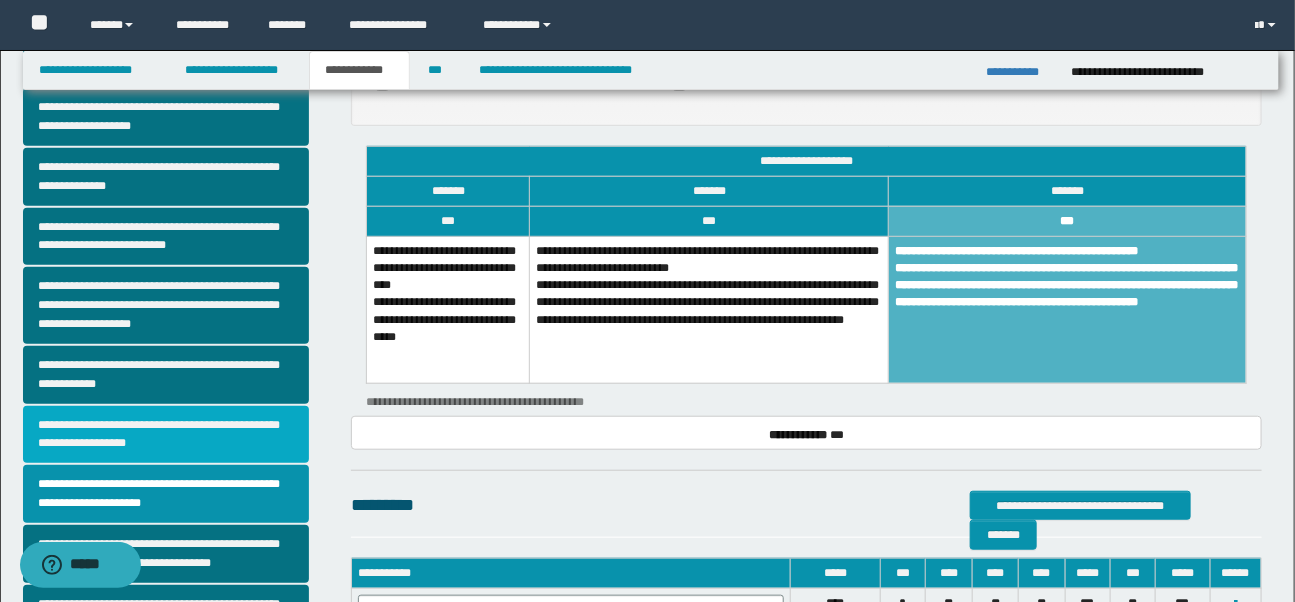 scroll, scrollTop: 399, scrollLeft: 0, axis: vertical 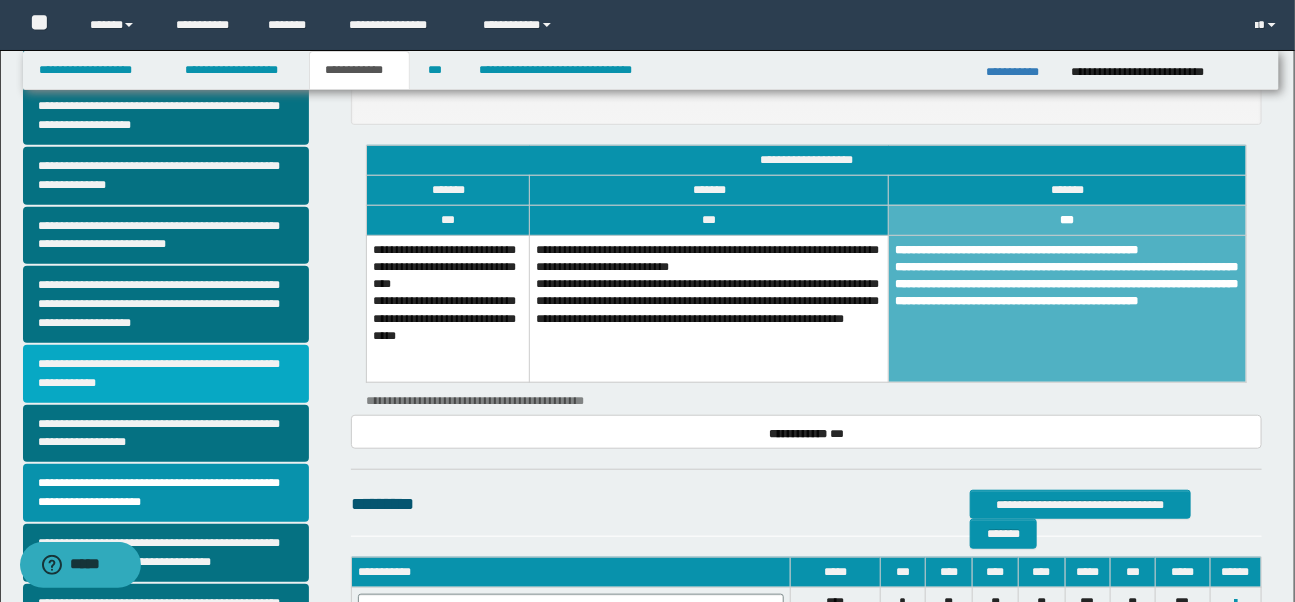 click on "**********" at bounding box center (166, 374) 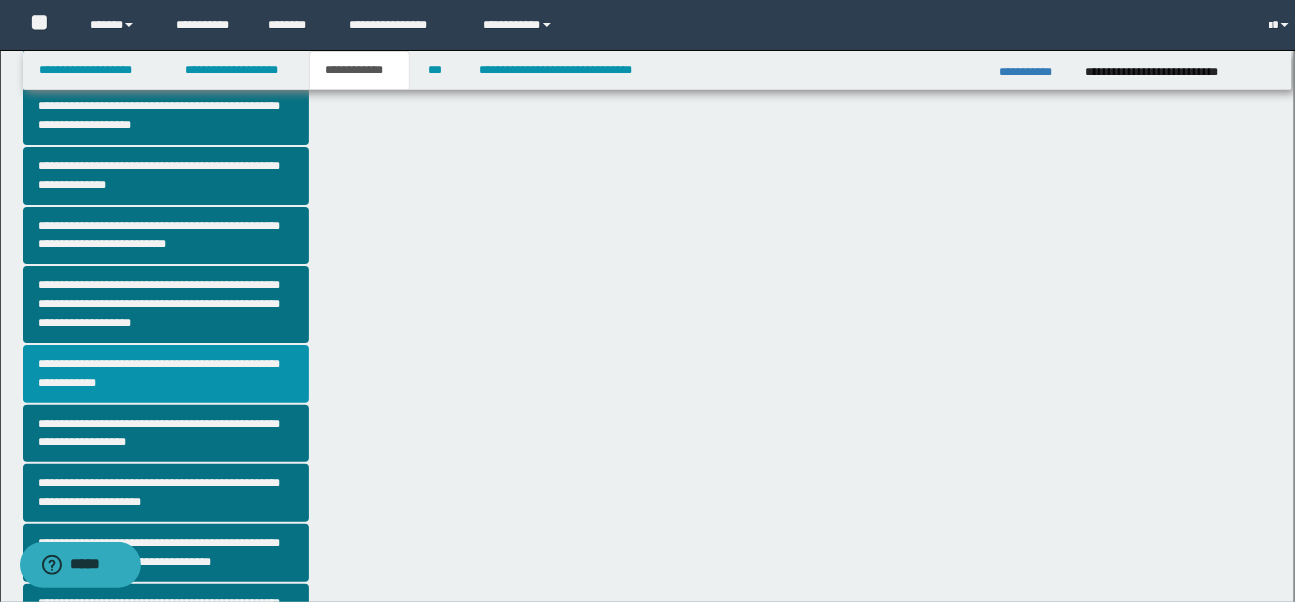 scroll, scrollTop: 0, scrollLeft: 0, axis: both 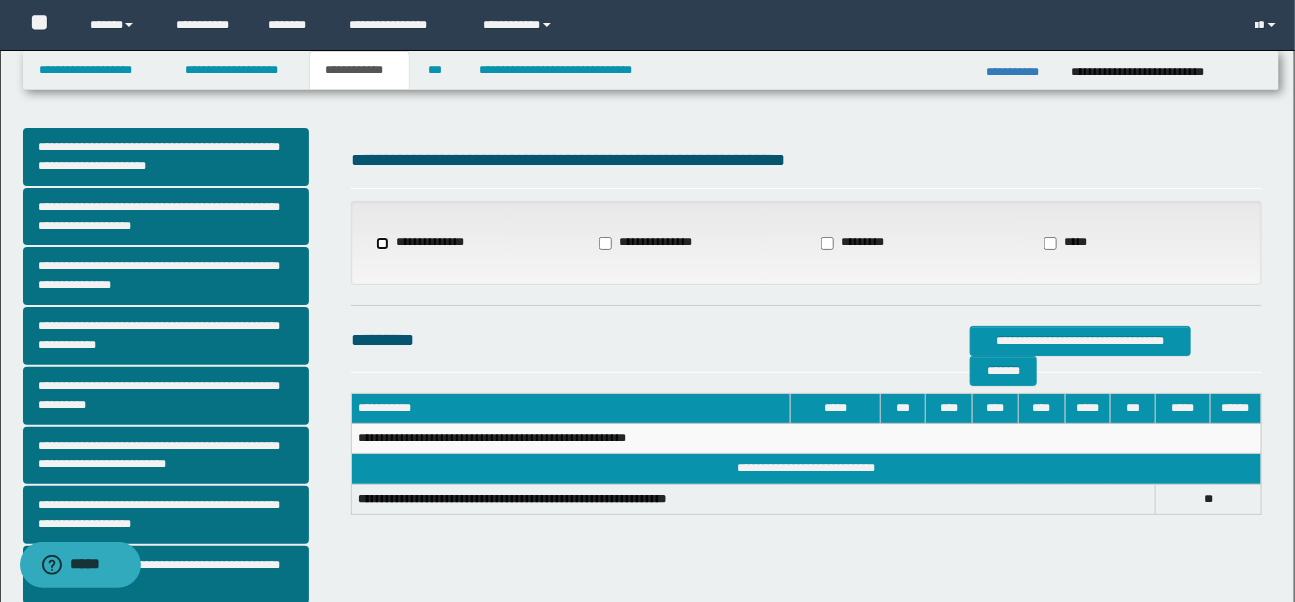select on "*" 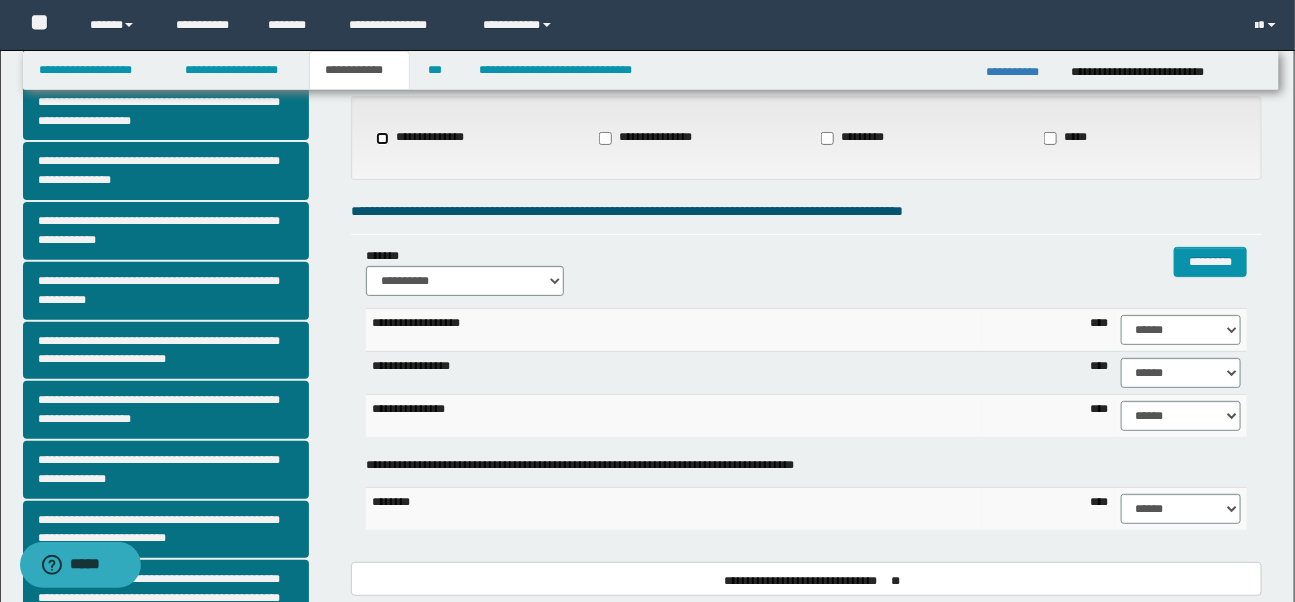 scroll, scrollTop: 107, scrollLeft: 0, axis: vertical 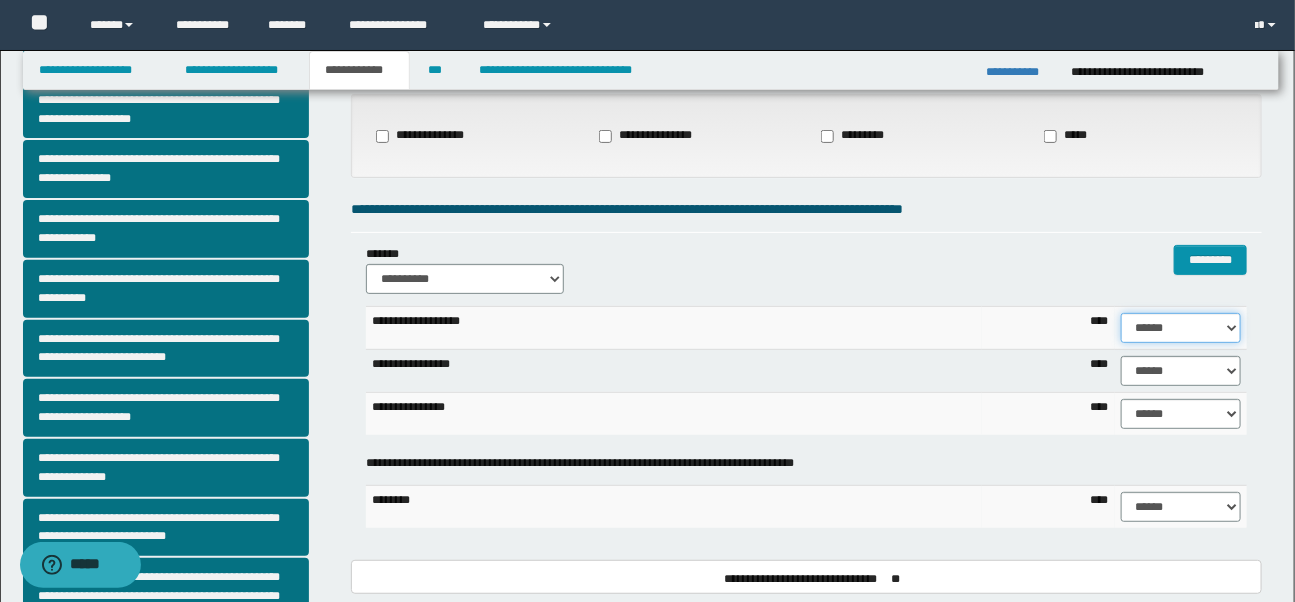 click on "******
****
**
**
**
**
**
**
**
**
***
***
***
***
***
***
***
***
***
***
****
****
****
****" at bounding box center [1181, 328] 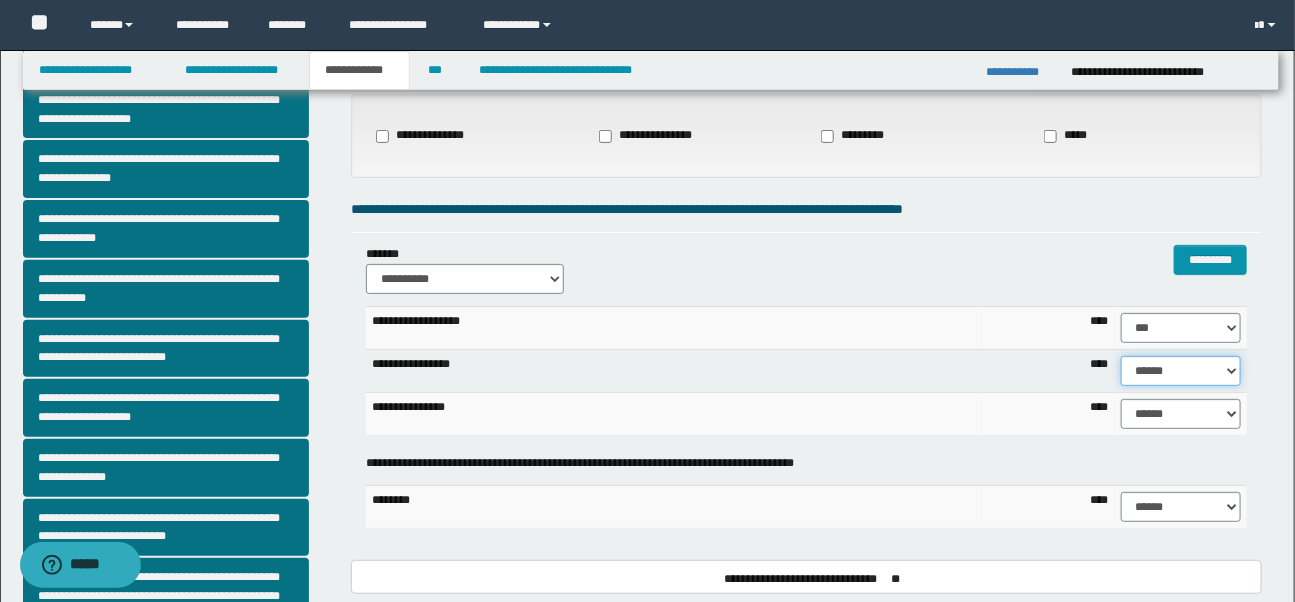 click on "******
****
**
**
**
**
**
**
**
**
***
***
***
***
***
***
***
***
***
***
****
****
****
****" at bounding box center [1181, 371] 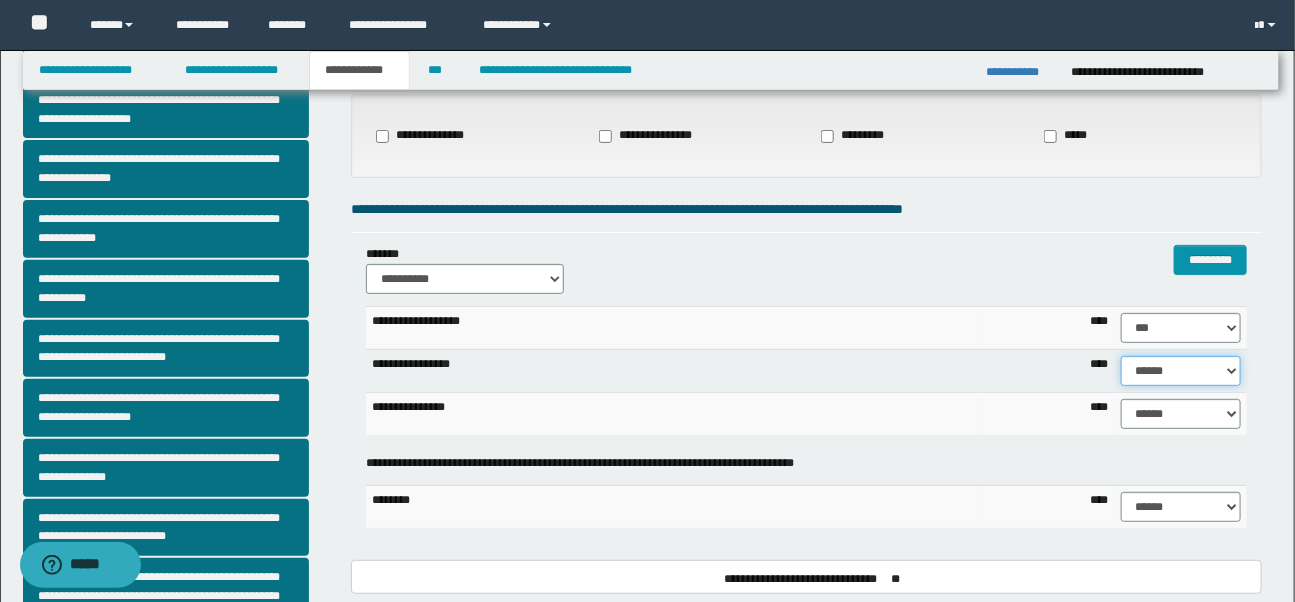 select on "***" 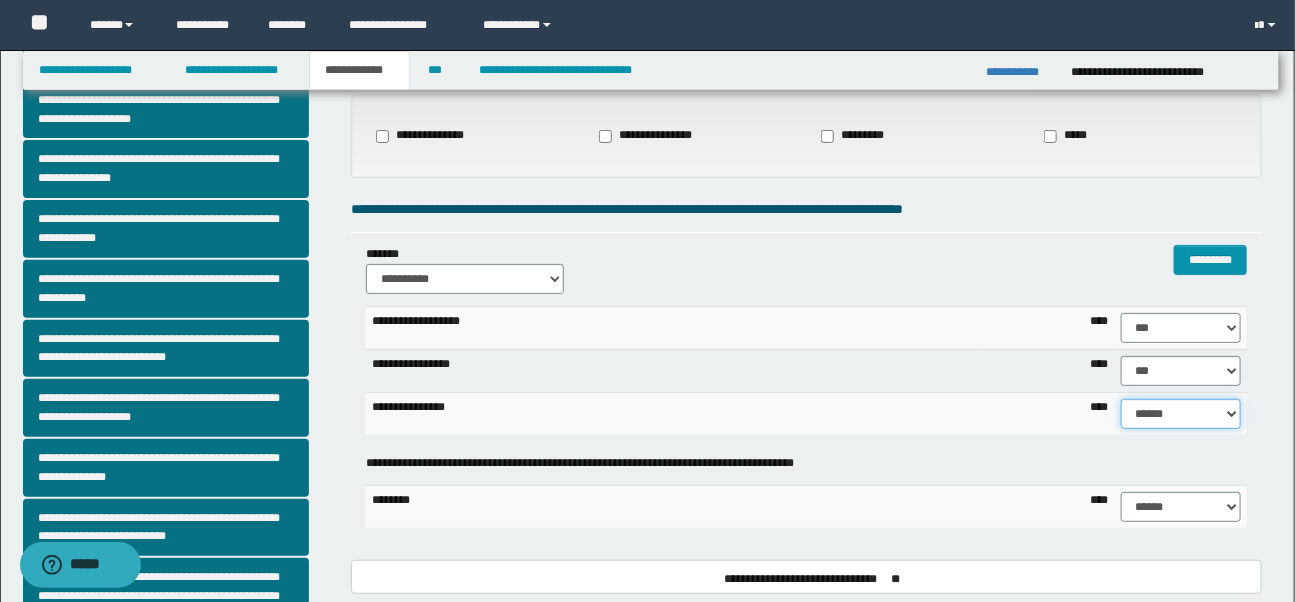 click on "******
****
**
**
**
**
**
**
**
**
***
***
***
***
***
***
***
***
***
***
****
****
****
****" at bounding box center [1181, 414] 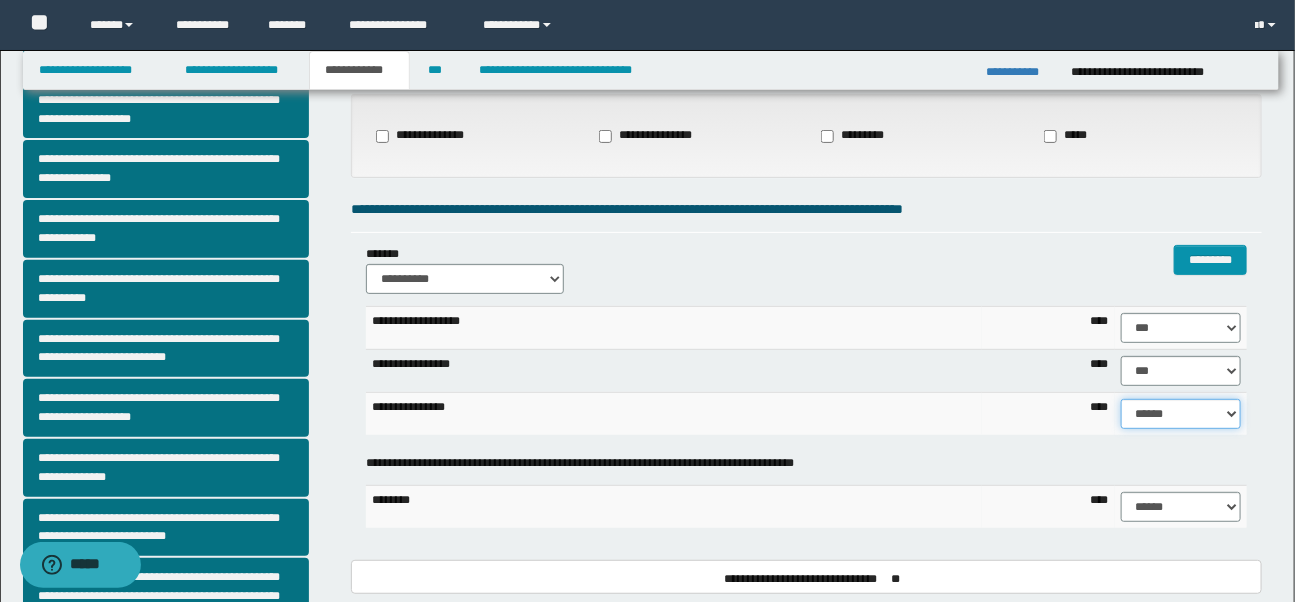 select on "***" 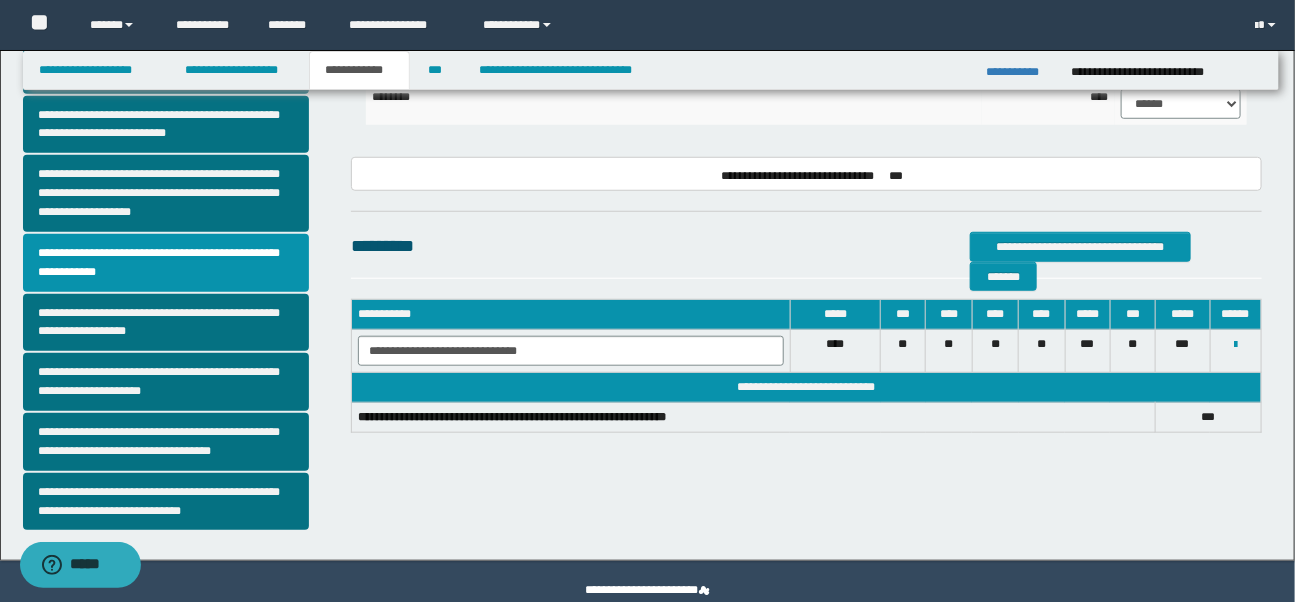 scroll, scrollTop: 547, scrollLeft: 0, axis: vertical 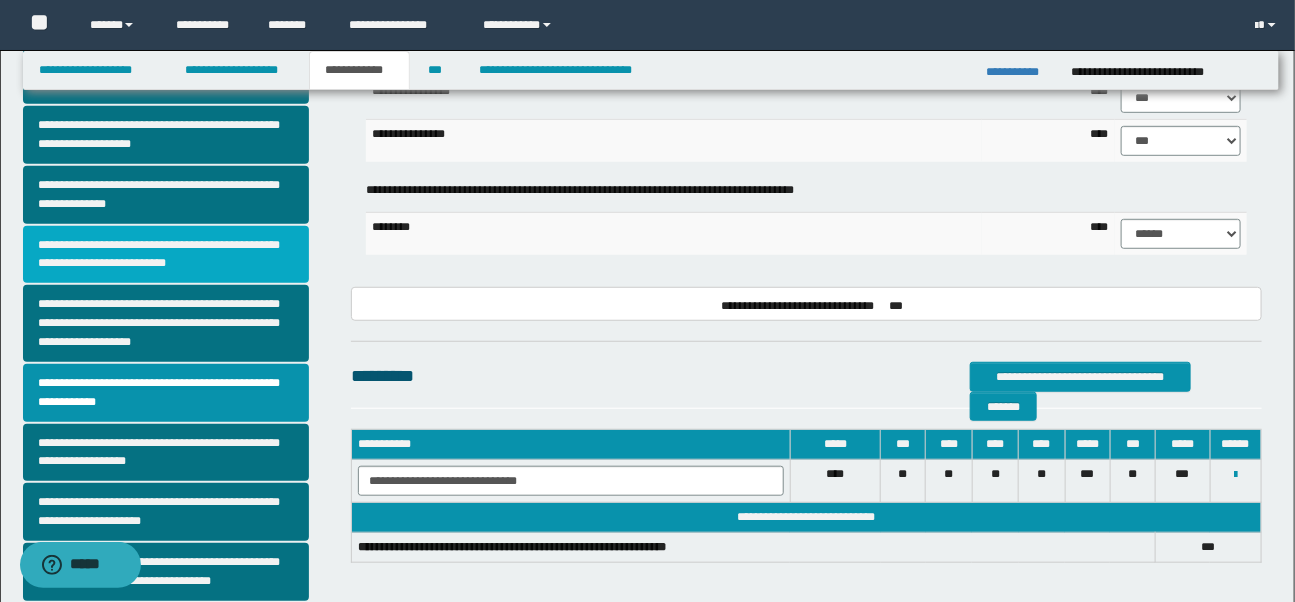 click on "**********" at bounding box center (166, 255) 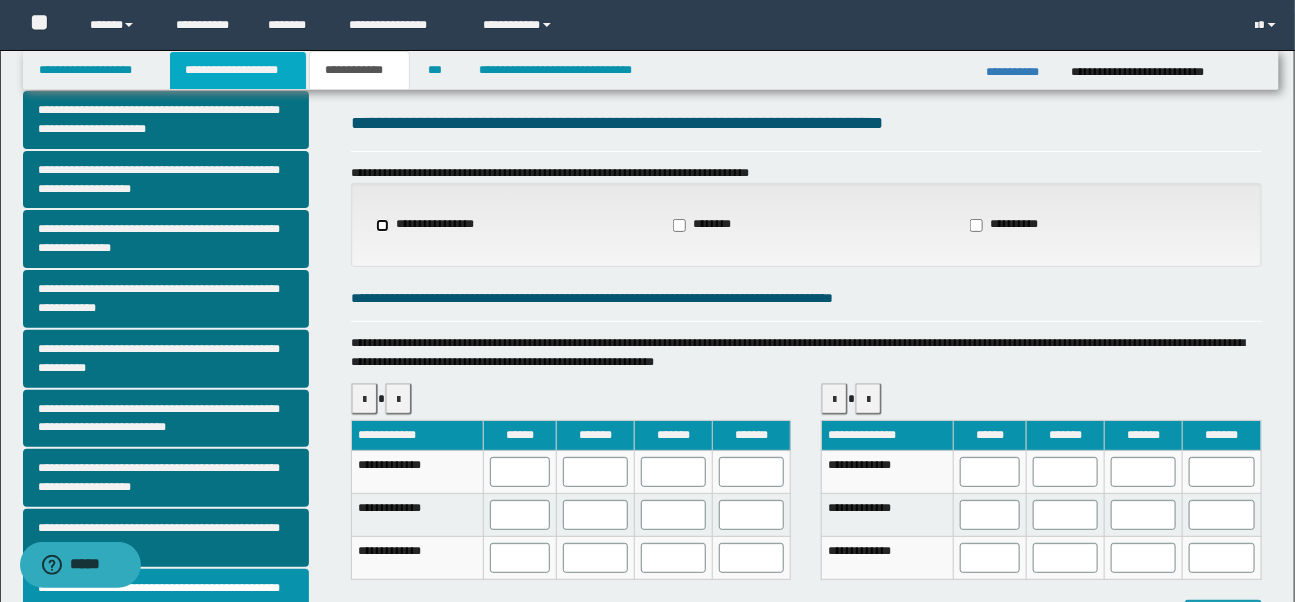 scroll, scrollTop: 39, scrollLeft: 0, axis: vertical 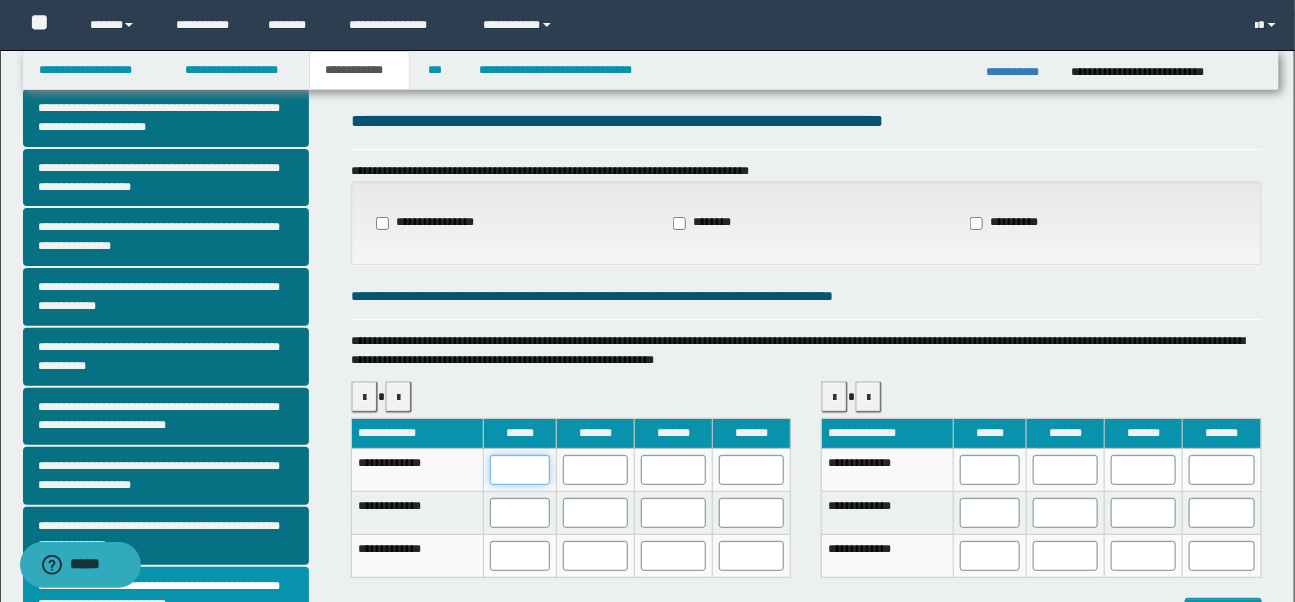 drag, startPoint x: 523, startPoint y: 463, endPoint x: 561, endPoint y: 449, distance: 40.496914 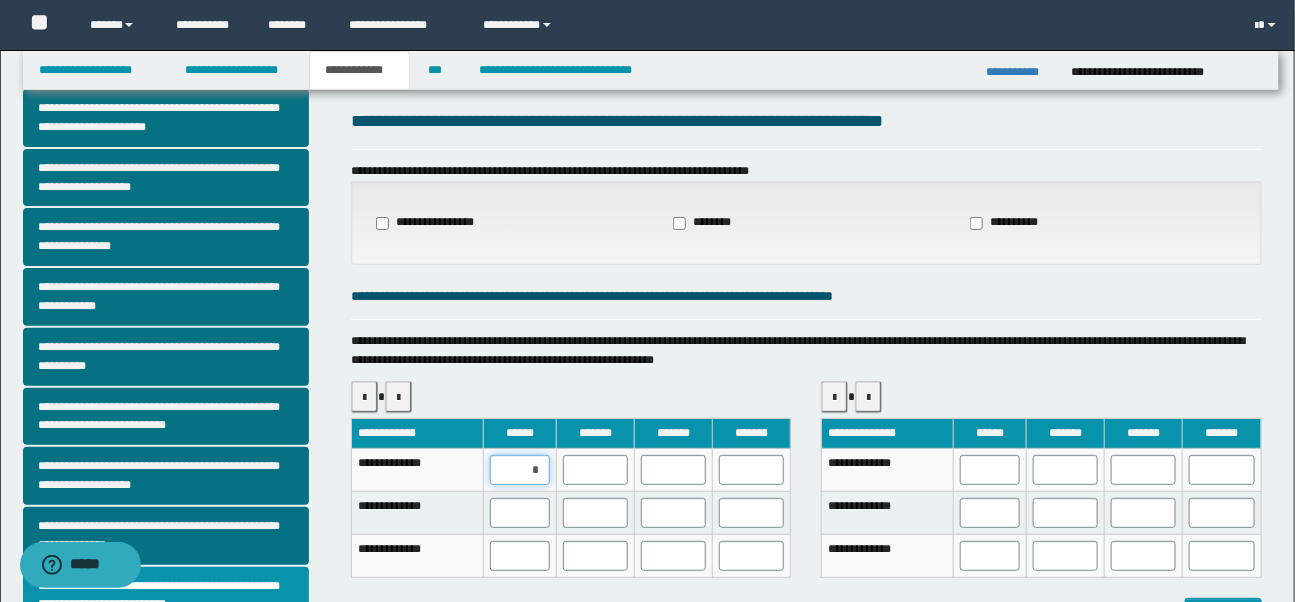 type on "**" 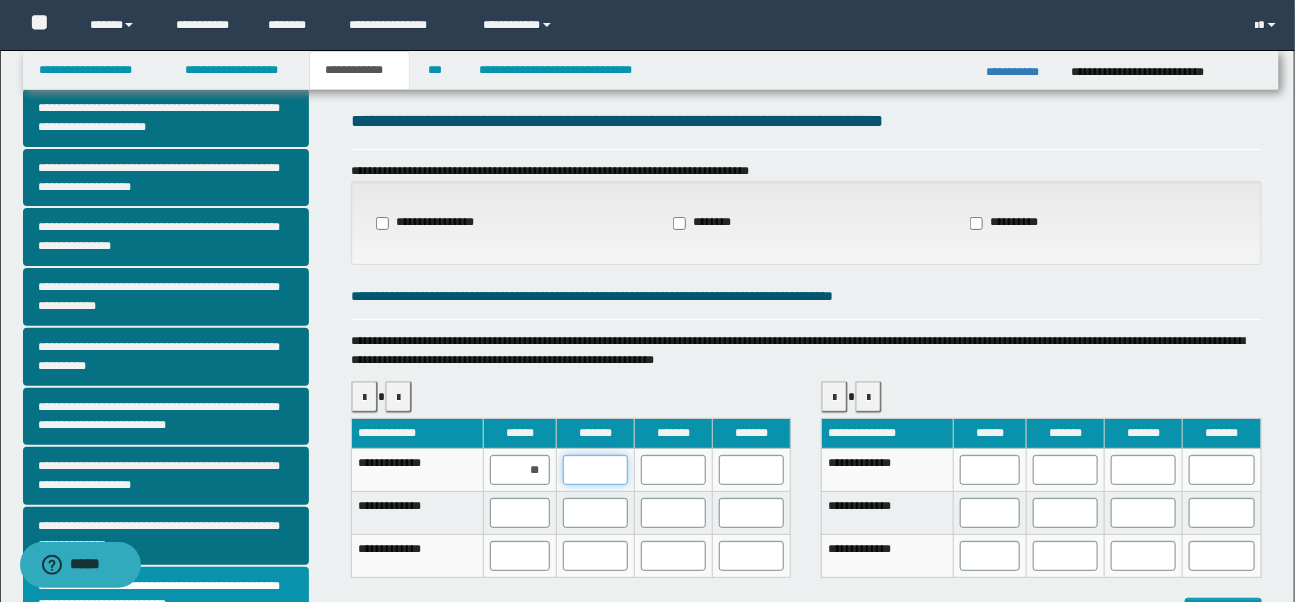 click at bounding box center (595, 470) 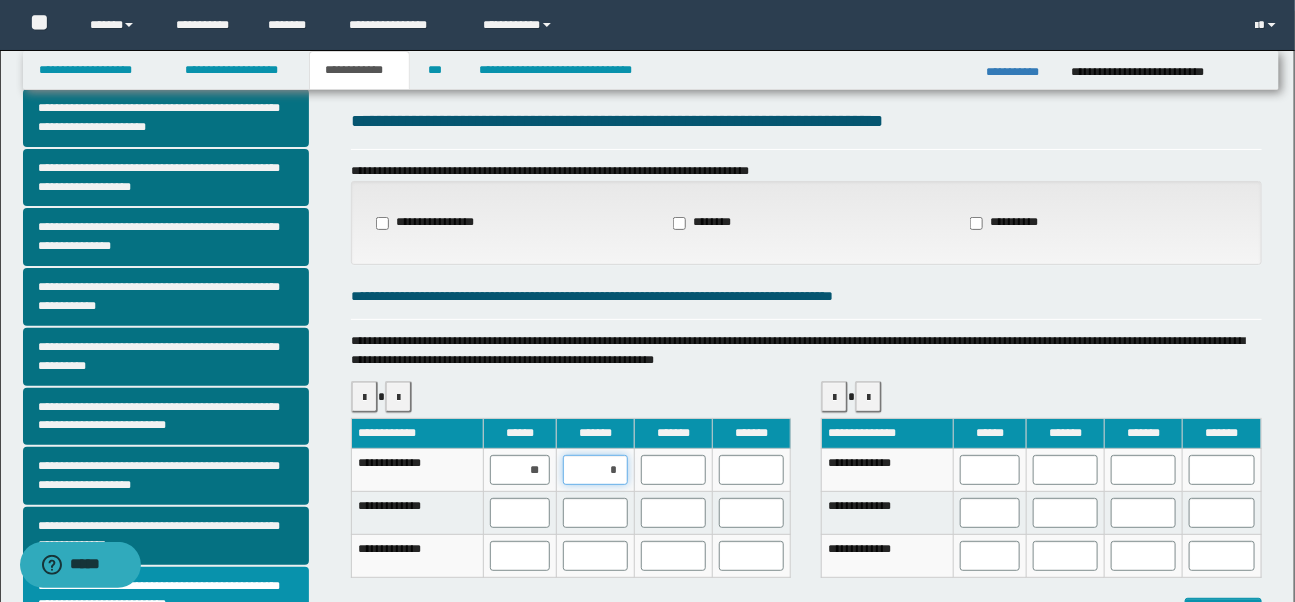 type on "**" 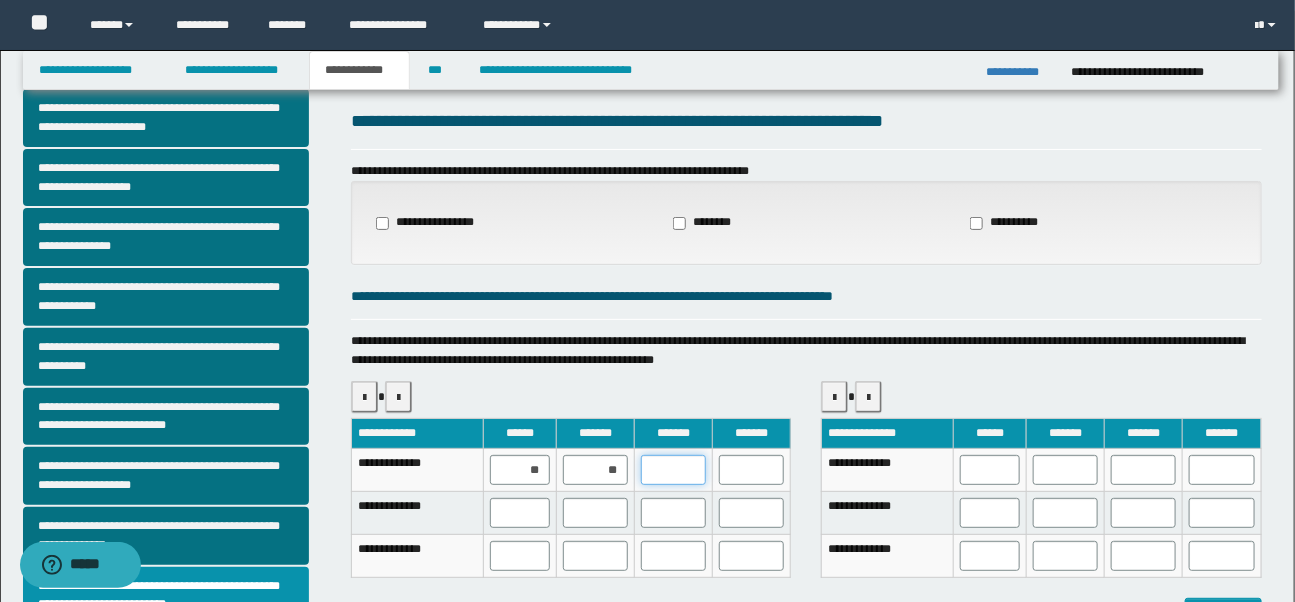 click at bounding box center [673, 470] 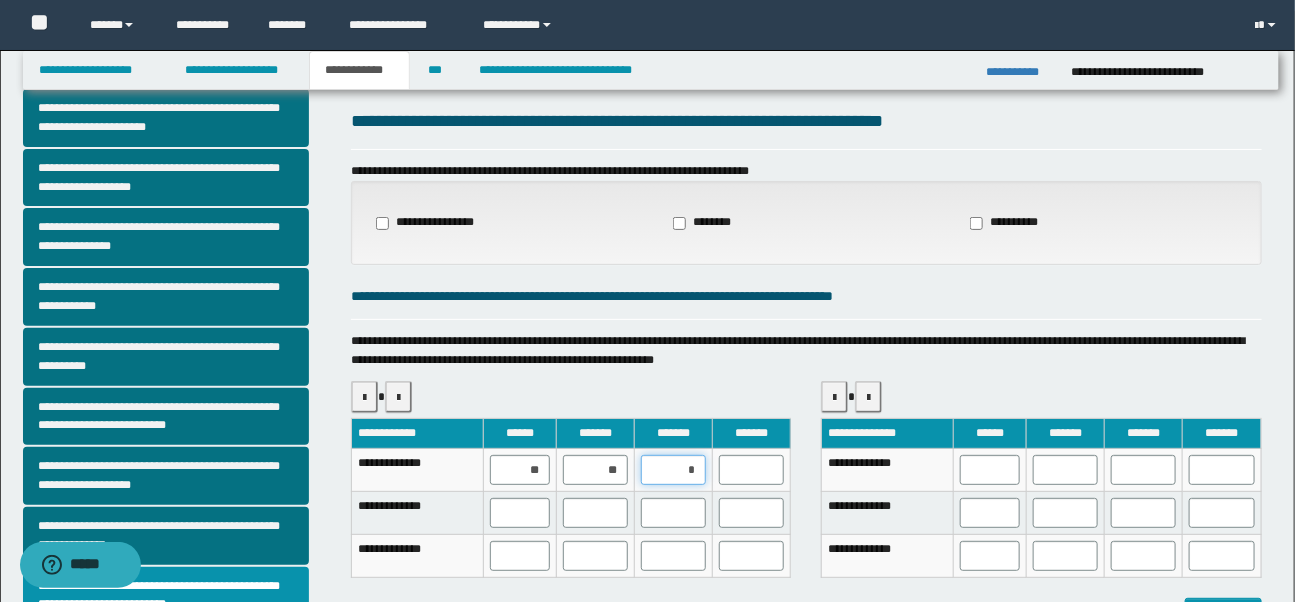 type on "**" 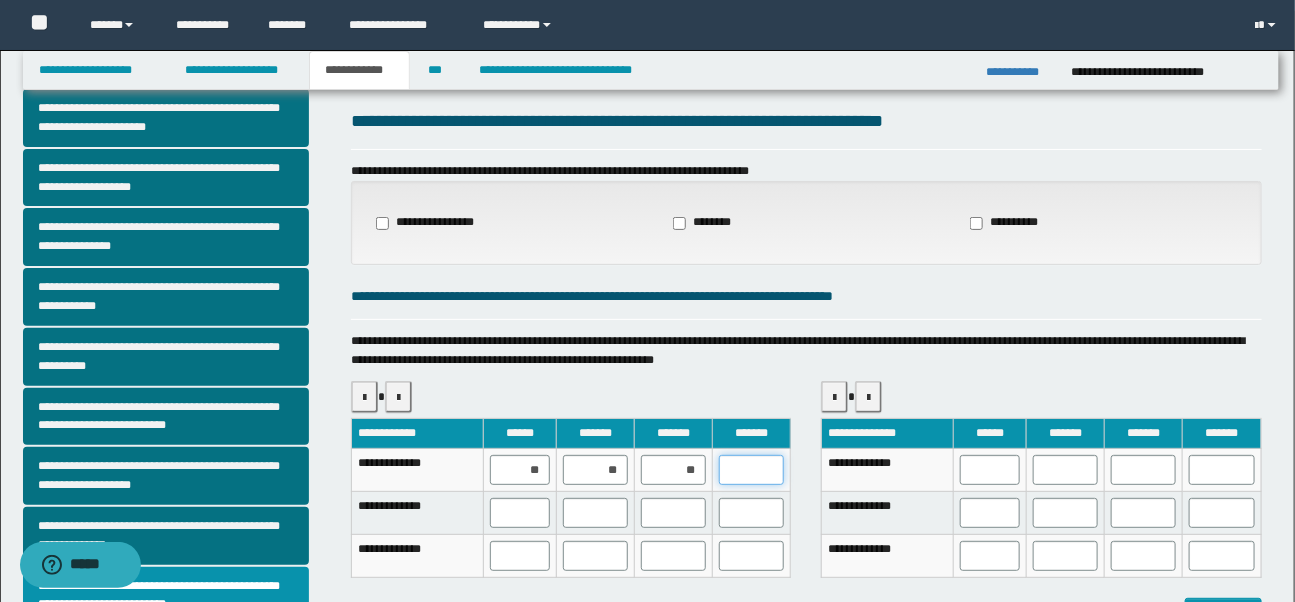 click at bounding box center [751, 470] 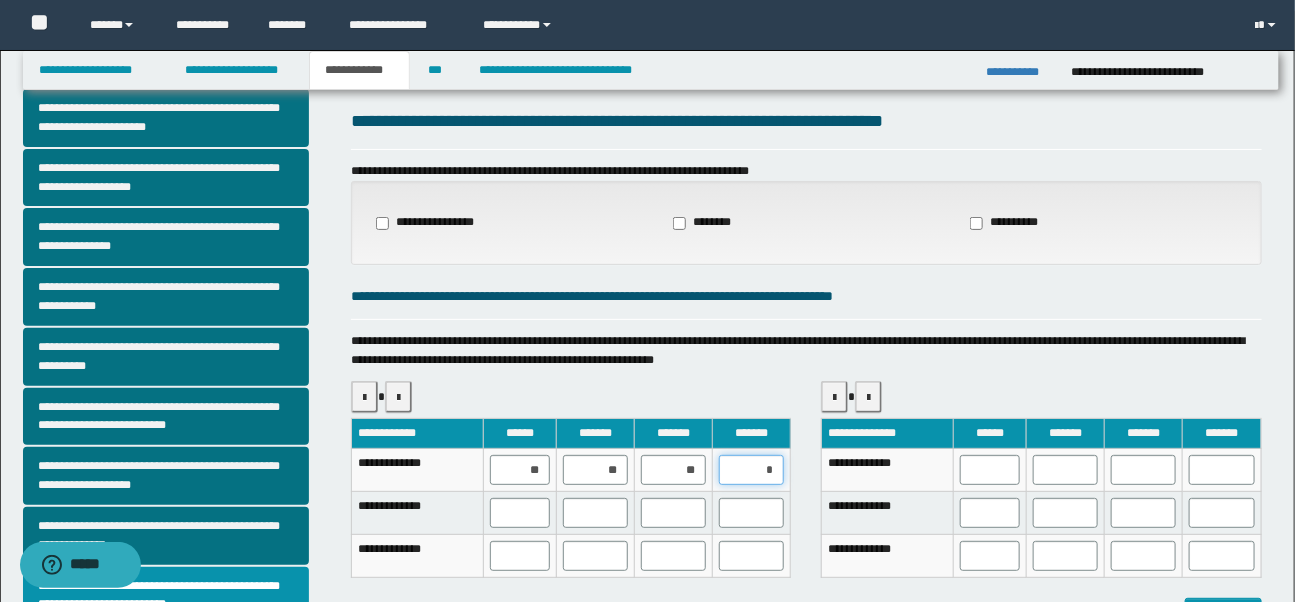 type on "**" 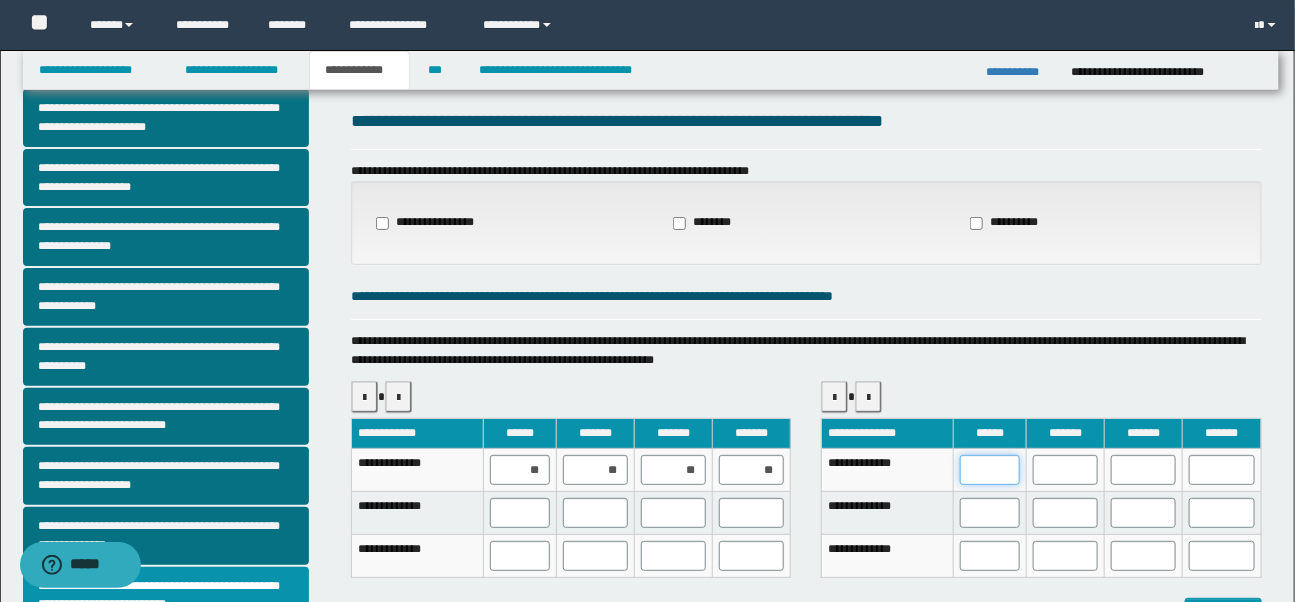 click at bounding box center (990, 470) 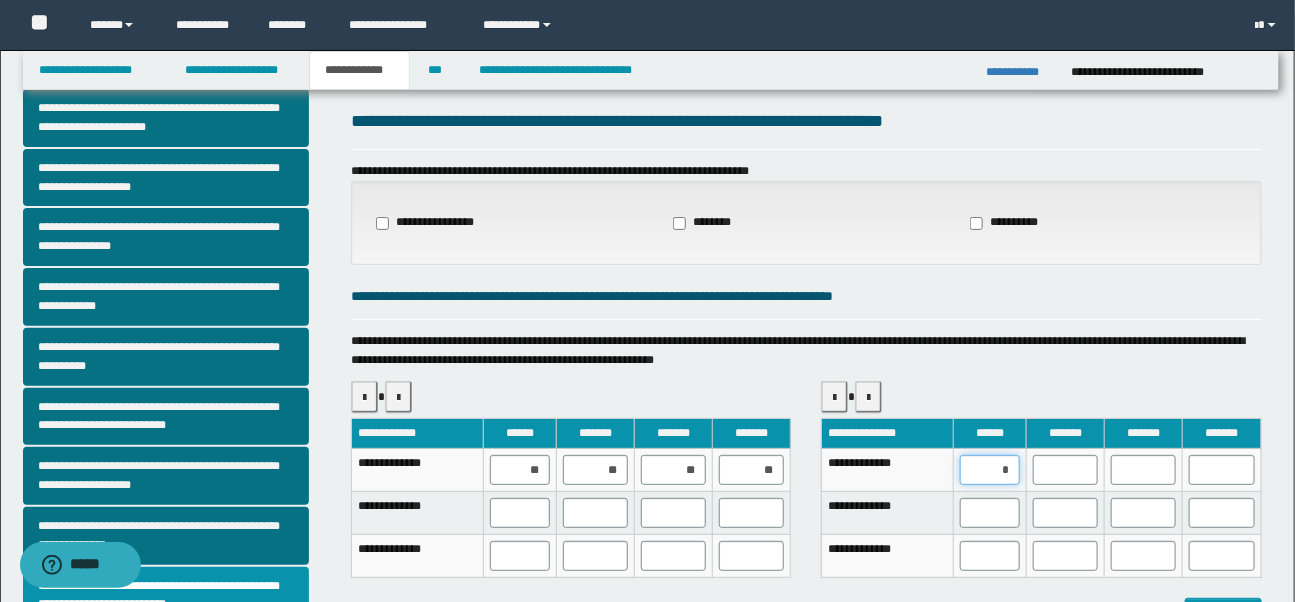 type on "**" 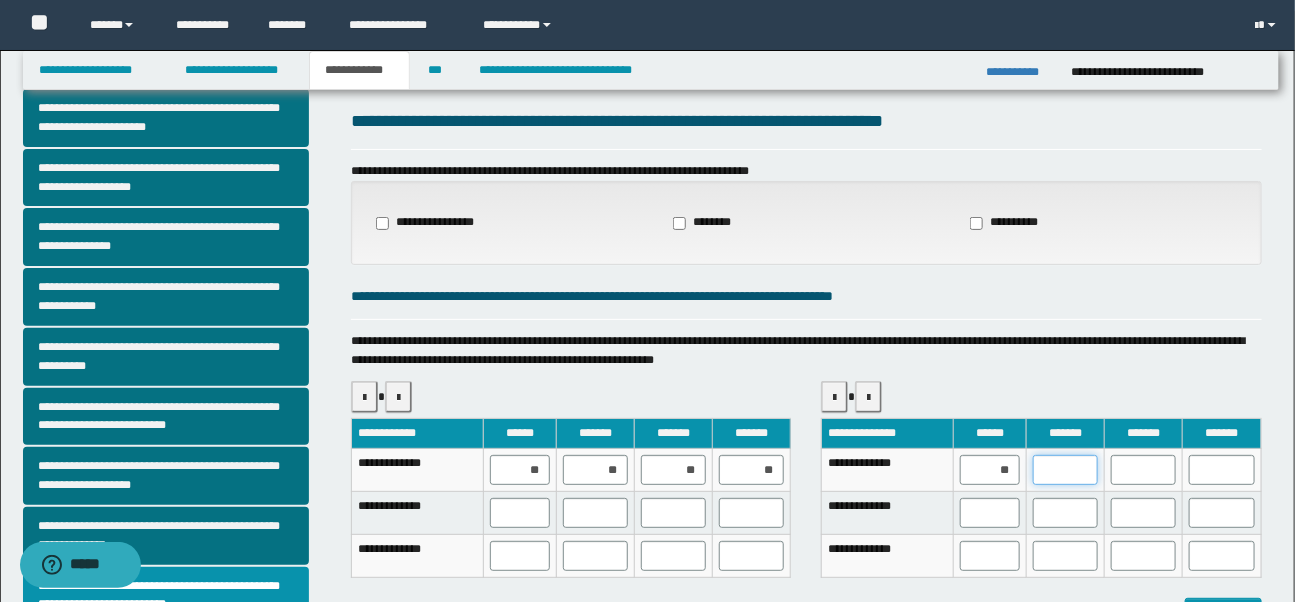 click at bounding box center (1065, 470) 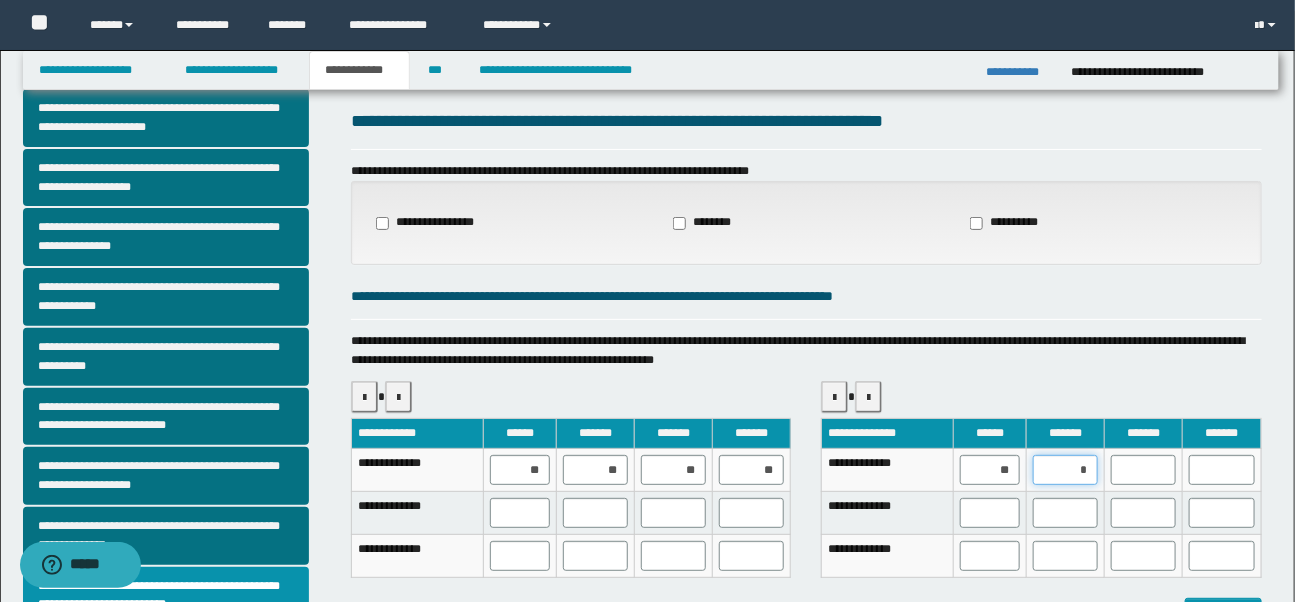 type on "**" 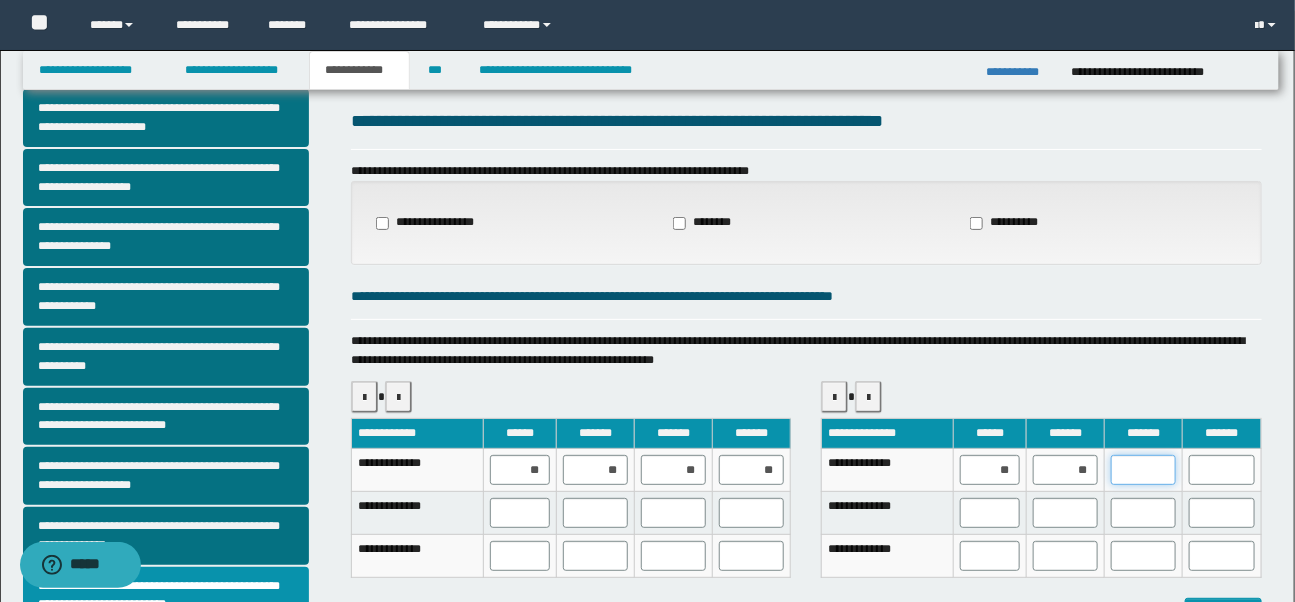 click at bounding box center [1143, 470] 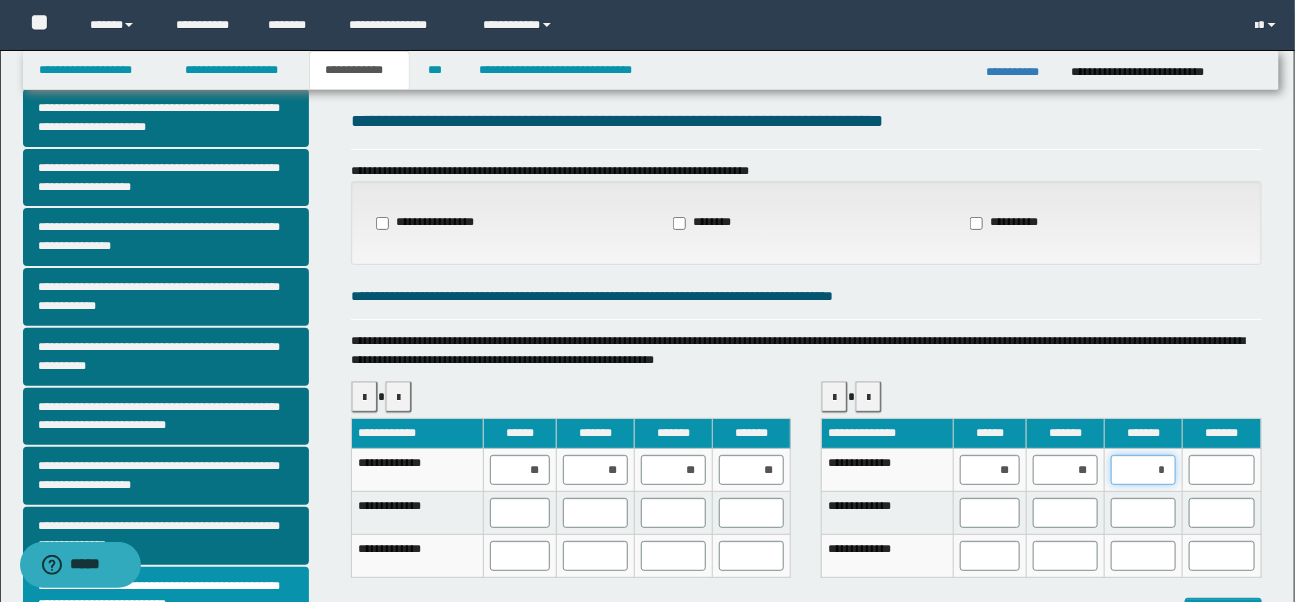 type on "**" 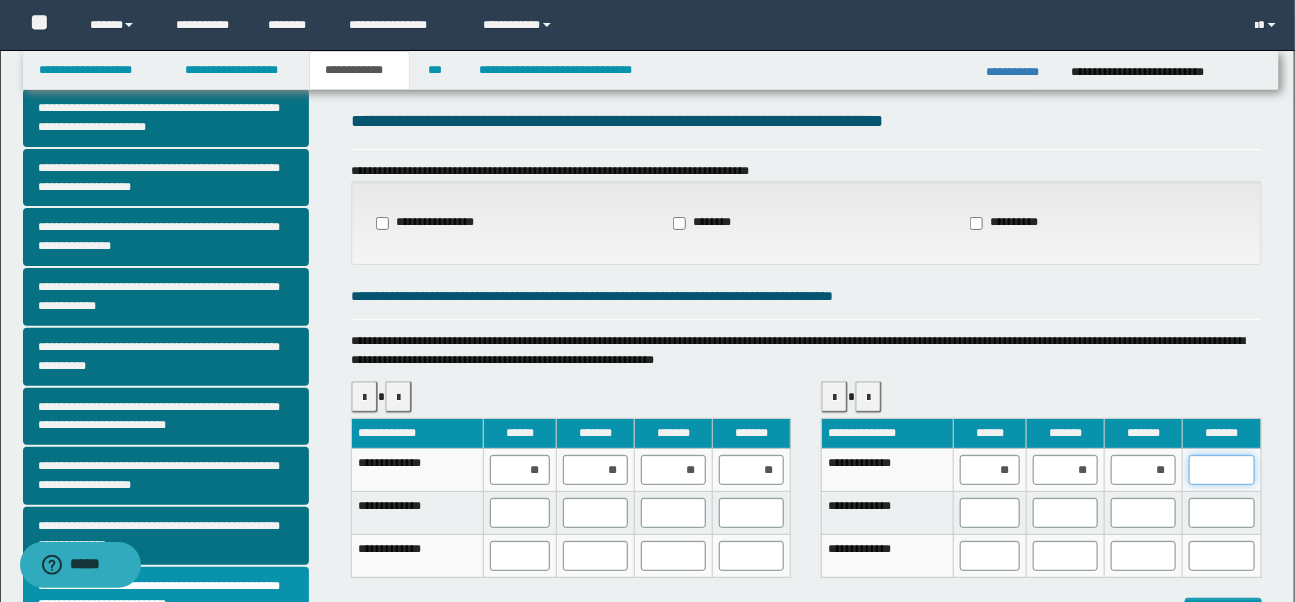 click at bounding box center (1221, 470) 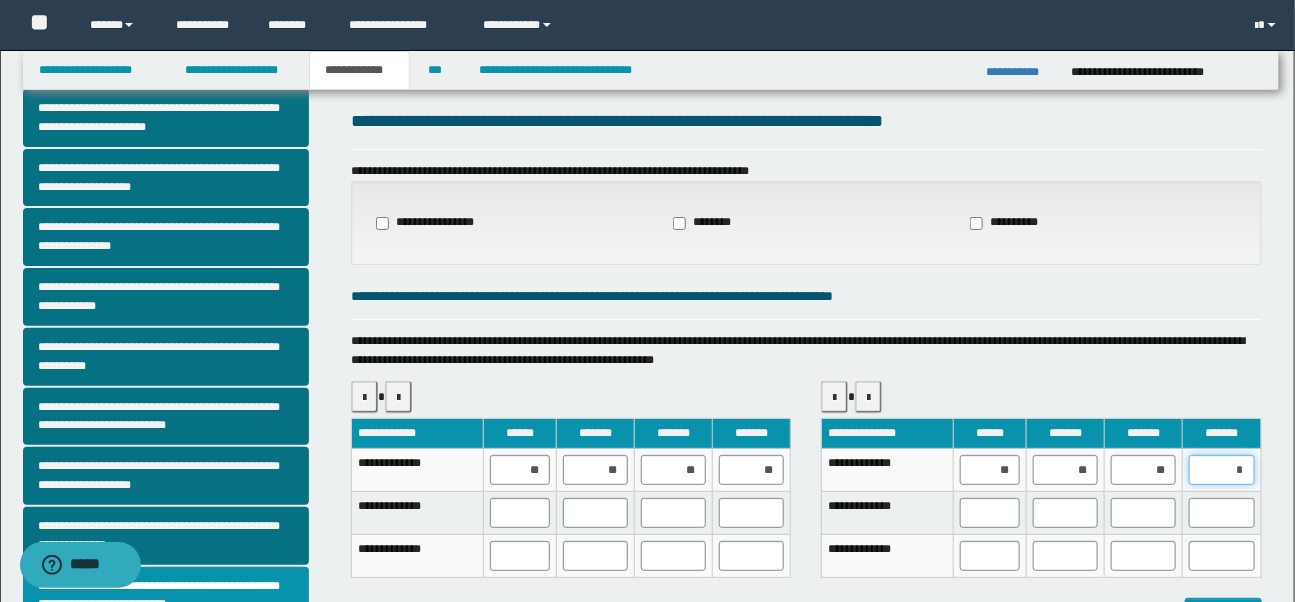 type on "**" 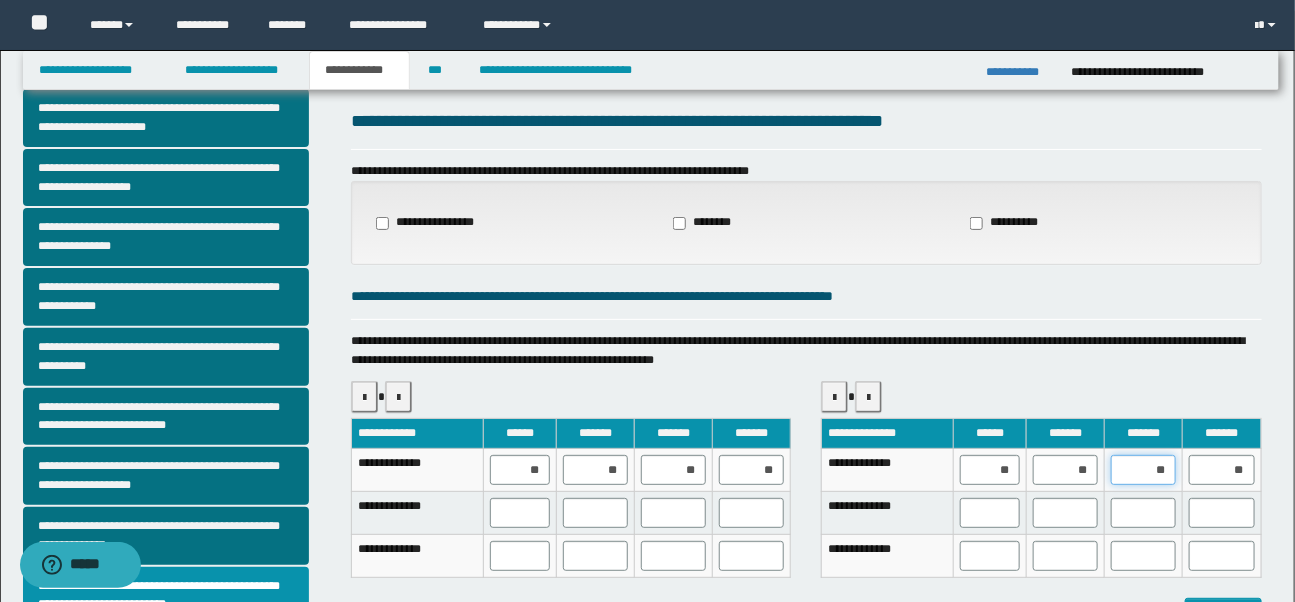 drag, startPoint x: 1155, startPoint y: 472, endPoint x: 1194, endPoint y: 472, distance: 39 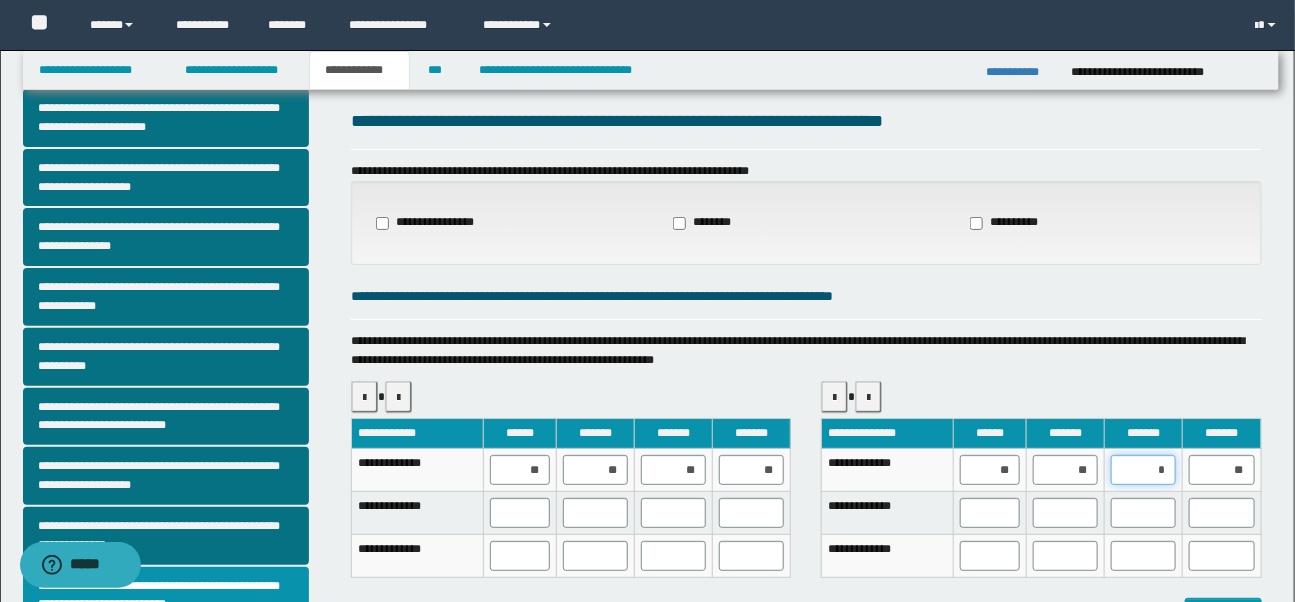 type on "**" 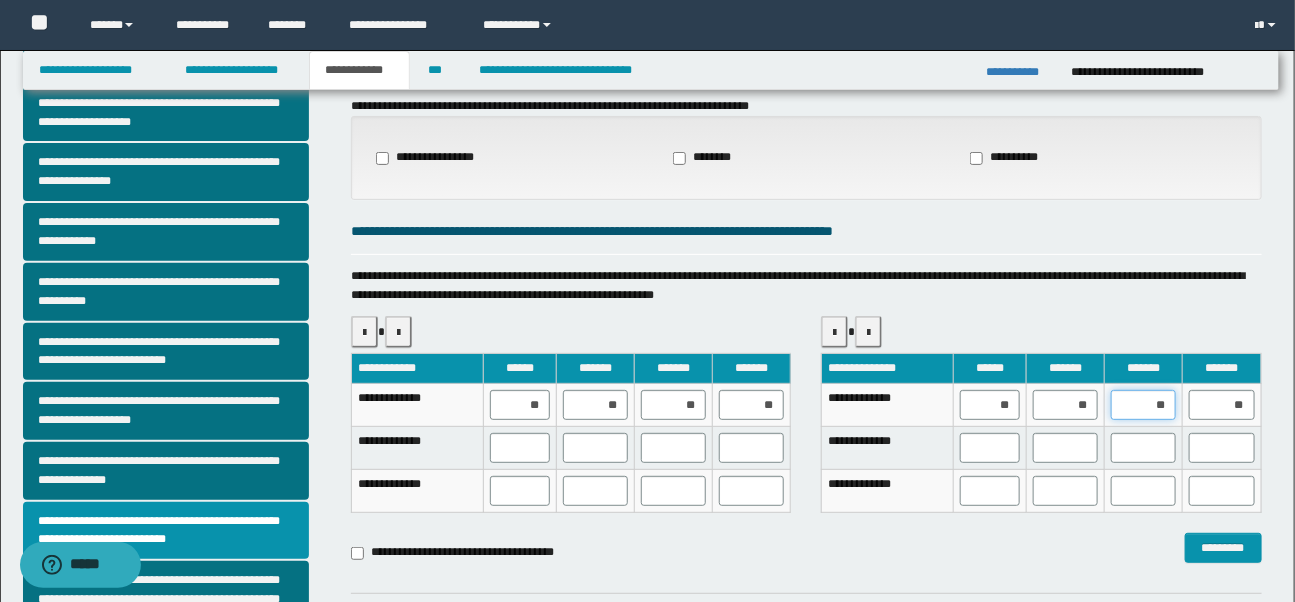 scroll, scrollTop: 192, scrollLeft: 0, axis: vertical 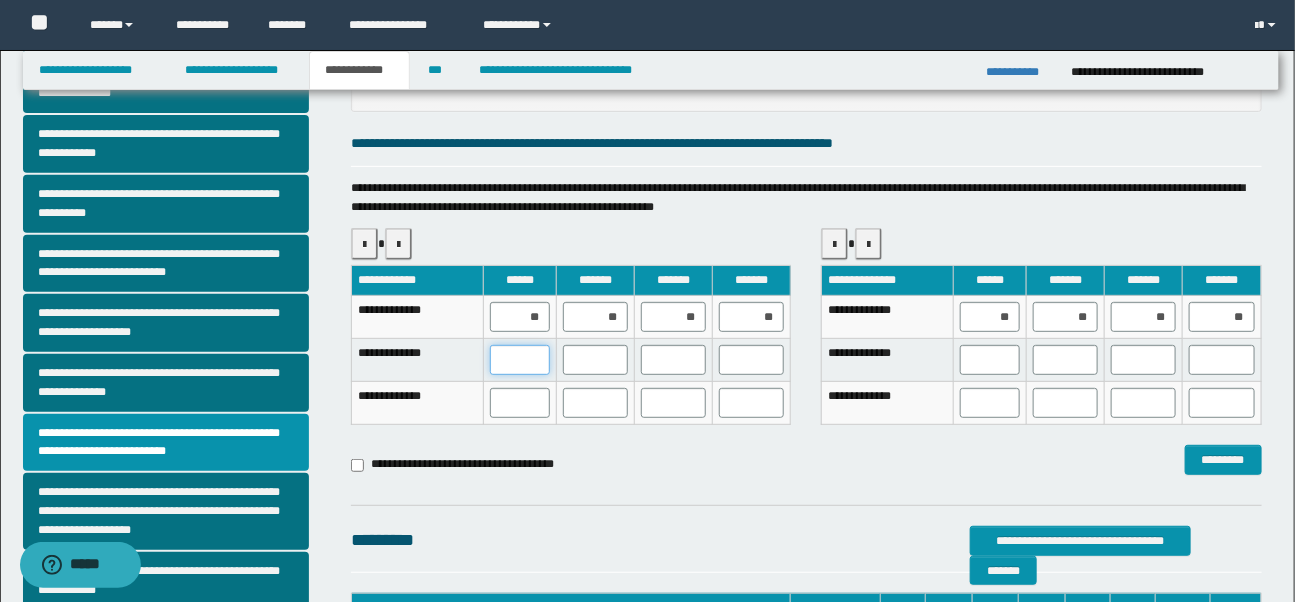 click at bounding box center [520, 360] 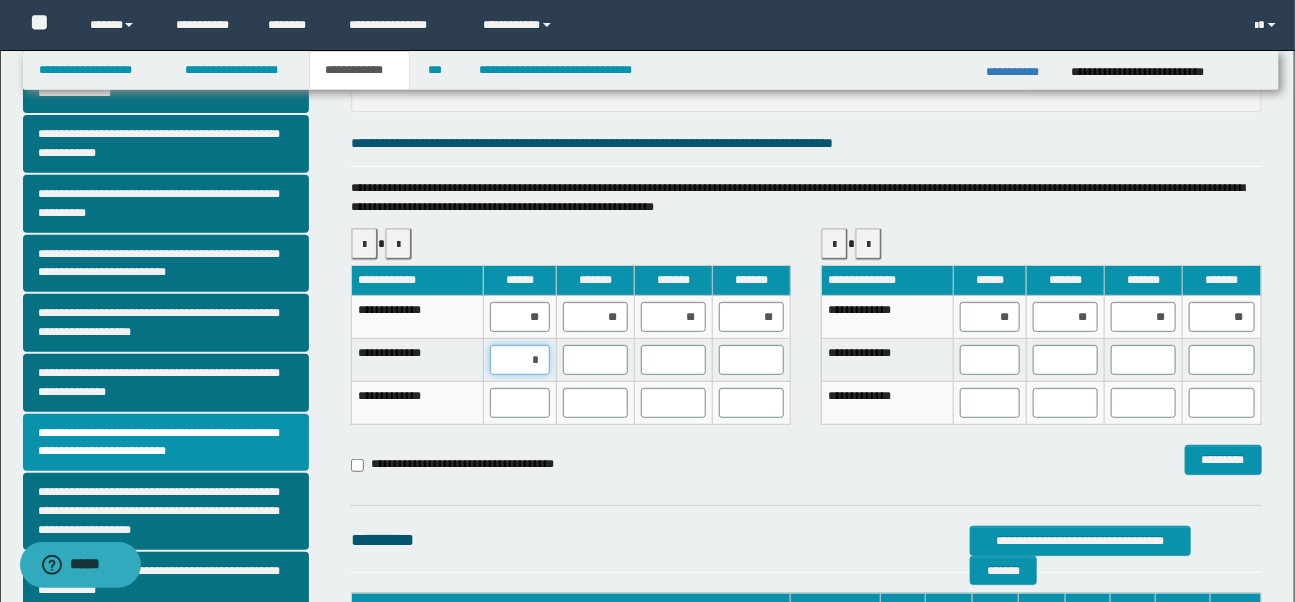 type on "**" 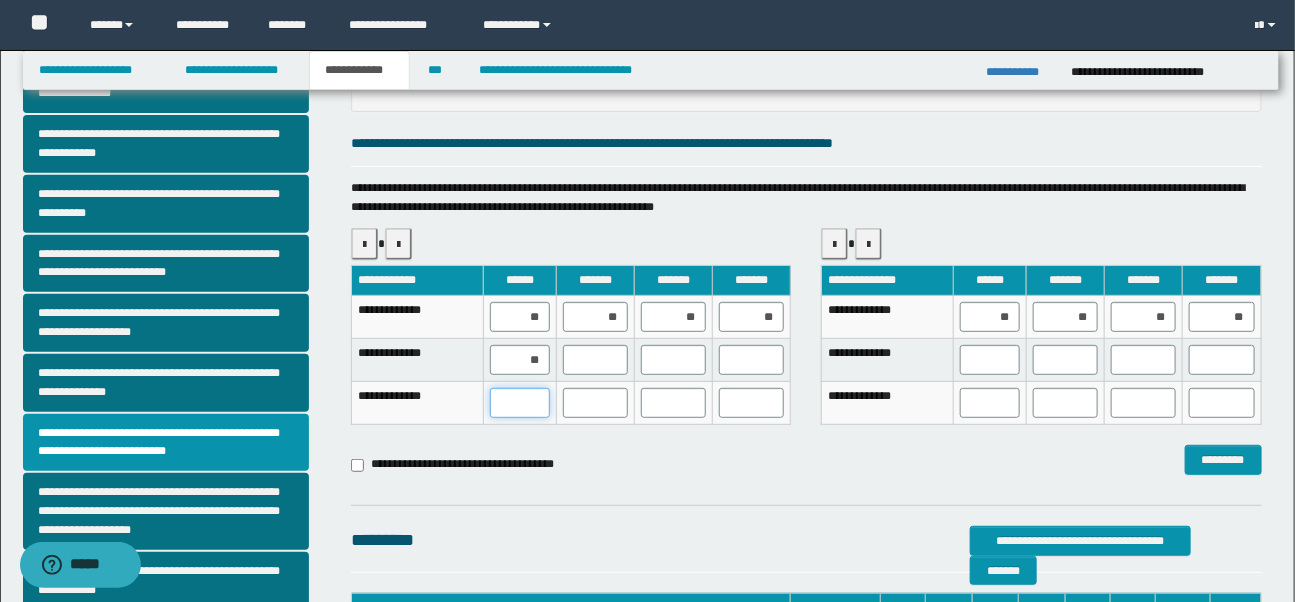 click at bounding box center [520, 403] 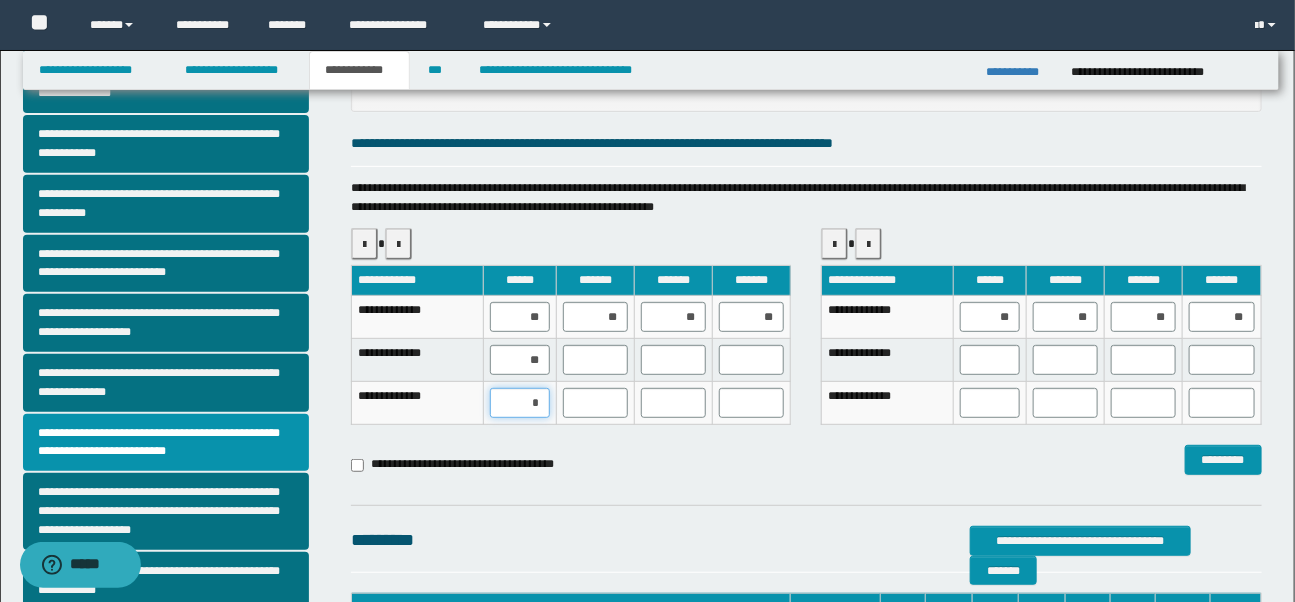 type on "**" 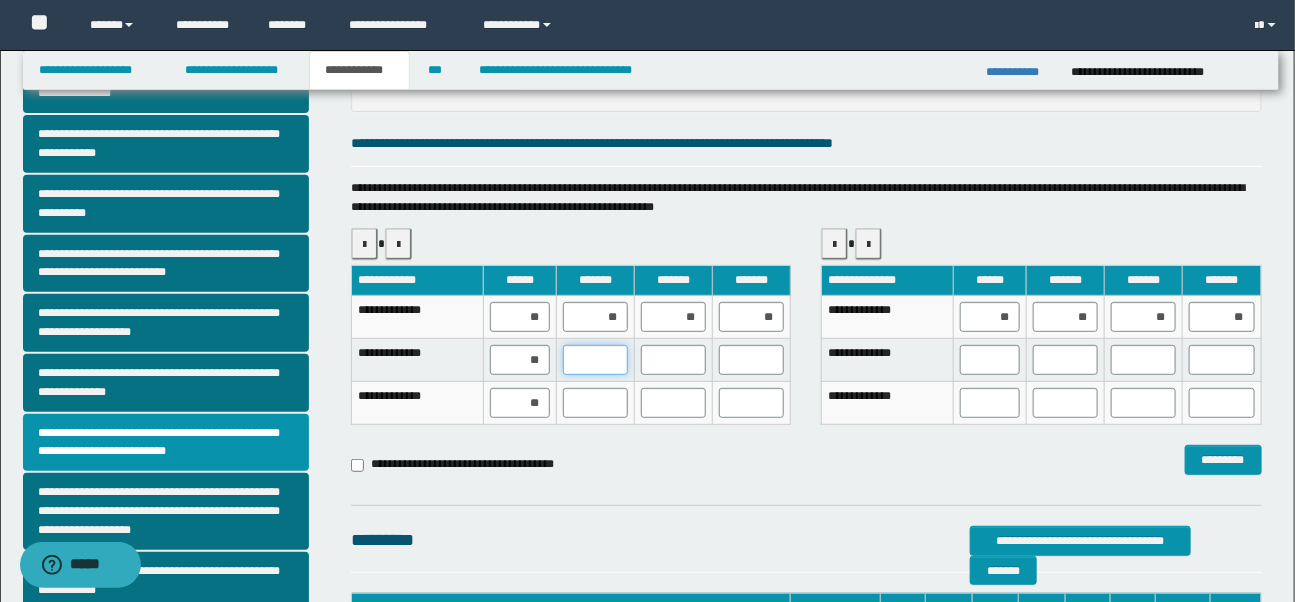 click at bounding box center (595, 360) 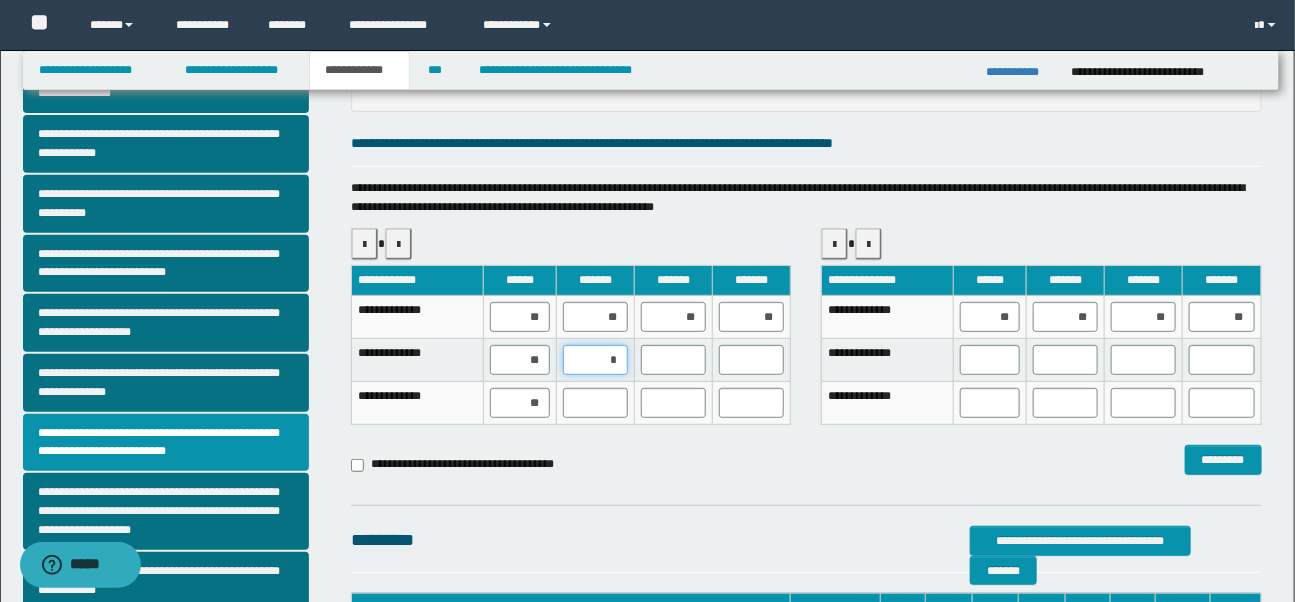 type on "**" 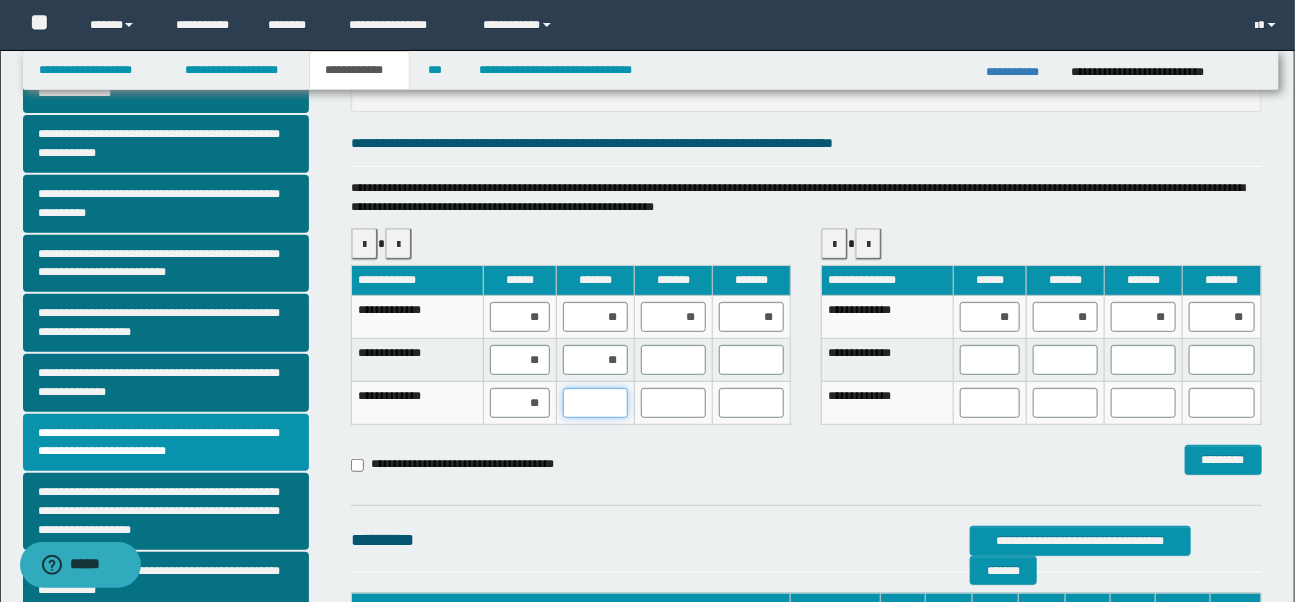 click at bounding box center (595, 403) 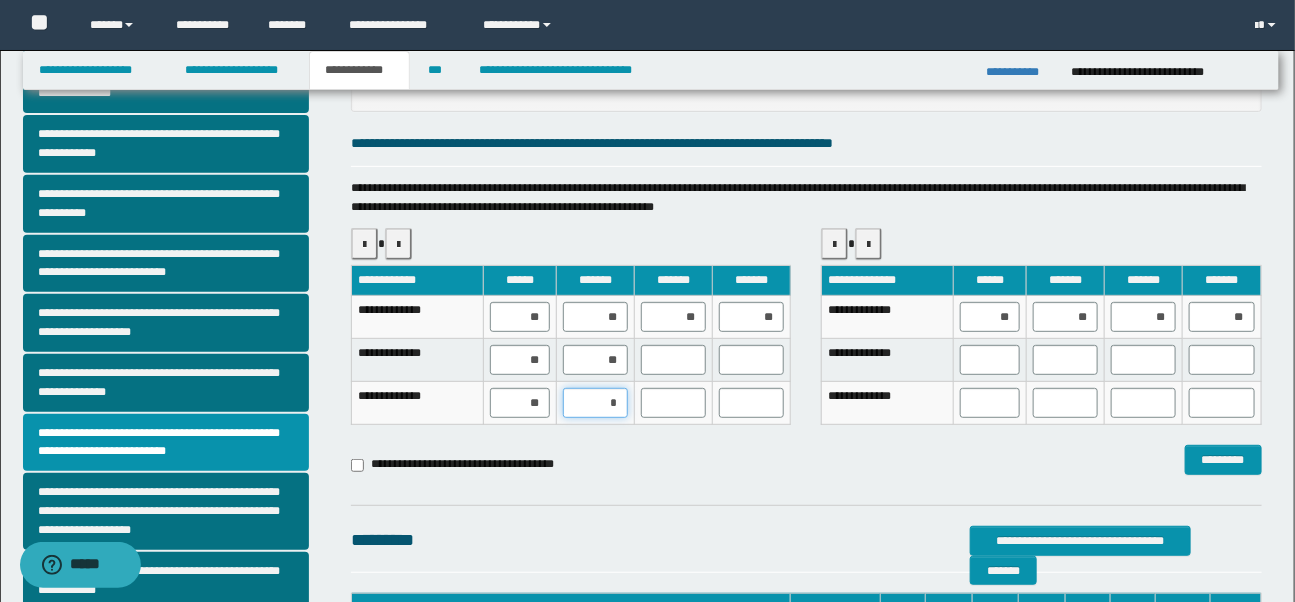 type on "**" 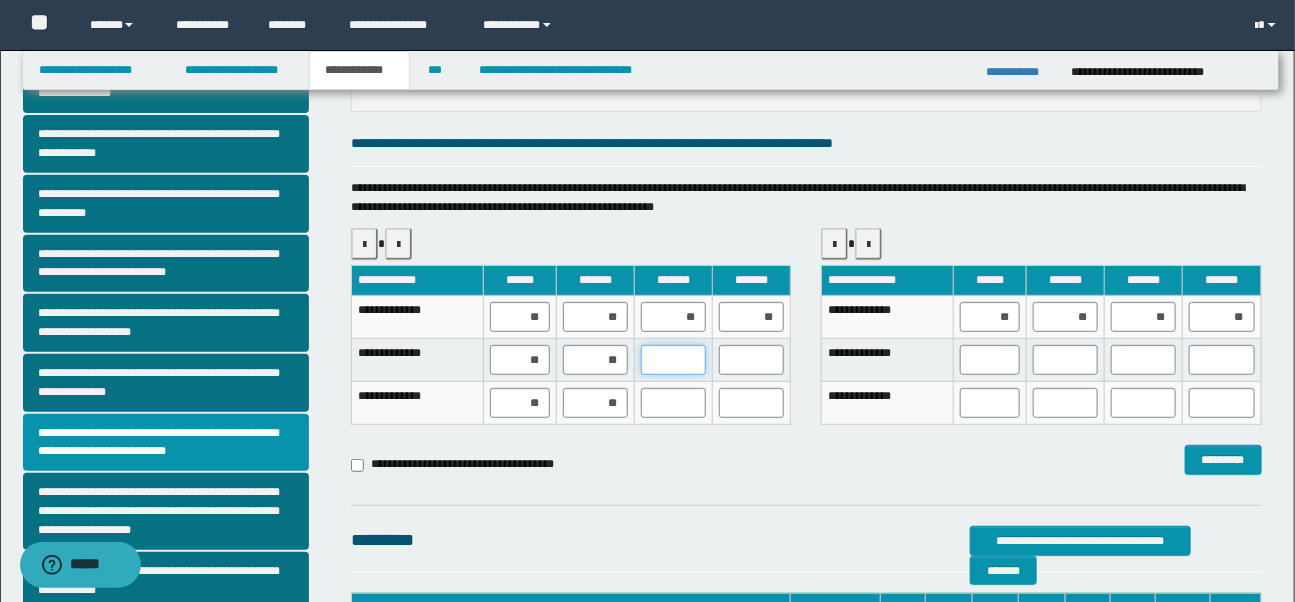 click at bounding box center [673, 360] 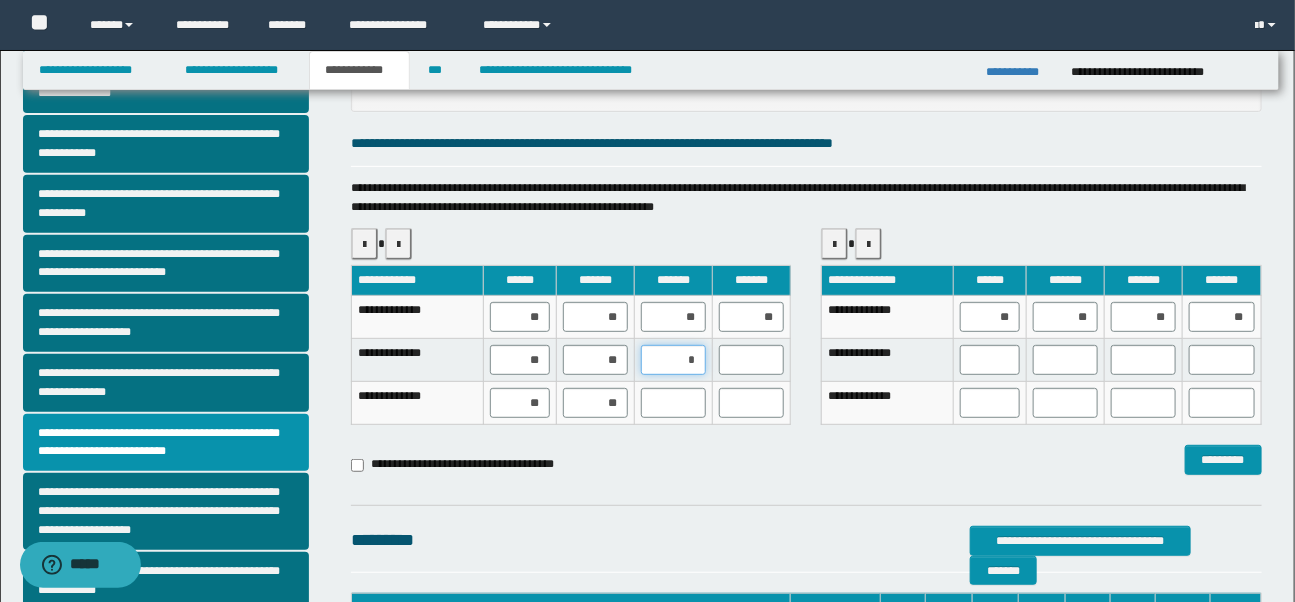 type on "**" 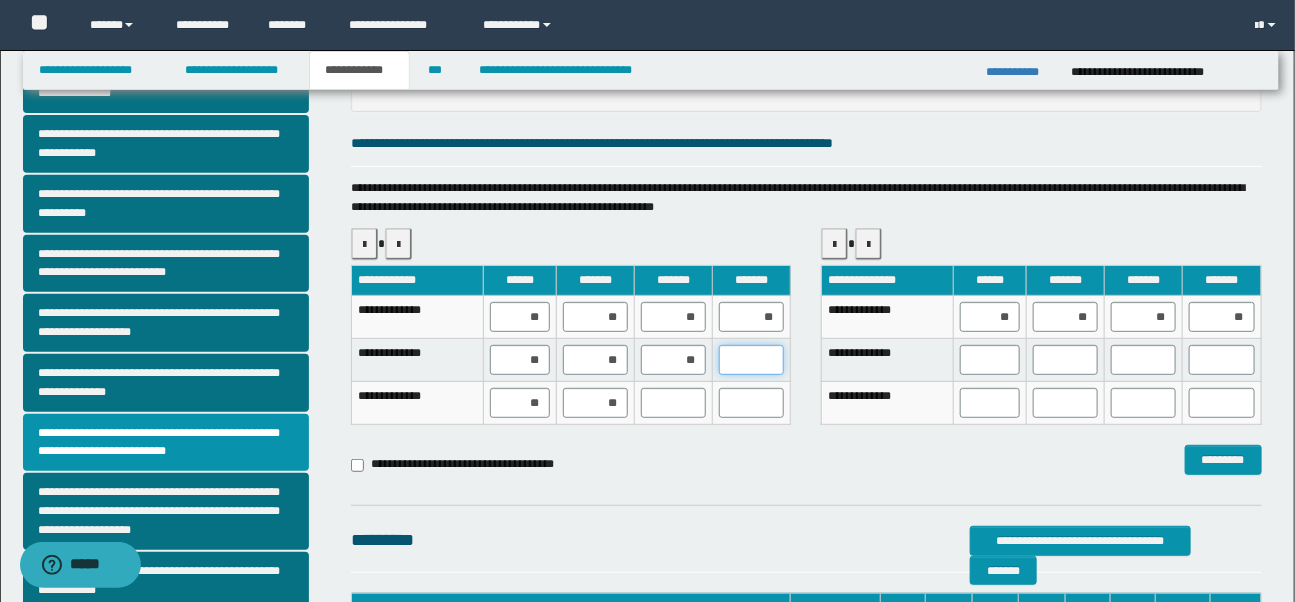 click at bounding box center (751, 360) 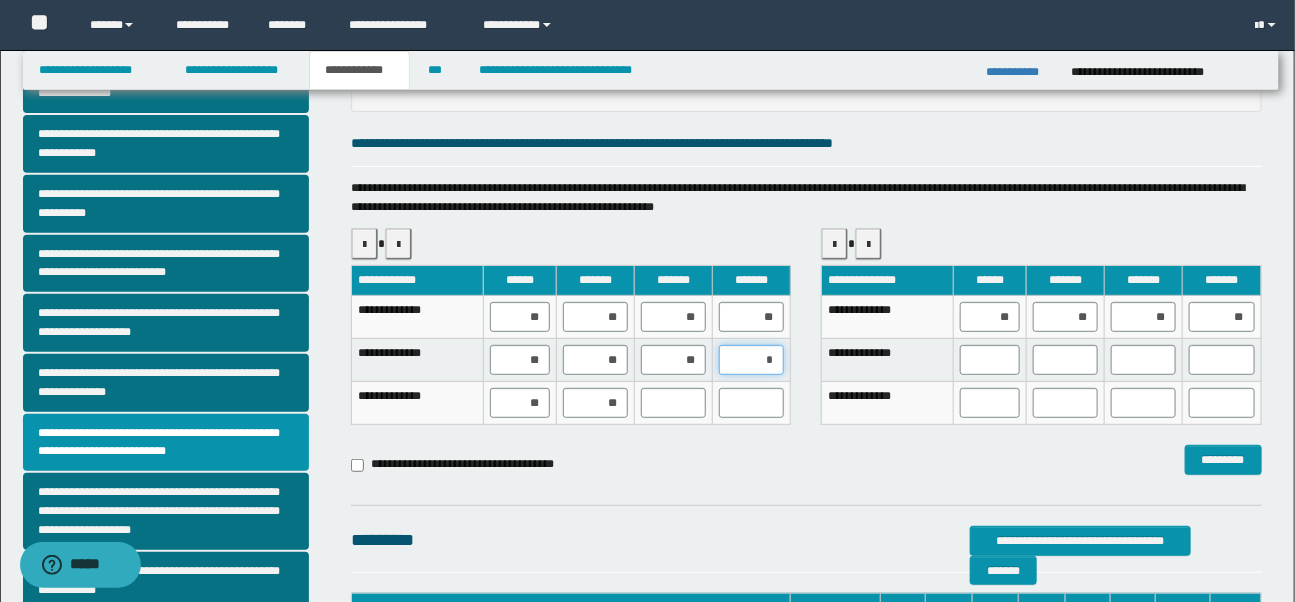 type on "**" 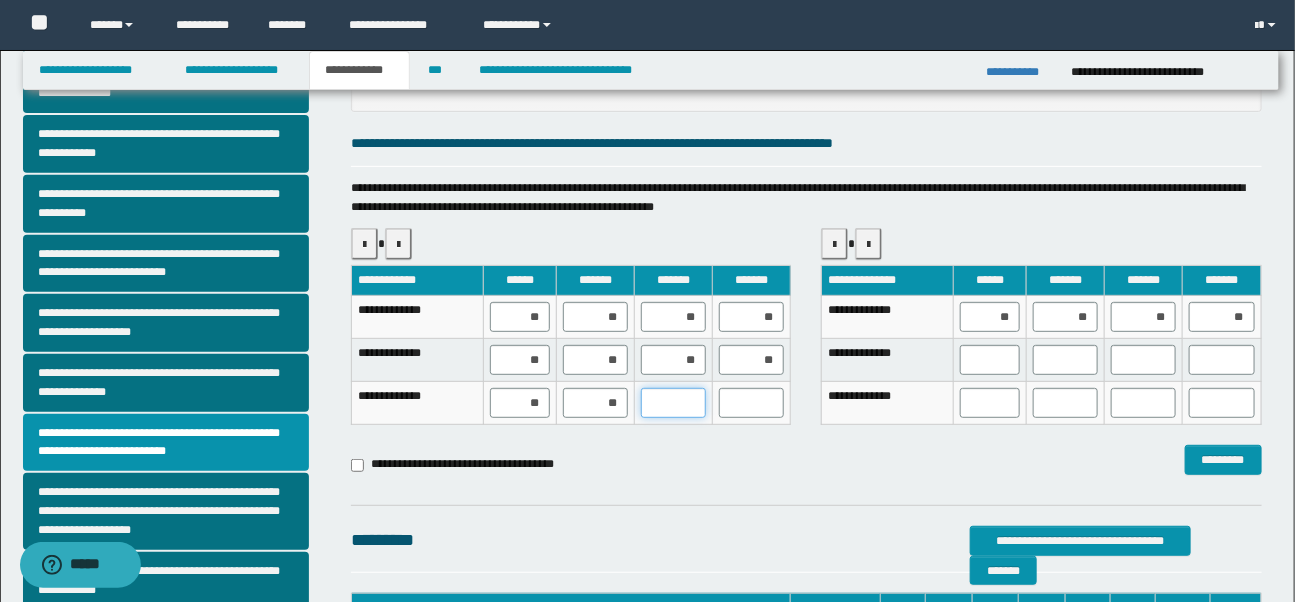 click at bounding box center [673, 403] 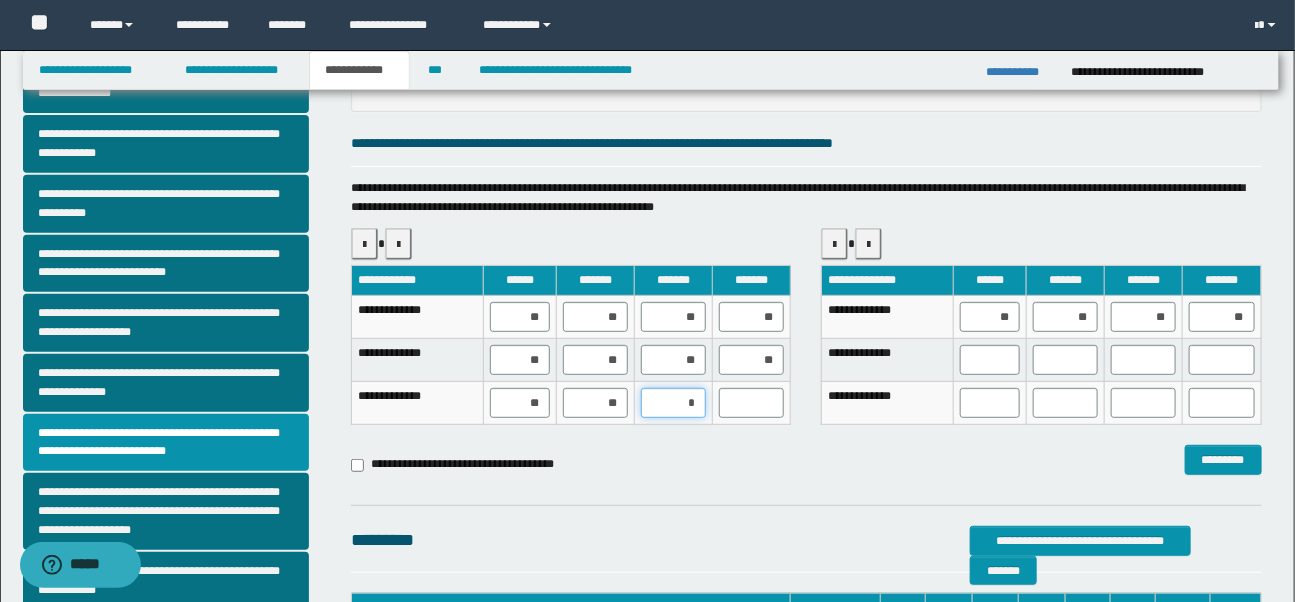 type on "**" 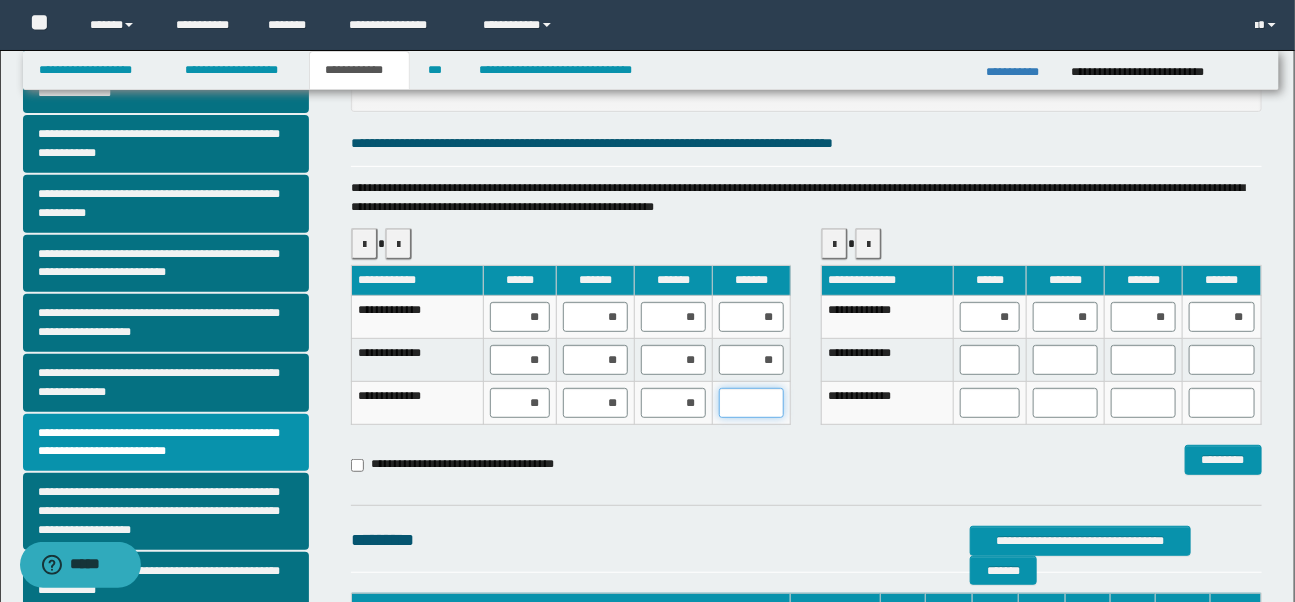 click at bounding box center [751, 403] 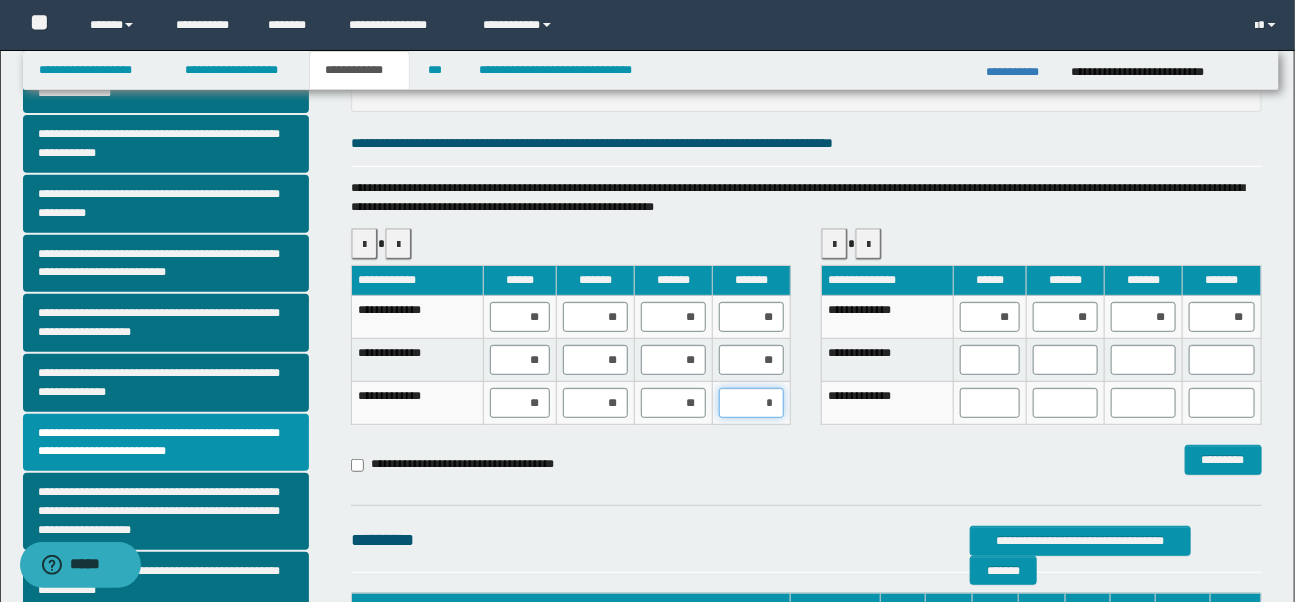 type on "**" 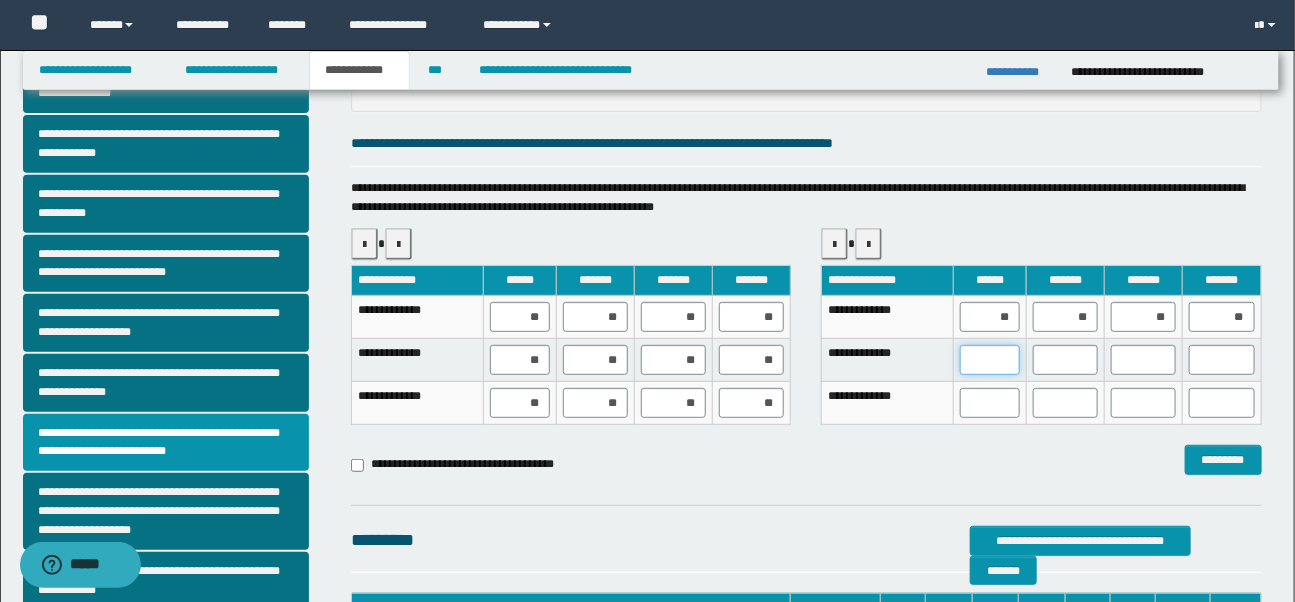 click at bounding box center [990, 360] 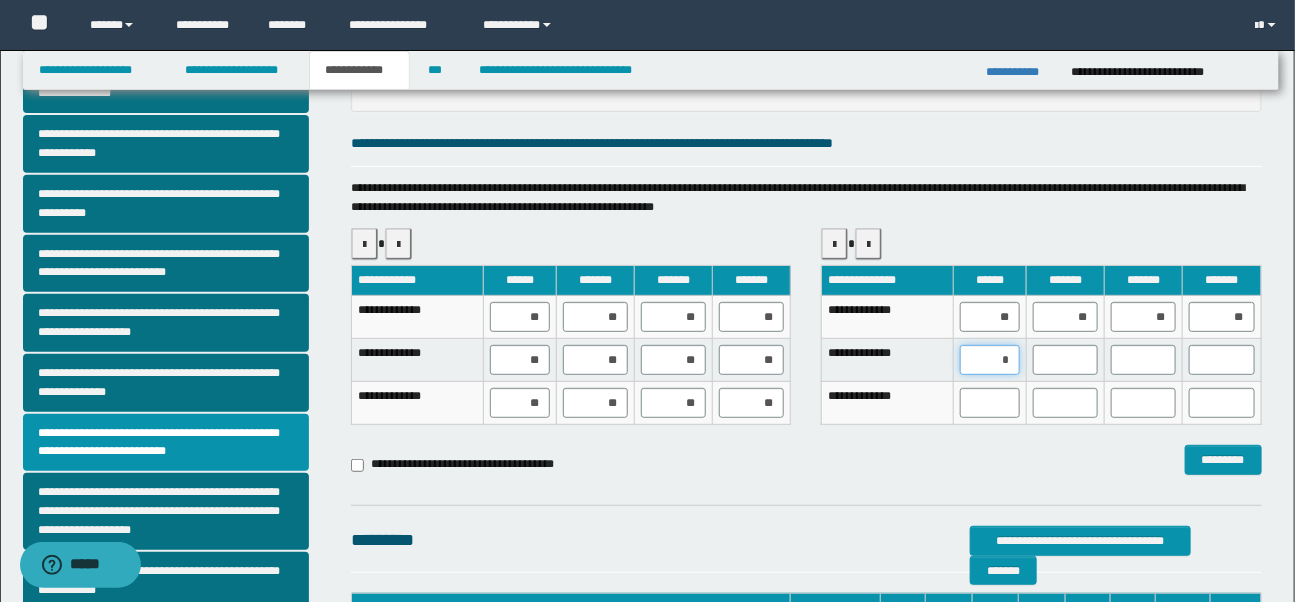 type on "**" 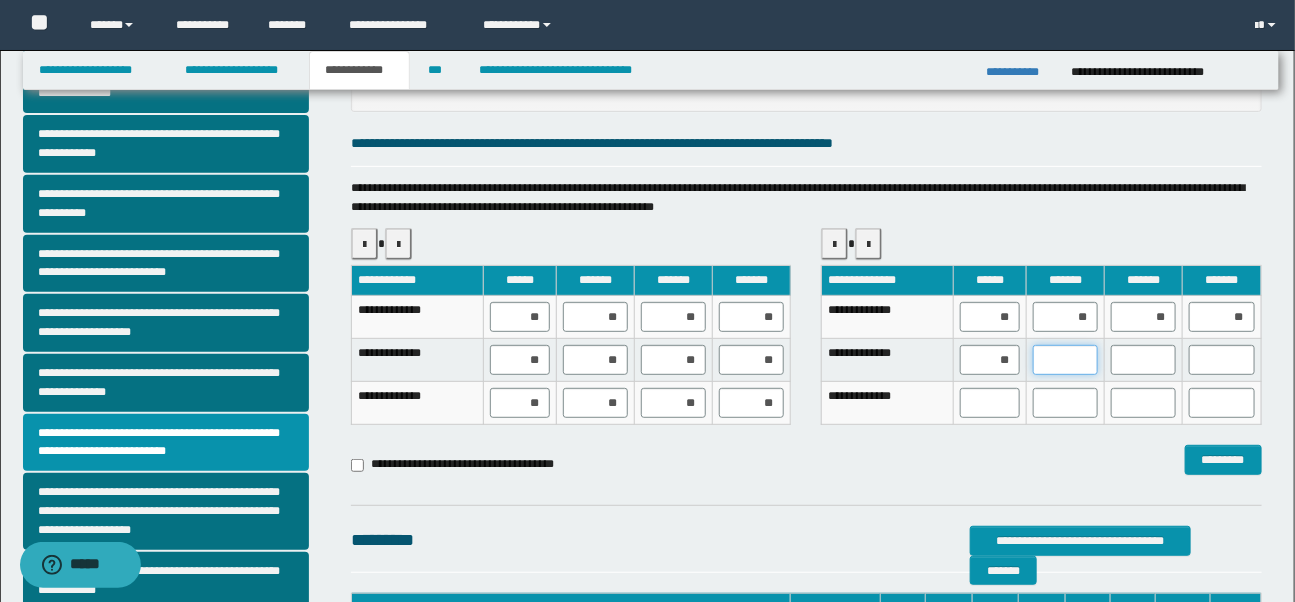 click at bounding box center [1065, 360] 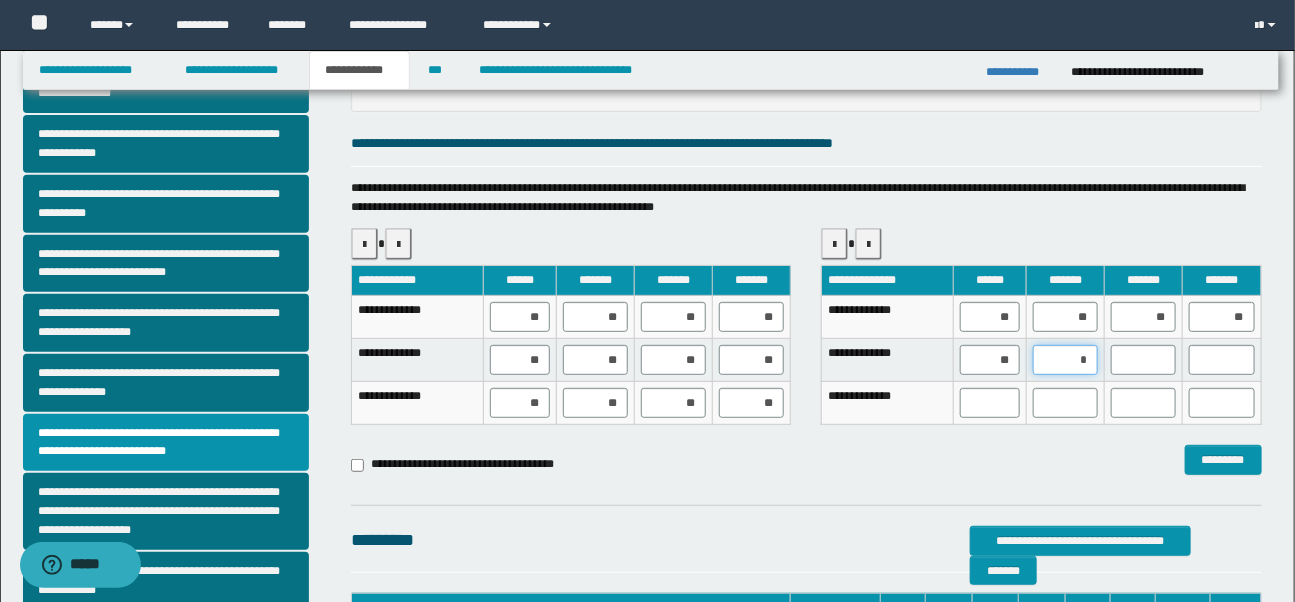 type on "**" 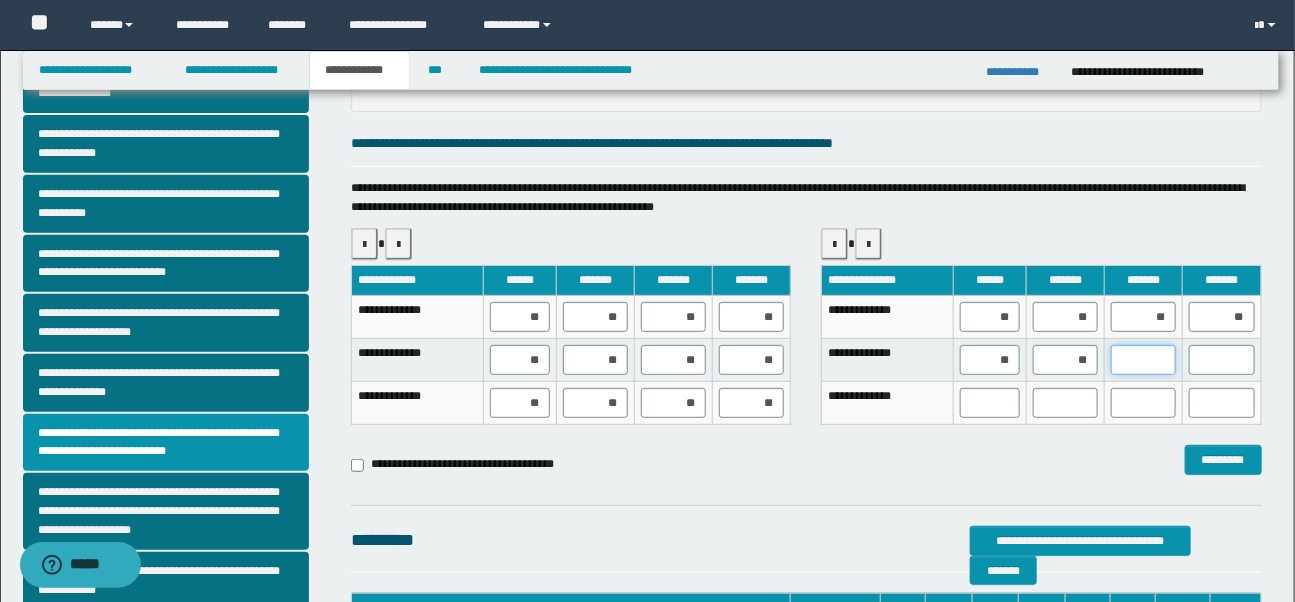 click at bounding box center [1143, 360] 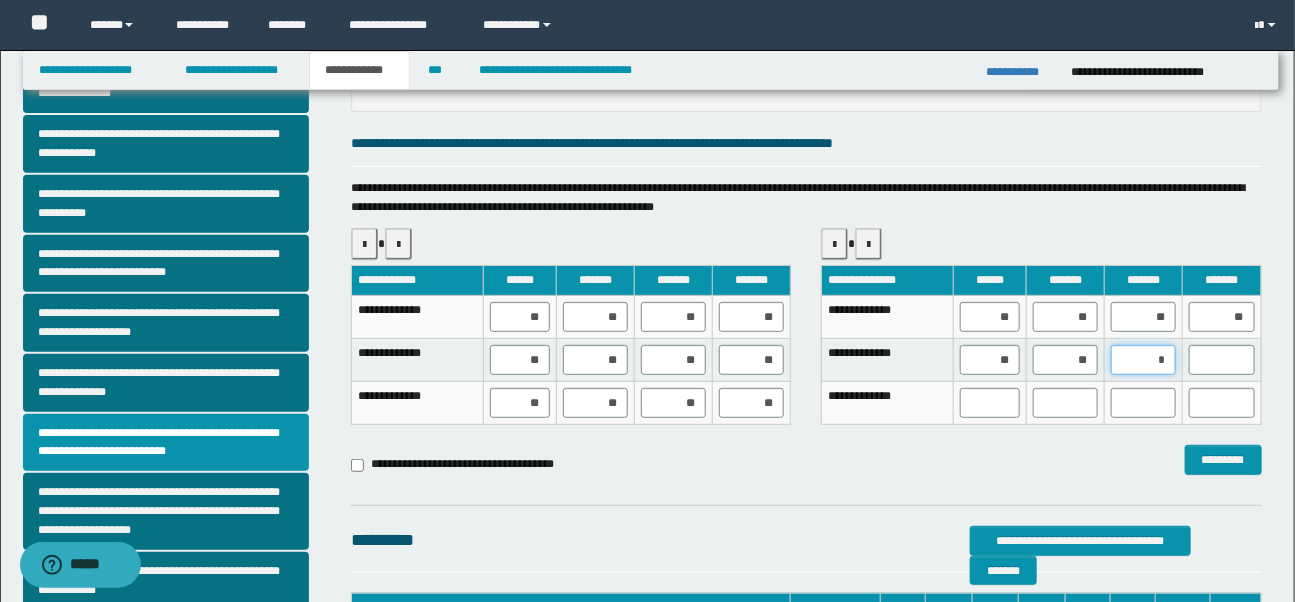 type on "**" 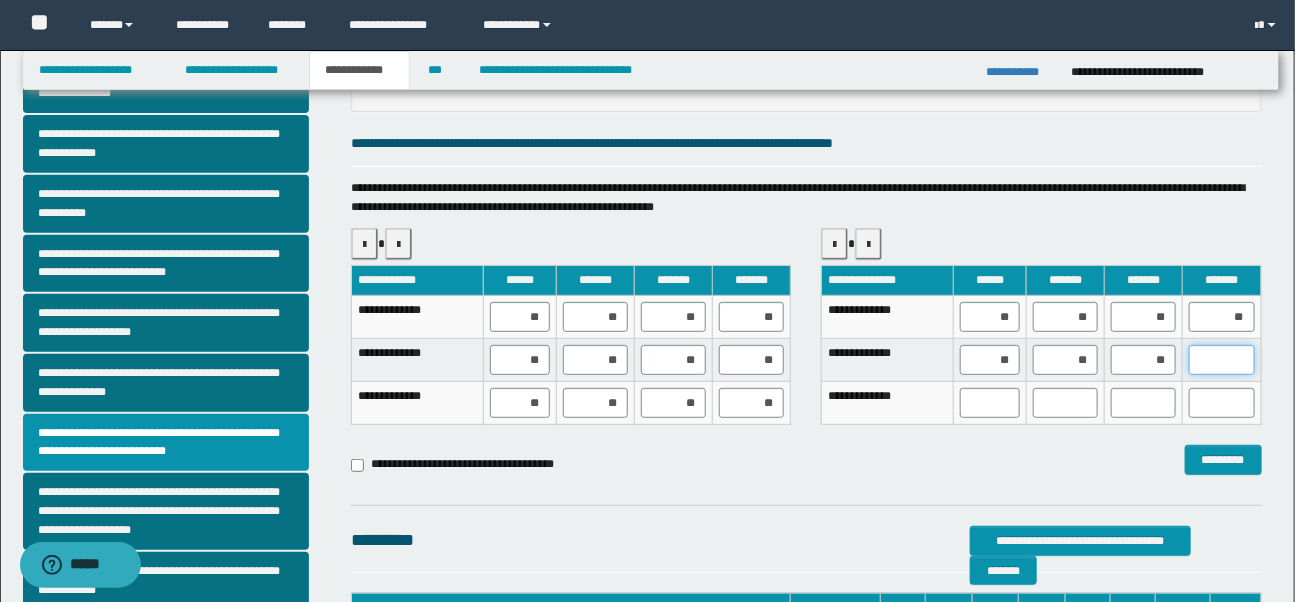 click at bounding box center [1221, 360] 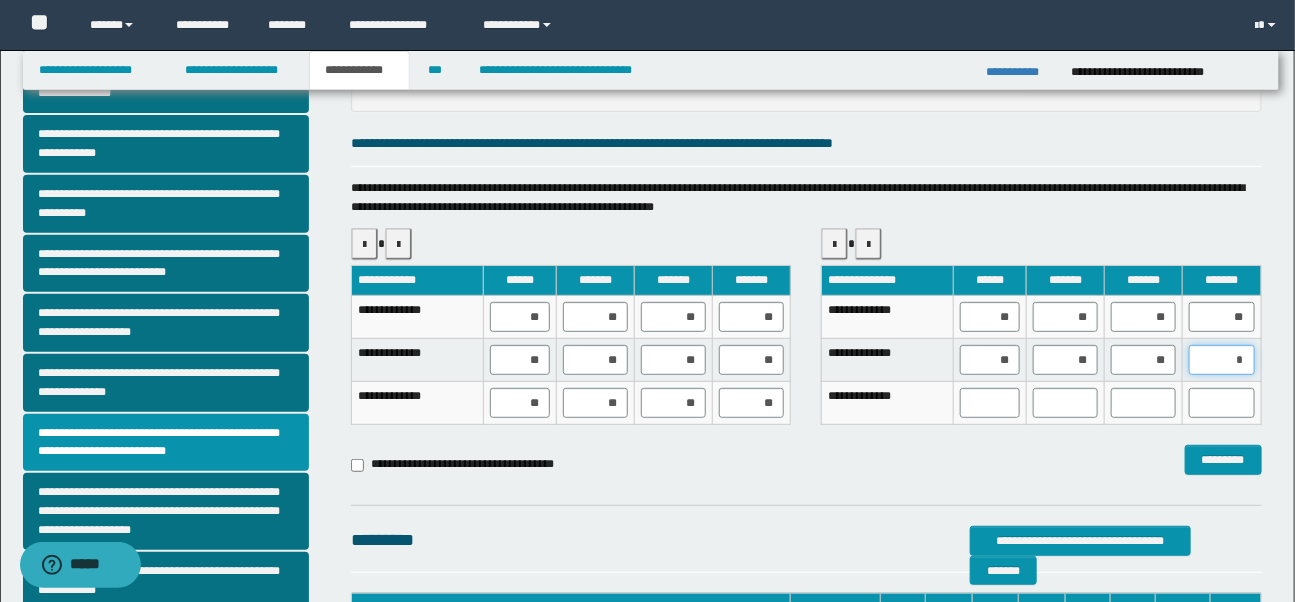 type on "**" 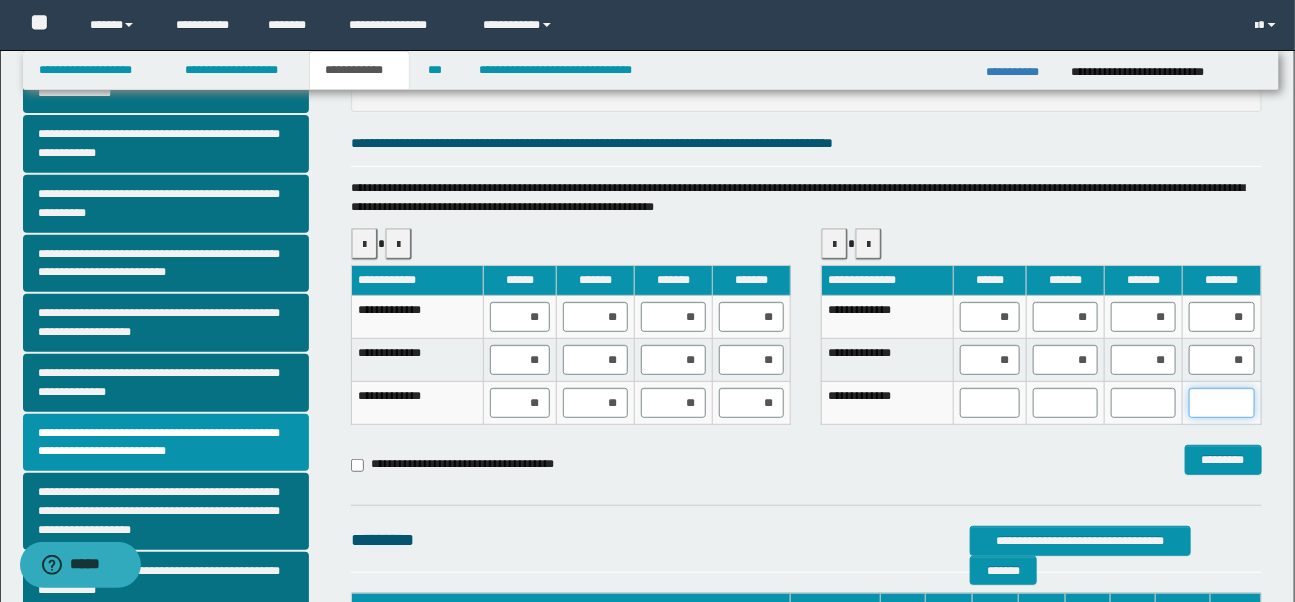 click at bounding box center (1221, 403) 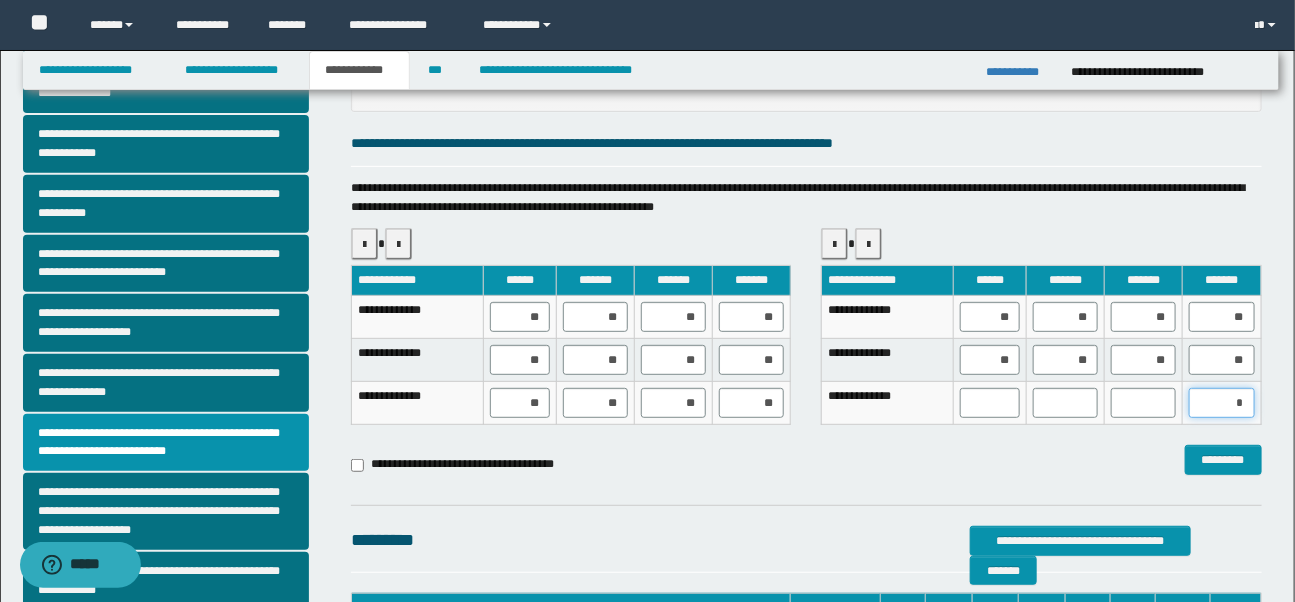type on "**" 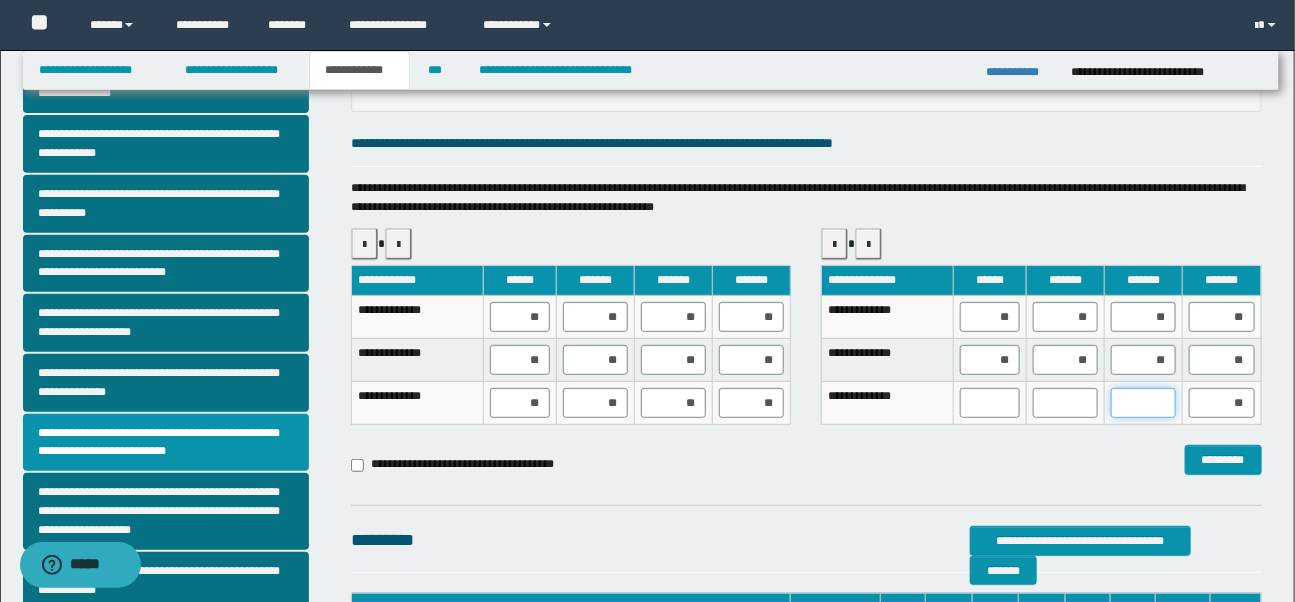 click at bounding box center (1143, 403) 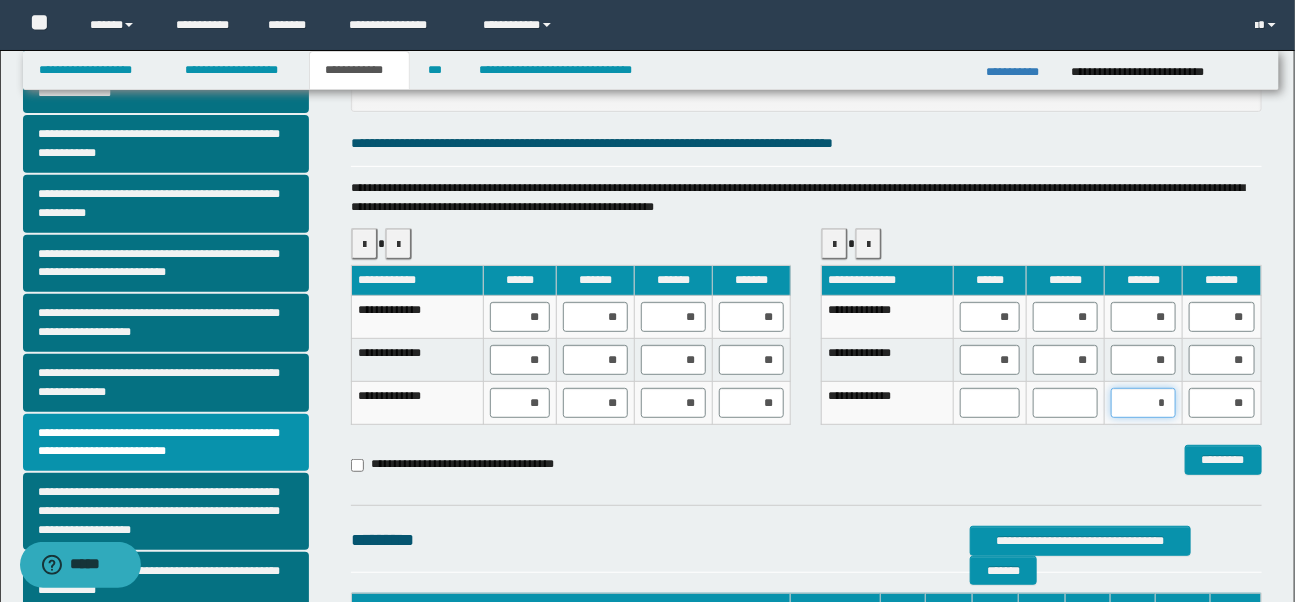 type on "**" 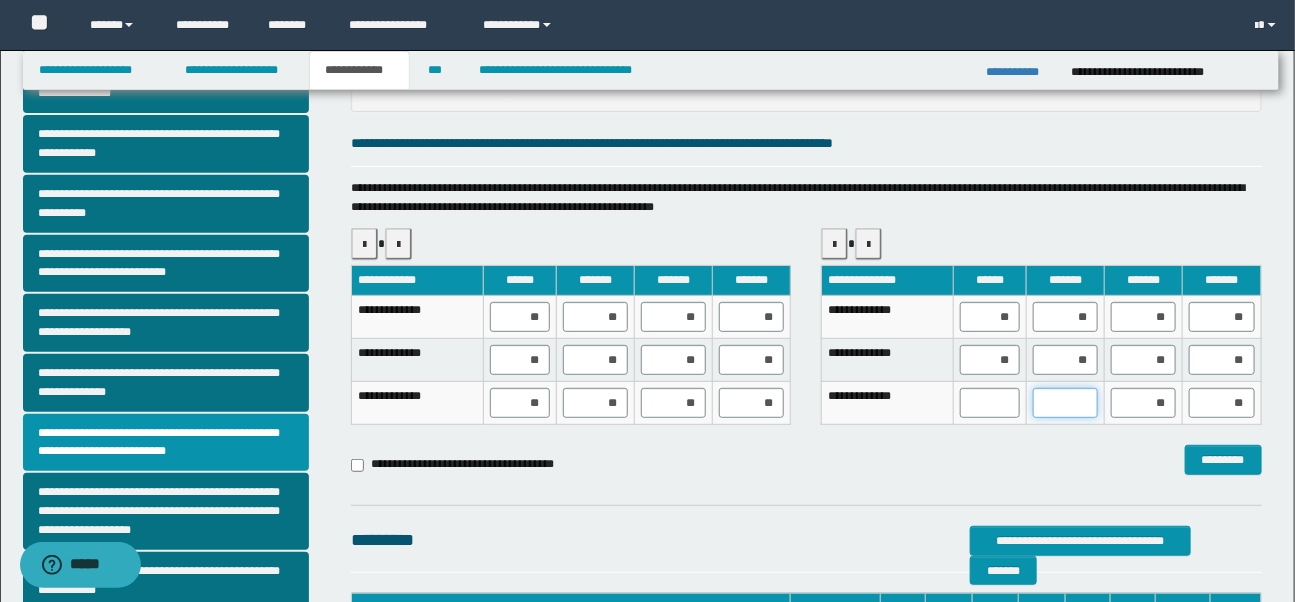 click at bounding box center (1065, 403) 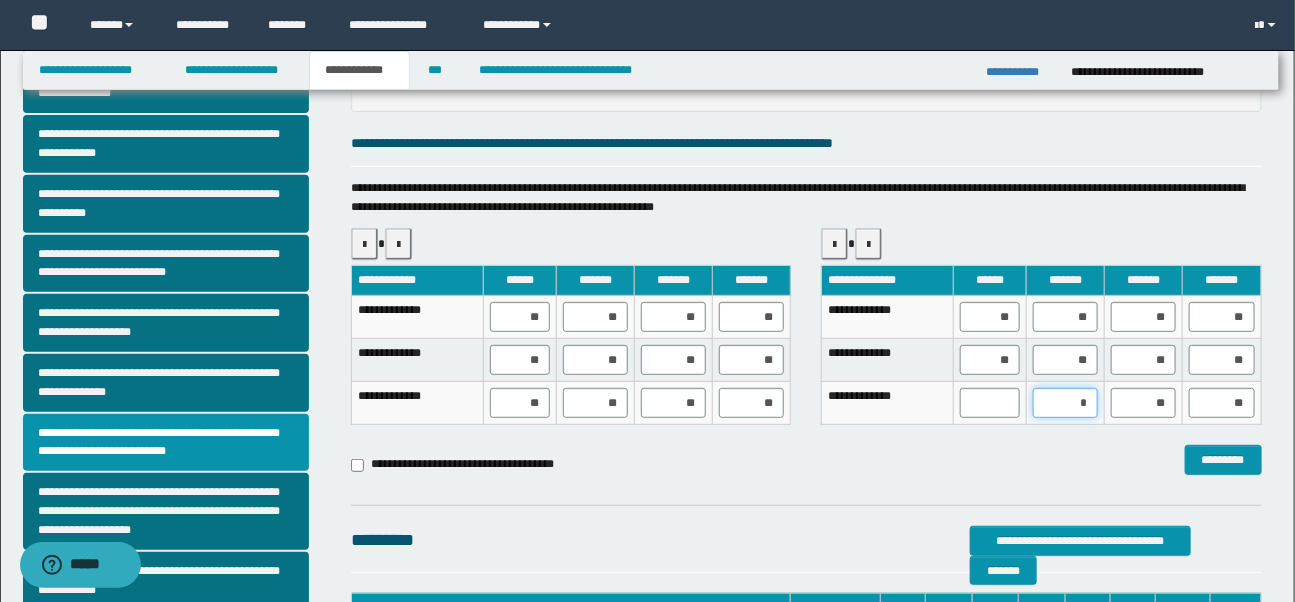 type on "**" 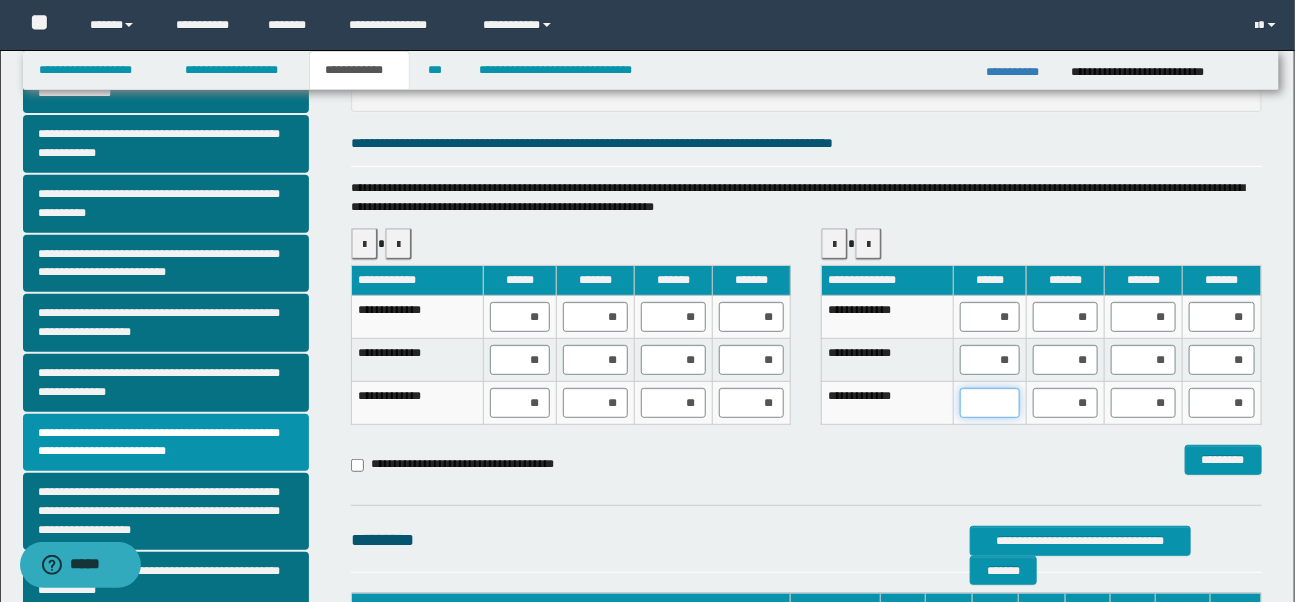 click at bounding box center [990, 403] 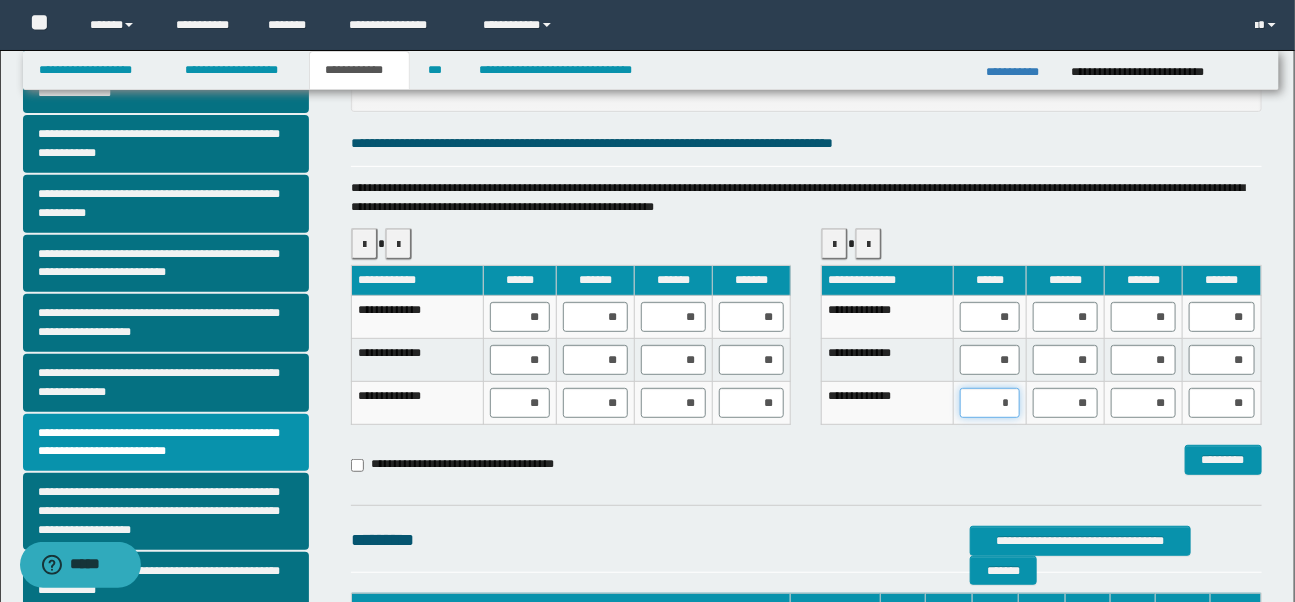 type on "**" 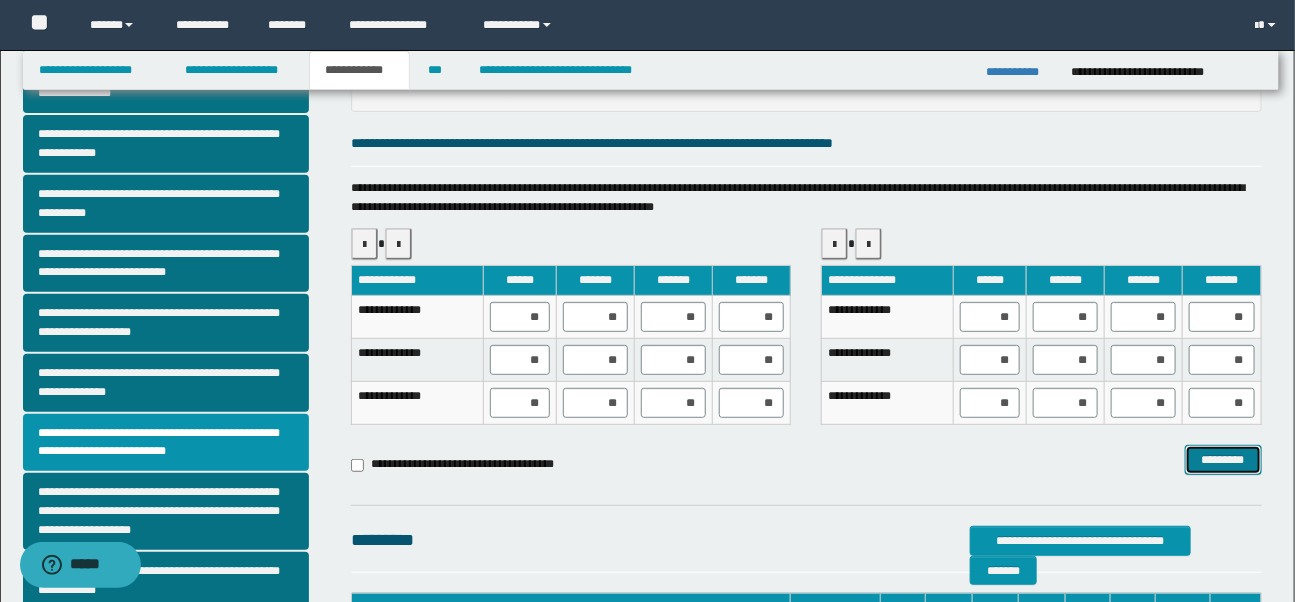 click on "*********" at bounding box center [1223, 460] 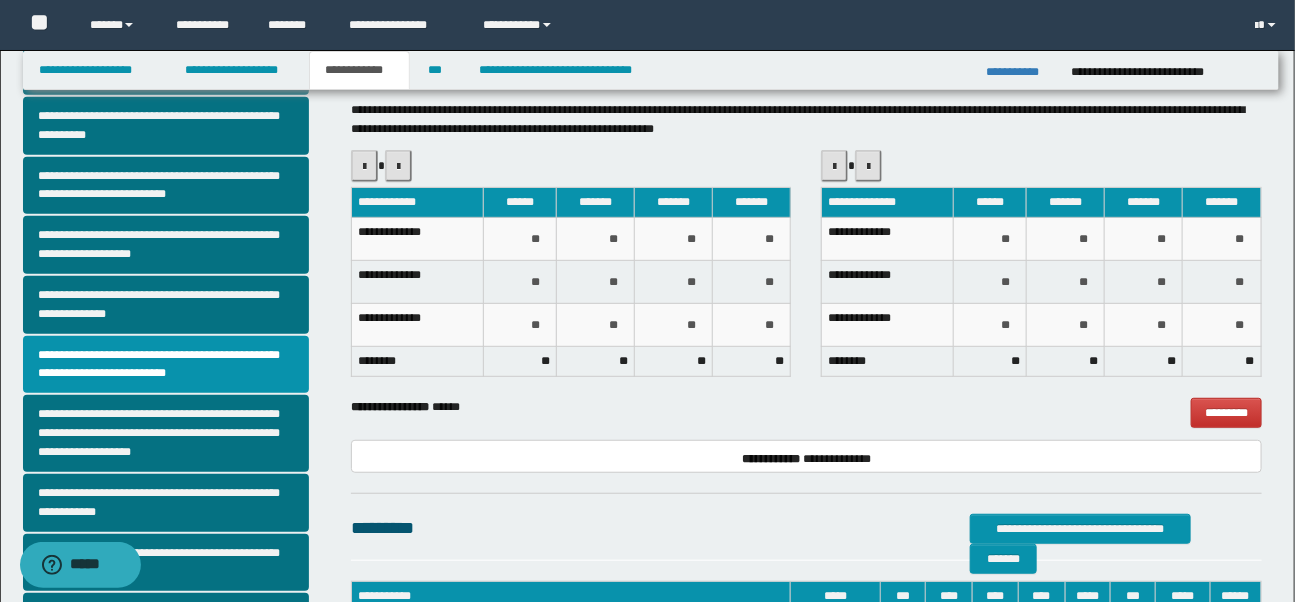 scroll, scrollTop: 392, scrollLeft: 0, axis: vertical 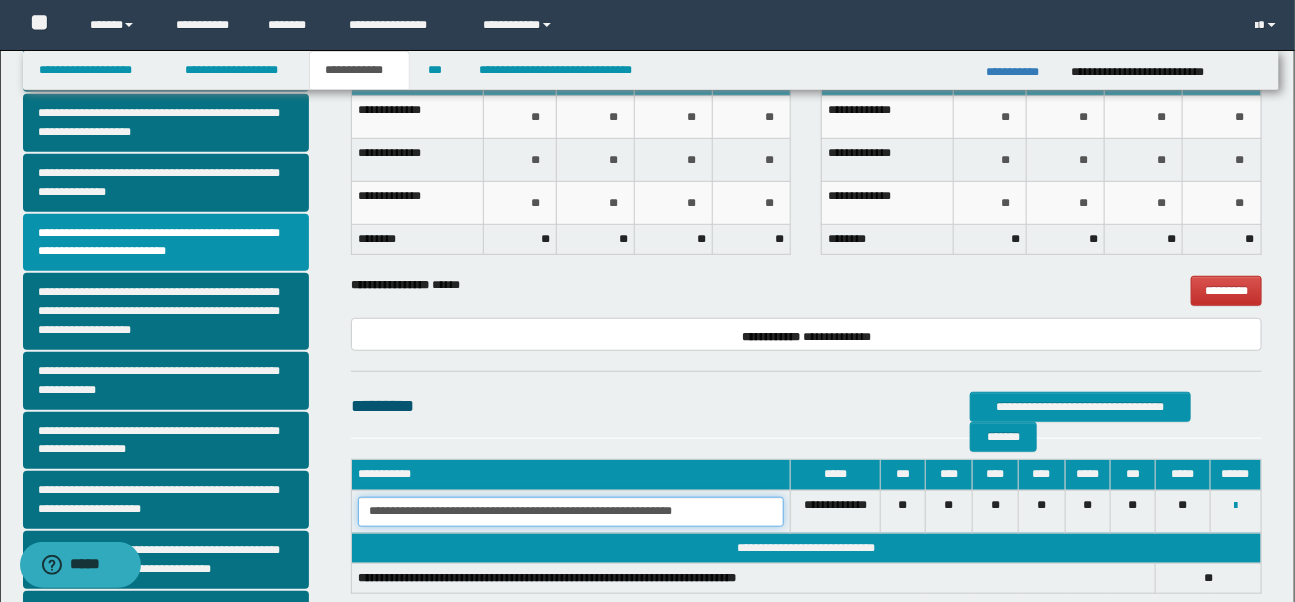 drag, startPoint x: 460, startPoint y: 512, endPoint x: 630, endPoint y: 514, distance: 170.01176 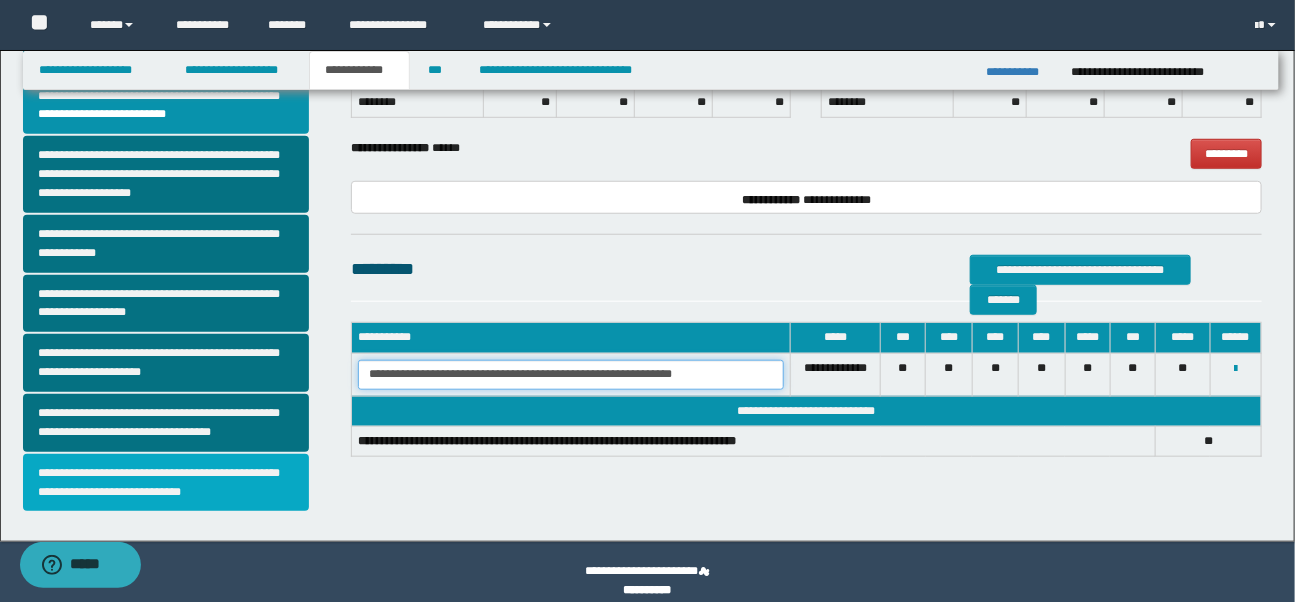 scroll, scrollTop: 538, scrollLeft: 0, axis: vertical 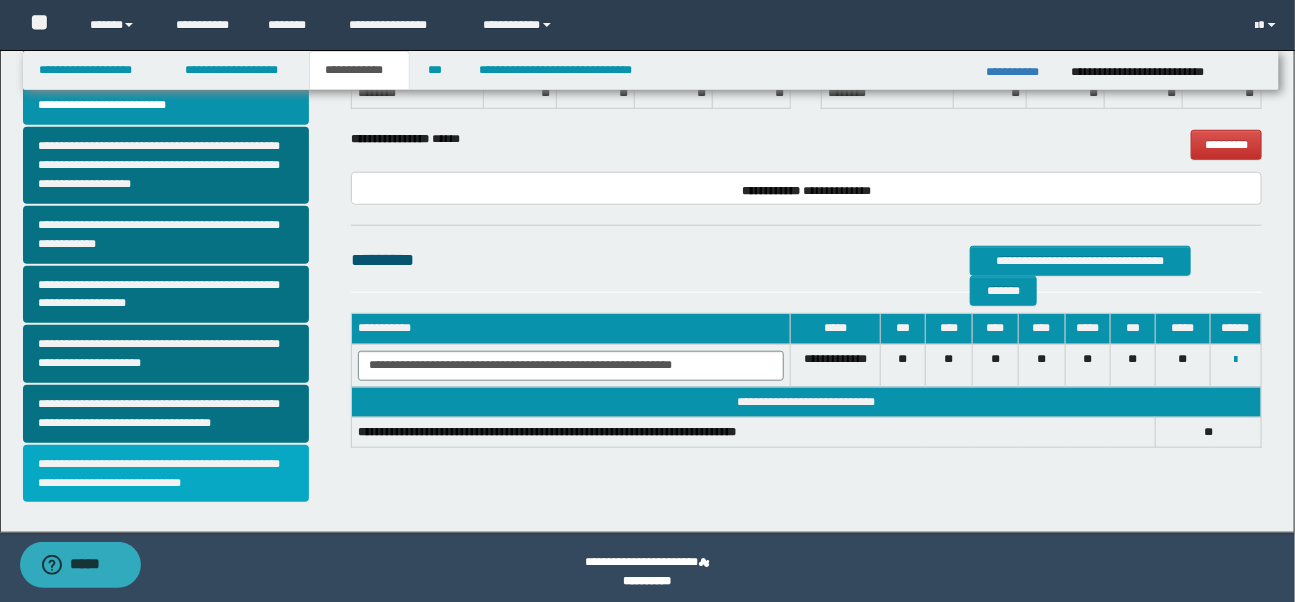 click on "**********" at bounding box center [166, 474] 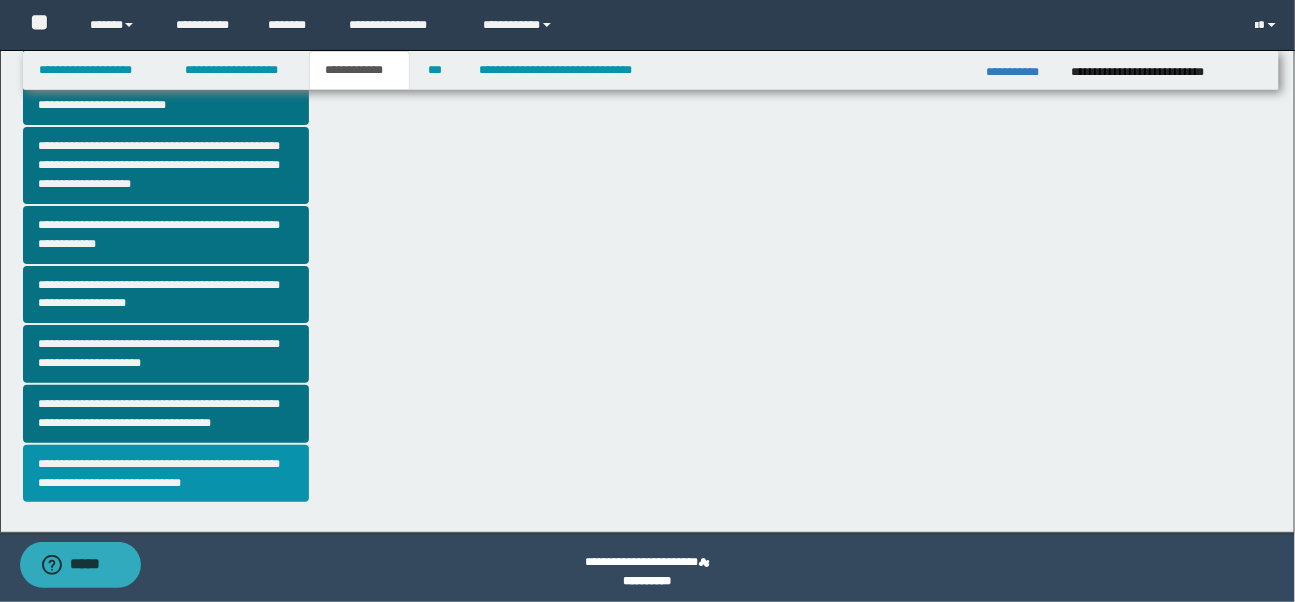 scroll, scrollTop: 0, scrollLeft: 0, axis: both 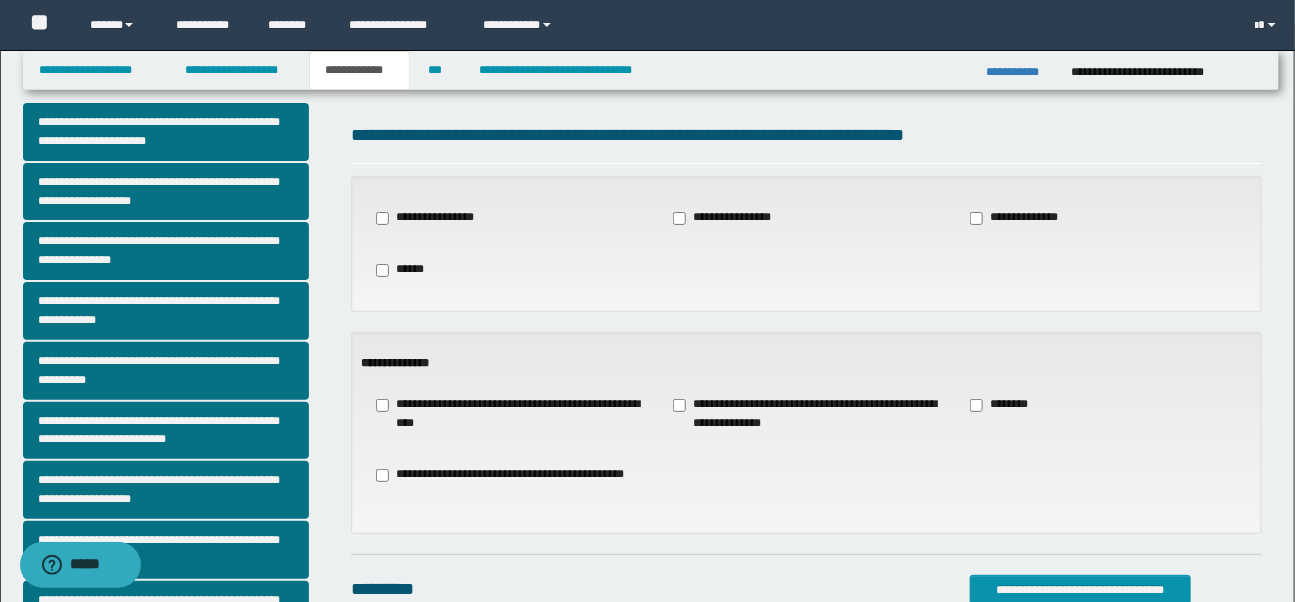 click on "**********" at bounding box center [509, 414] 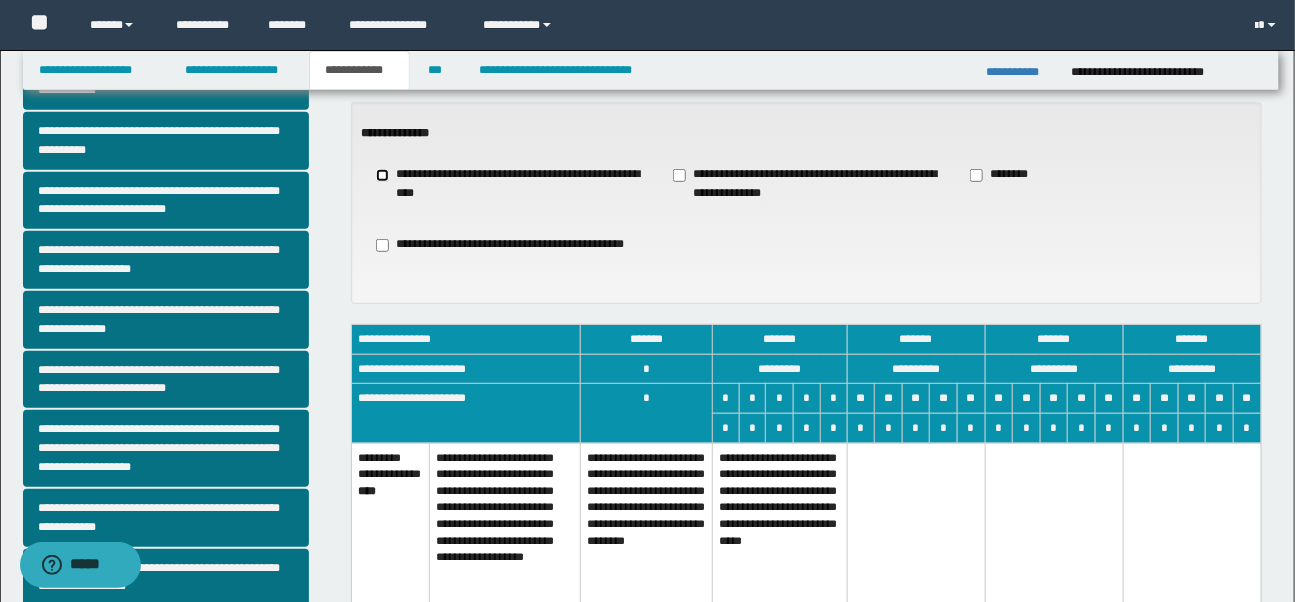 scroll, scrollTop: 430, scrollLeft: 0, axis: vertical 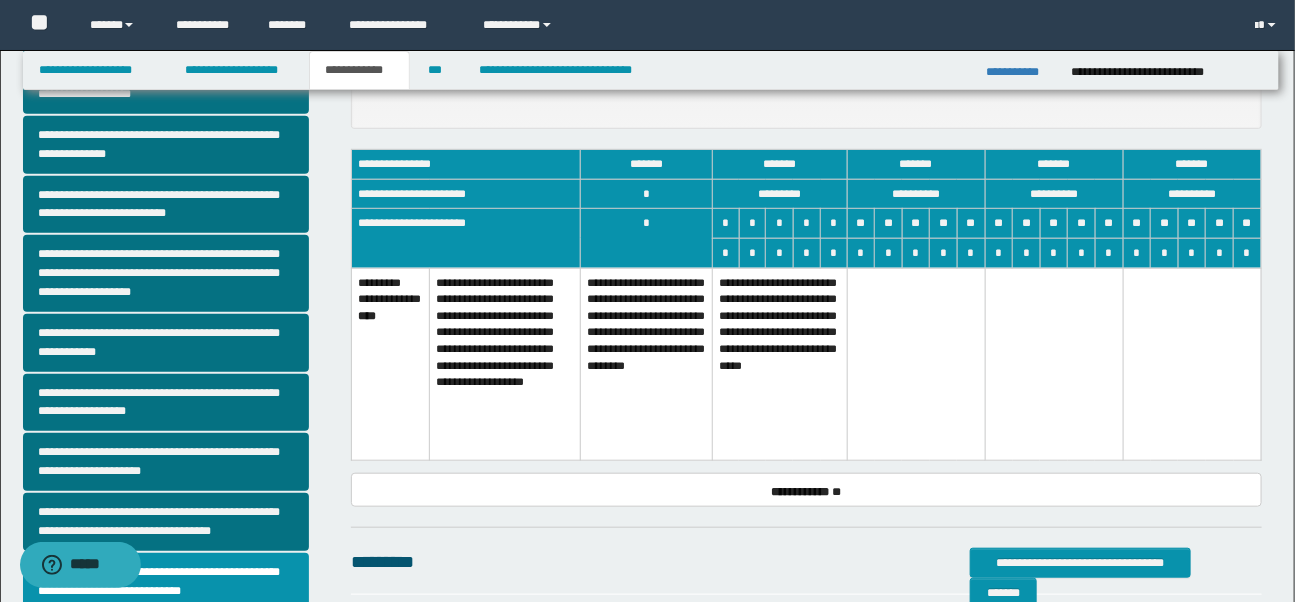 click on "**********" at bounding box center (780, 364) 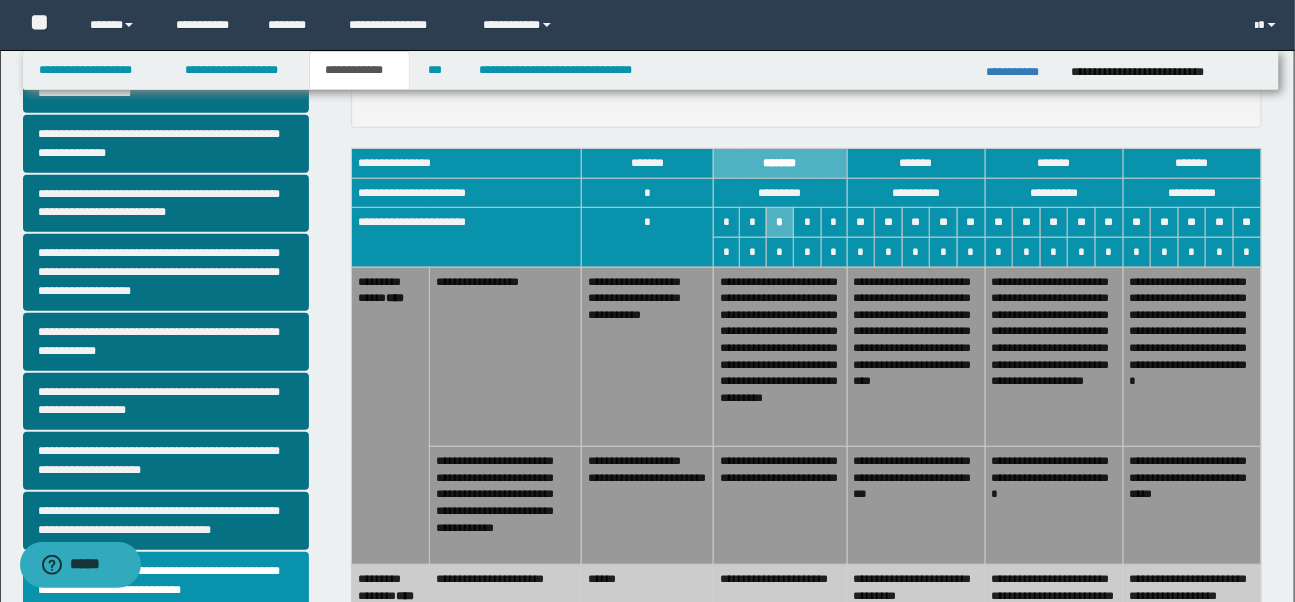 scroll, scrollTop: 433, scrollLeft: 0, axis: vertical 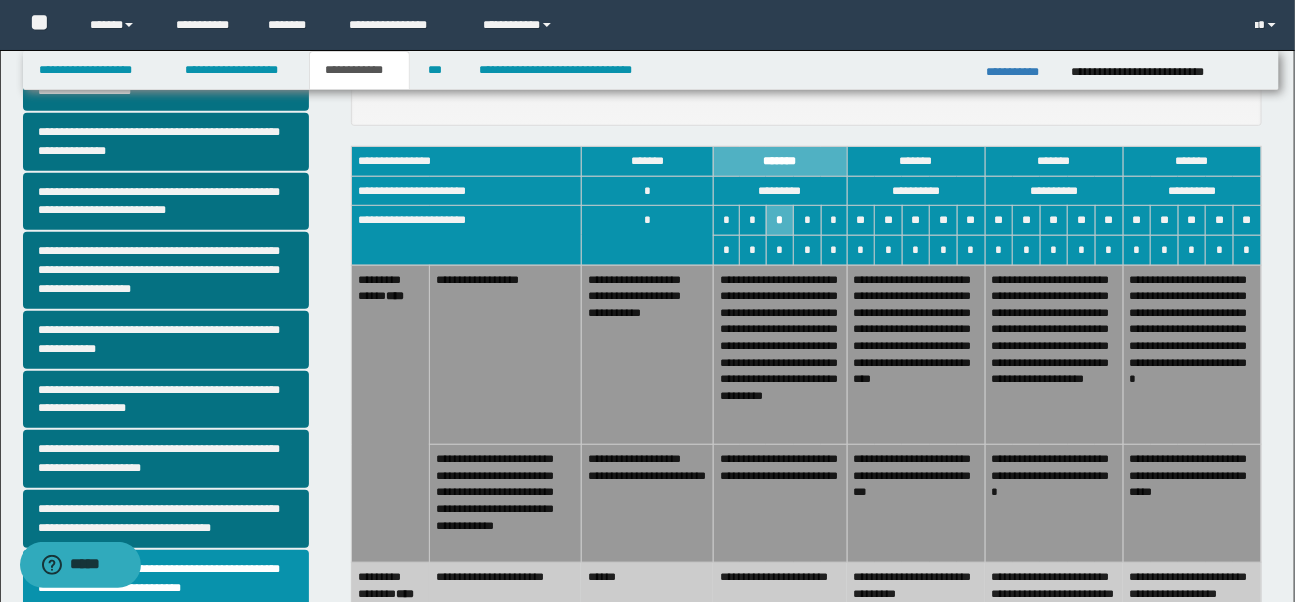 click on "**********" at bounding box center [780, 504] 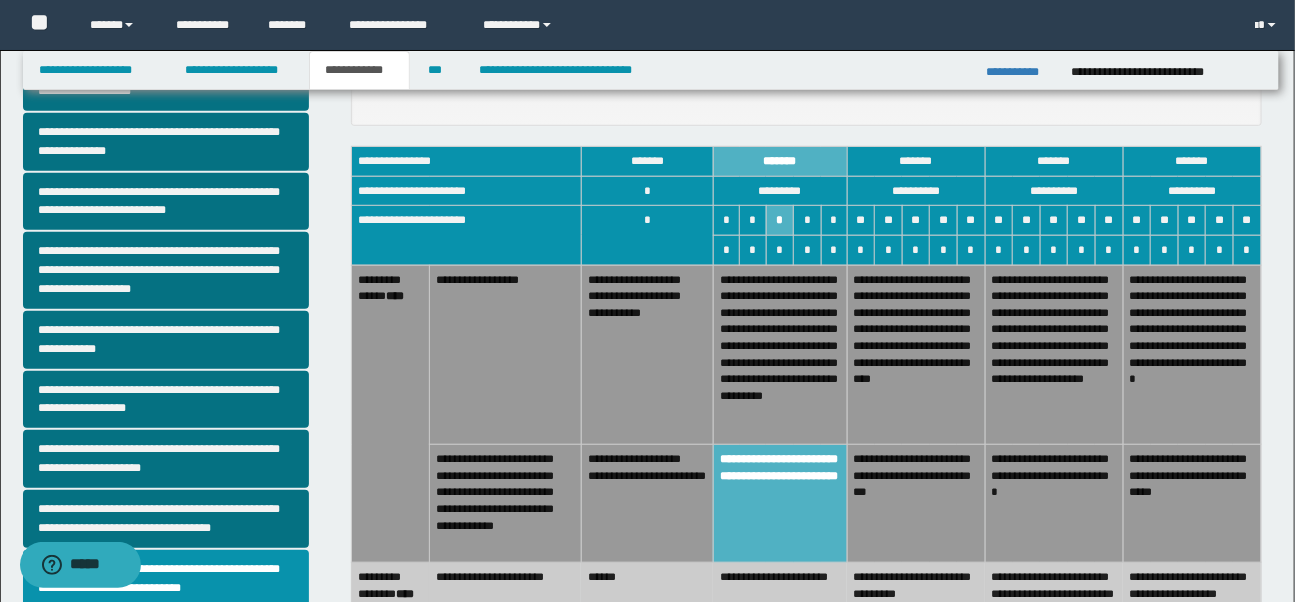 click on "**********" at bounding box center (780, 355) 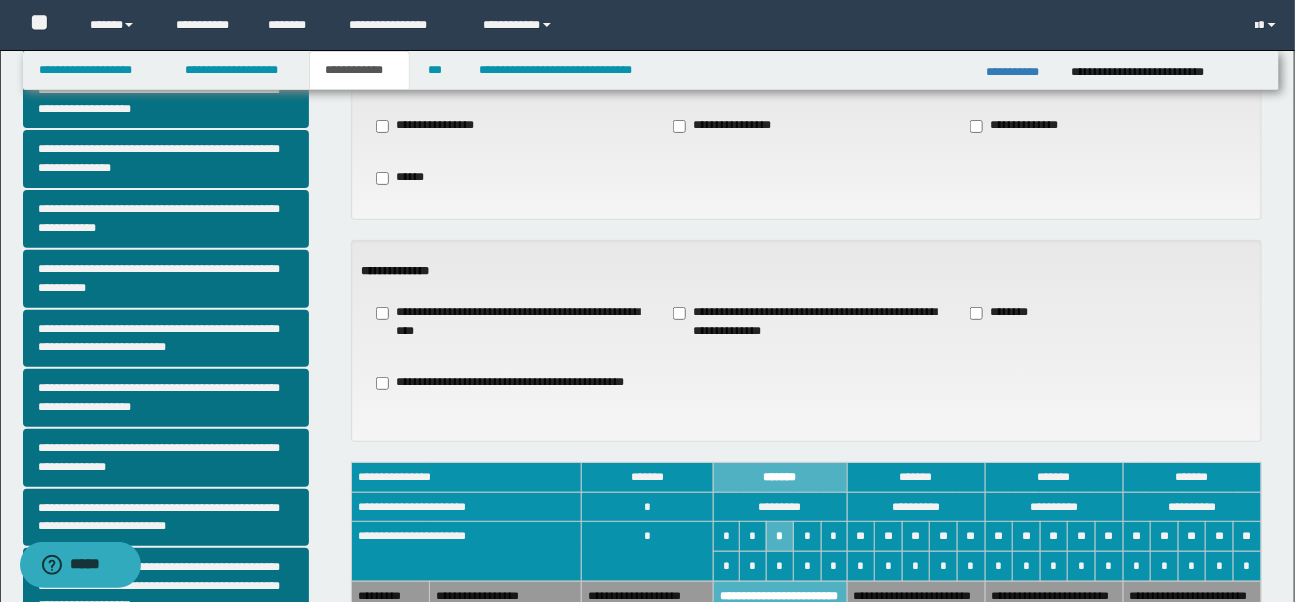 scroll, scrollTop: 121, scrollLeft: 0, axis: vertical 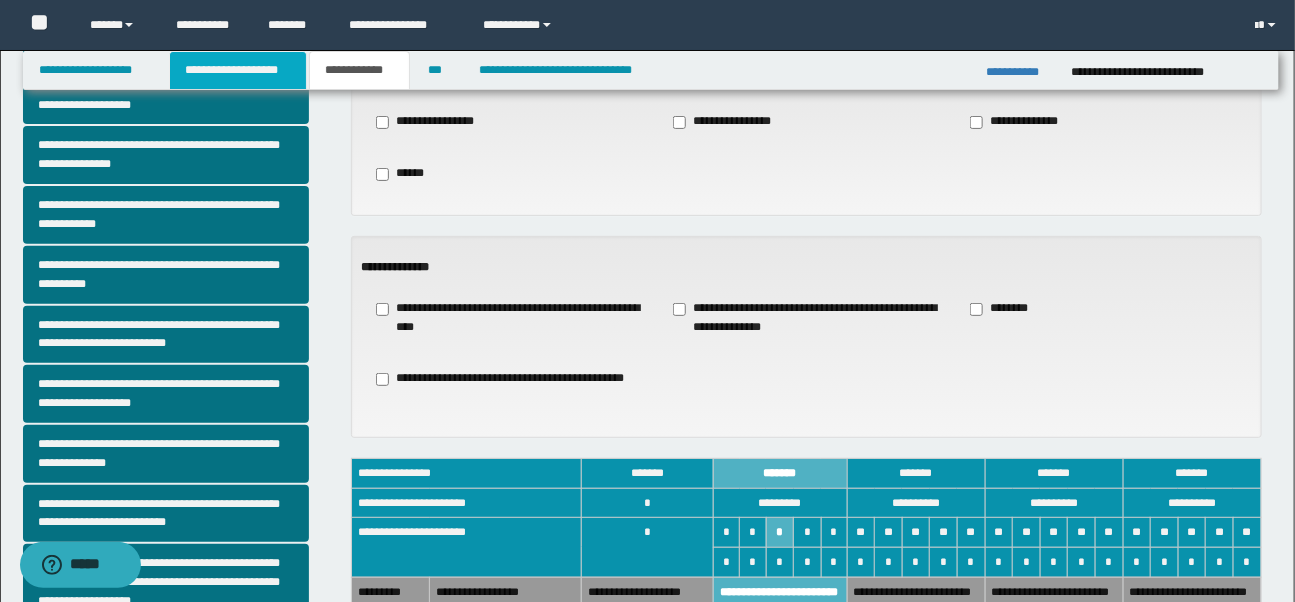click on "**********" at bounding box center [238, 70] 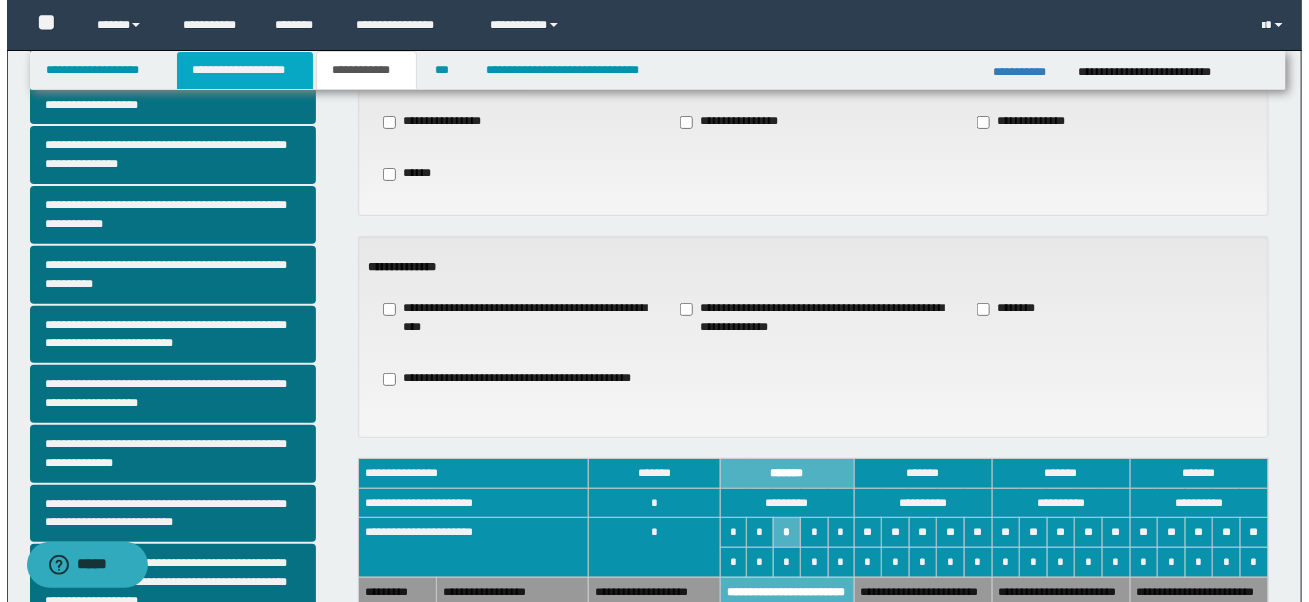 scroll, scrollTop: 153, scrollLeft: 0, axis: vertical 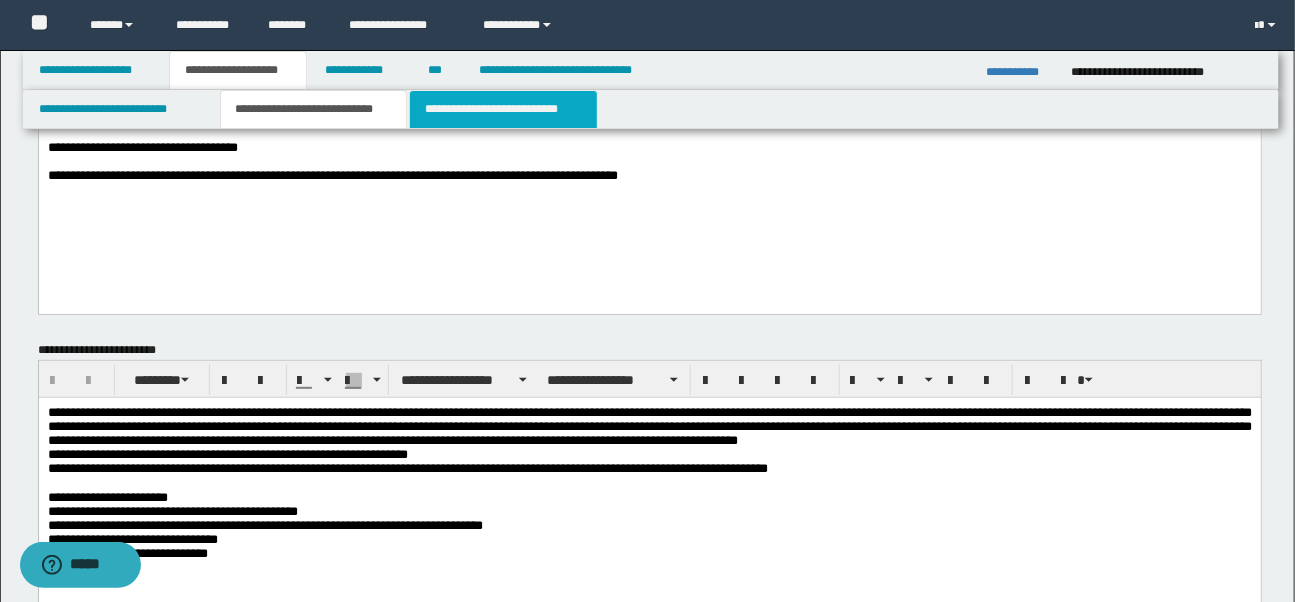 click on "**********" at bounding box center (503, 109) 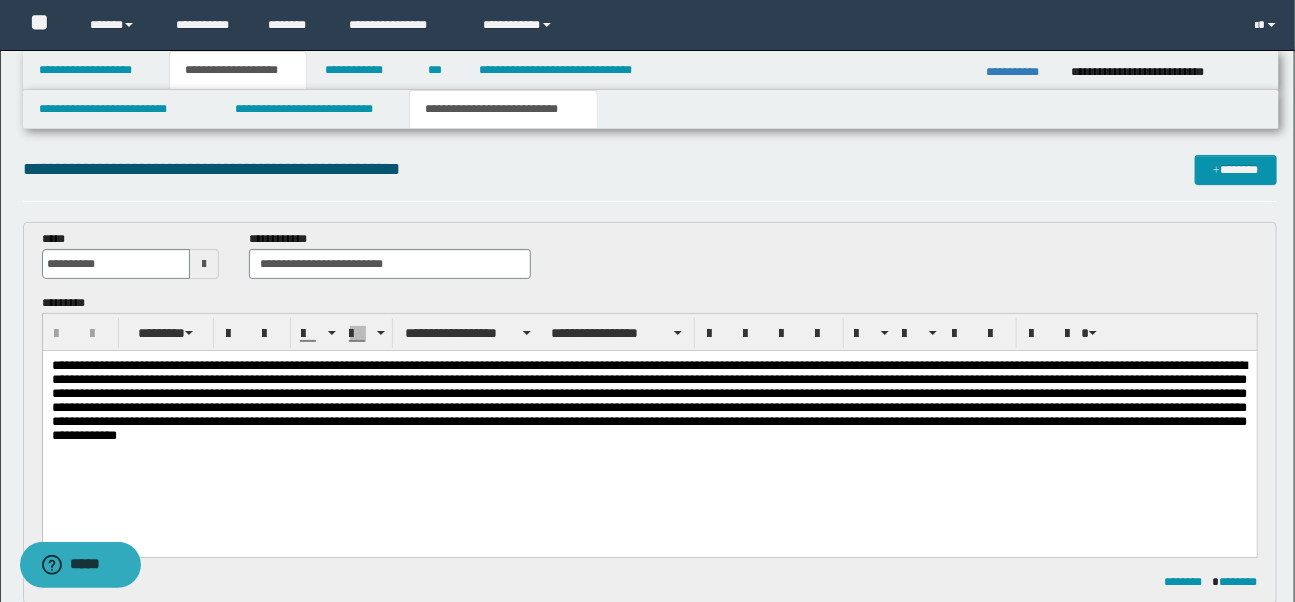 scroll, scrollTop: 0, scrollLeft: 0, axis: both 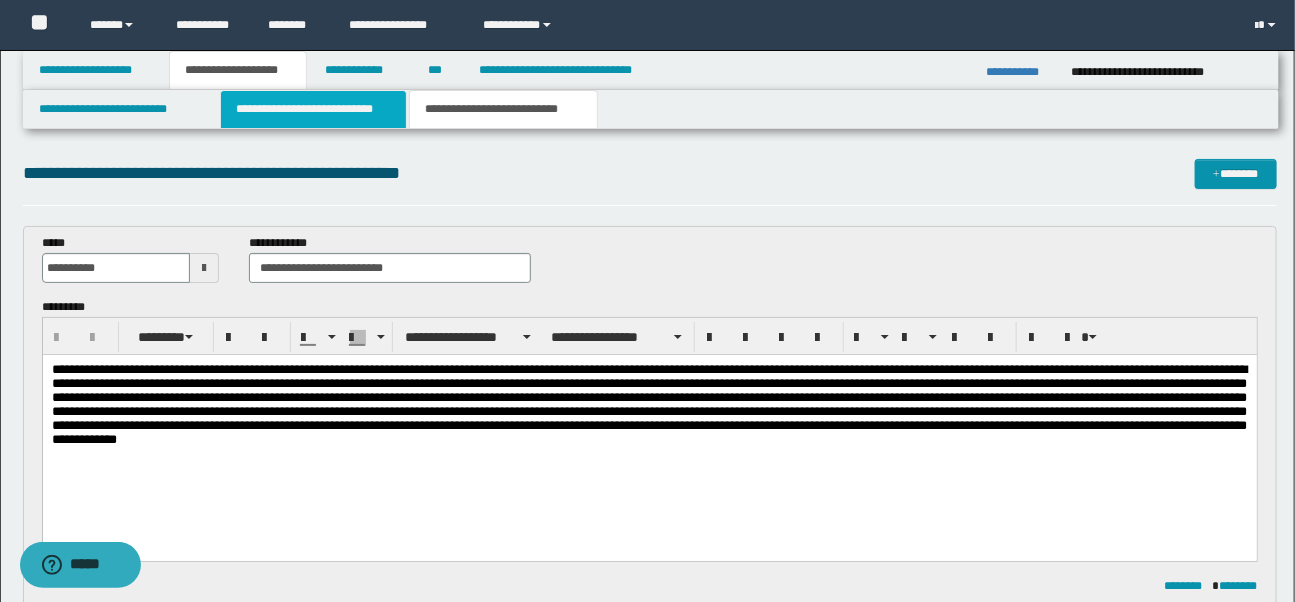 click on "**********" at bounding box center (313, 109) 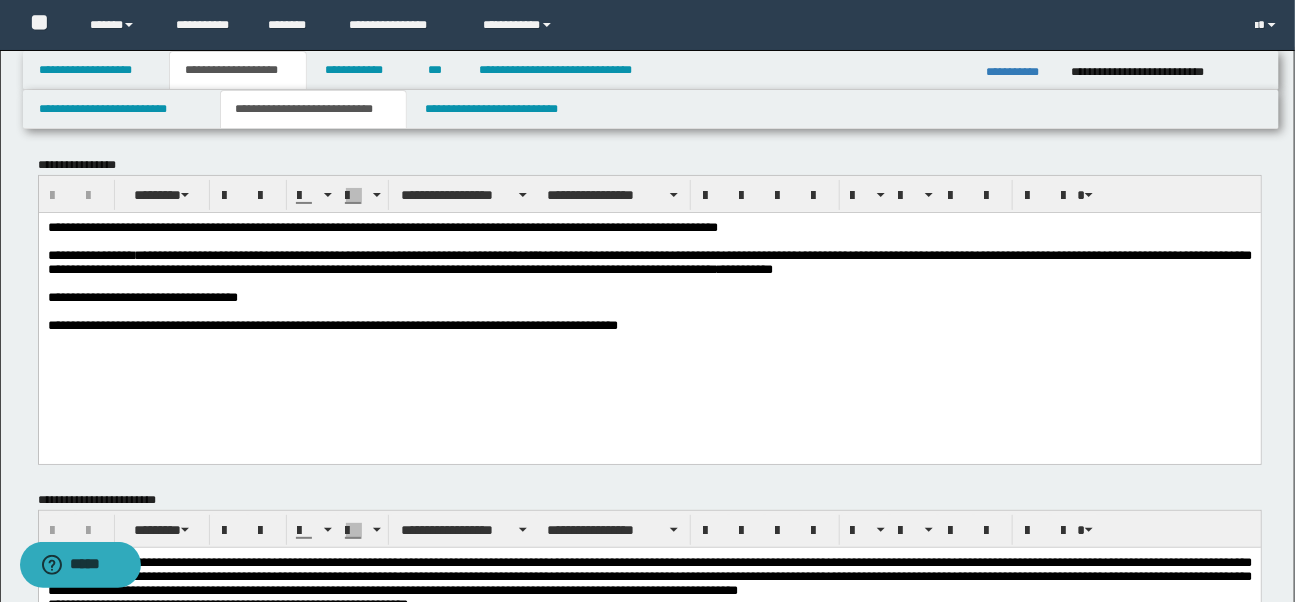 scroll, scrollTop: 7, scrollLeft: 0, axis: vertical 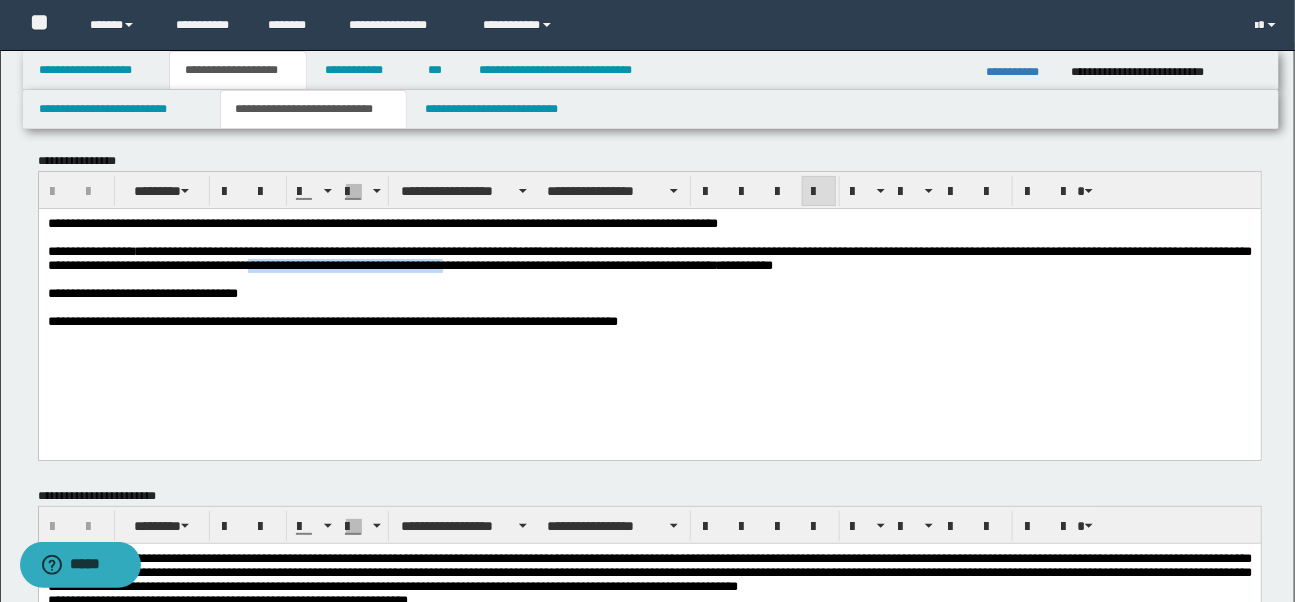 drag, startPoint x: 436, startPoint y: 267, endPoint x: 654, endPoint y: 269, distance: 218.00917 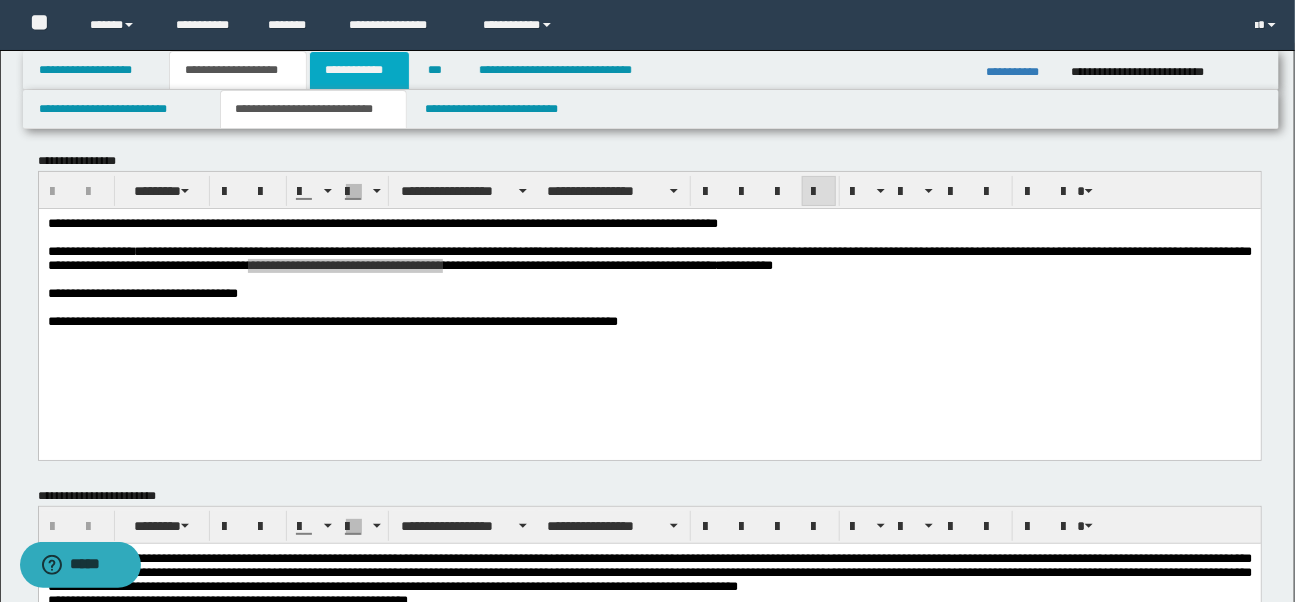 click on "**********" at bounding box center [359, 70] 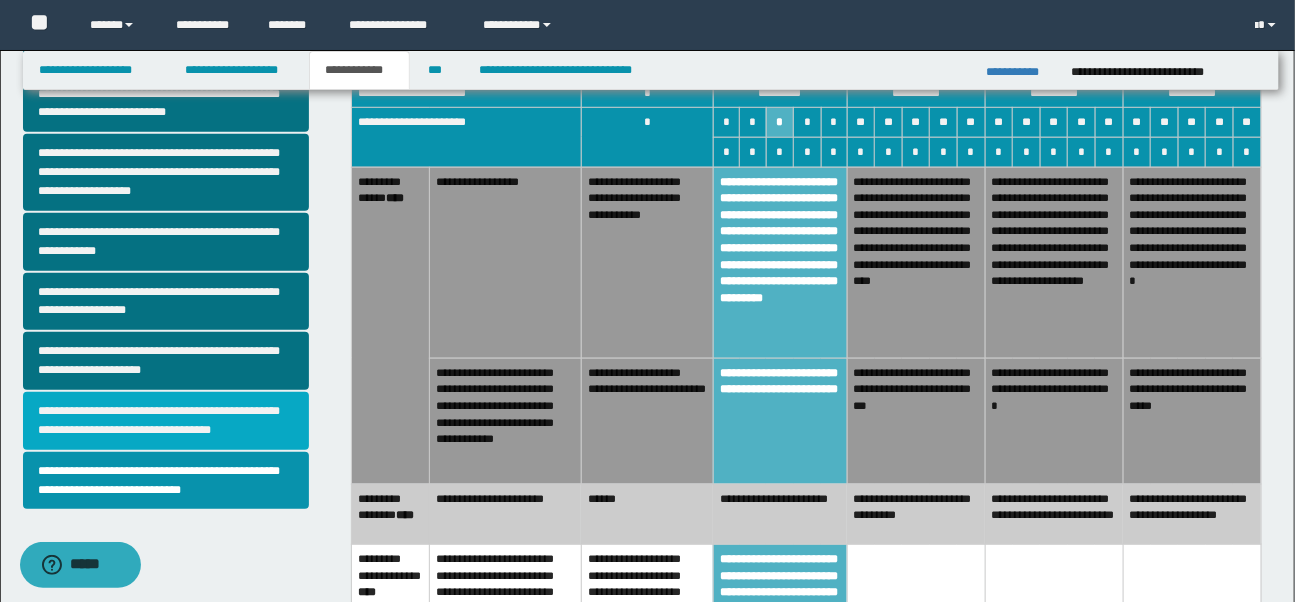 scroll, scrollTop: 559, scrollLeft: 0, axis: vertical 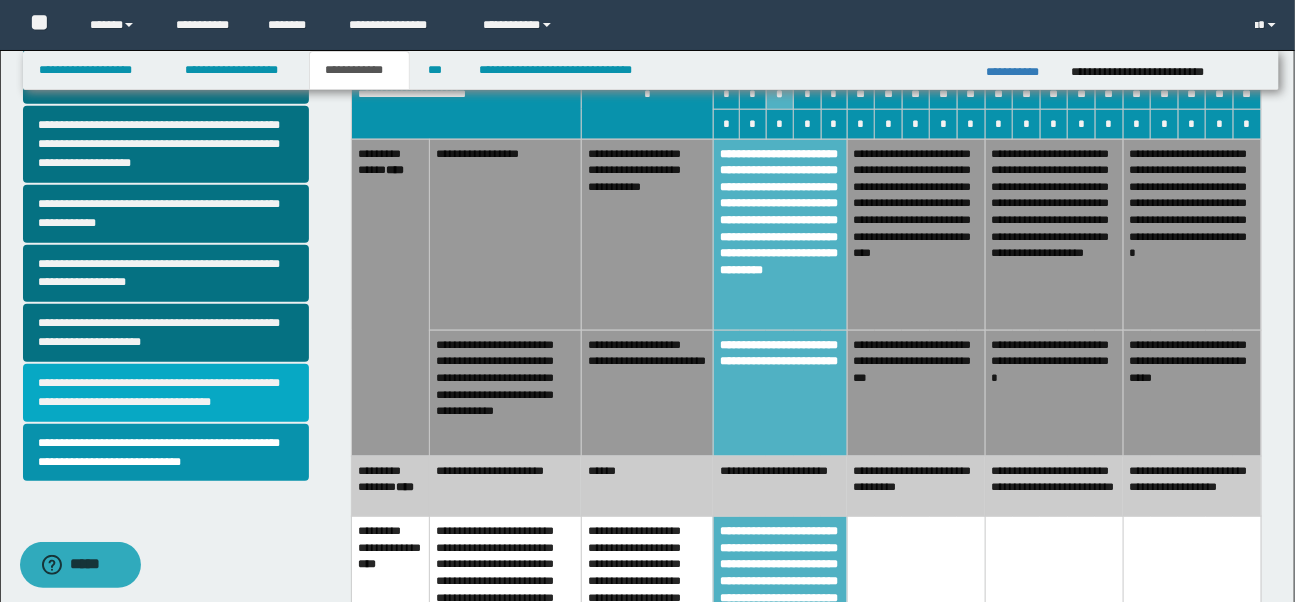 drag, startPoint x: 212, startPoint y: 395, endPoint x: 485, endPoint y: 357, distance: 275.632 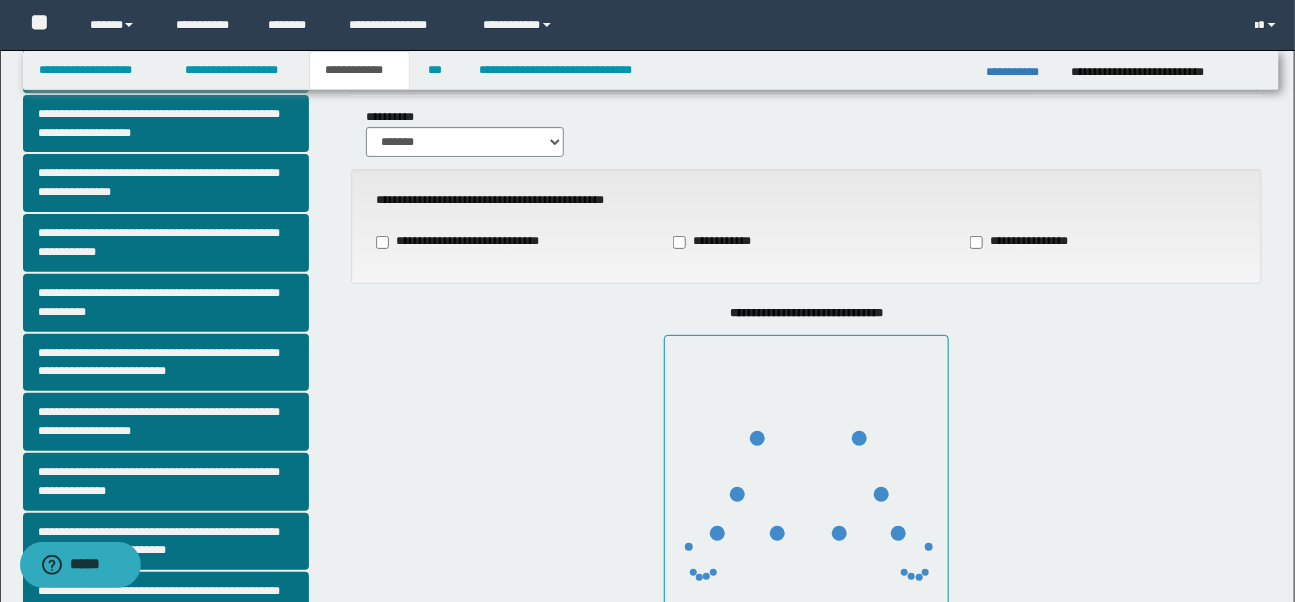 scroll, scrollTop: 94, scrollLeft: 0, axis: vertical 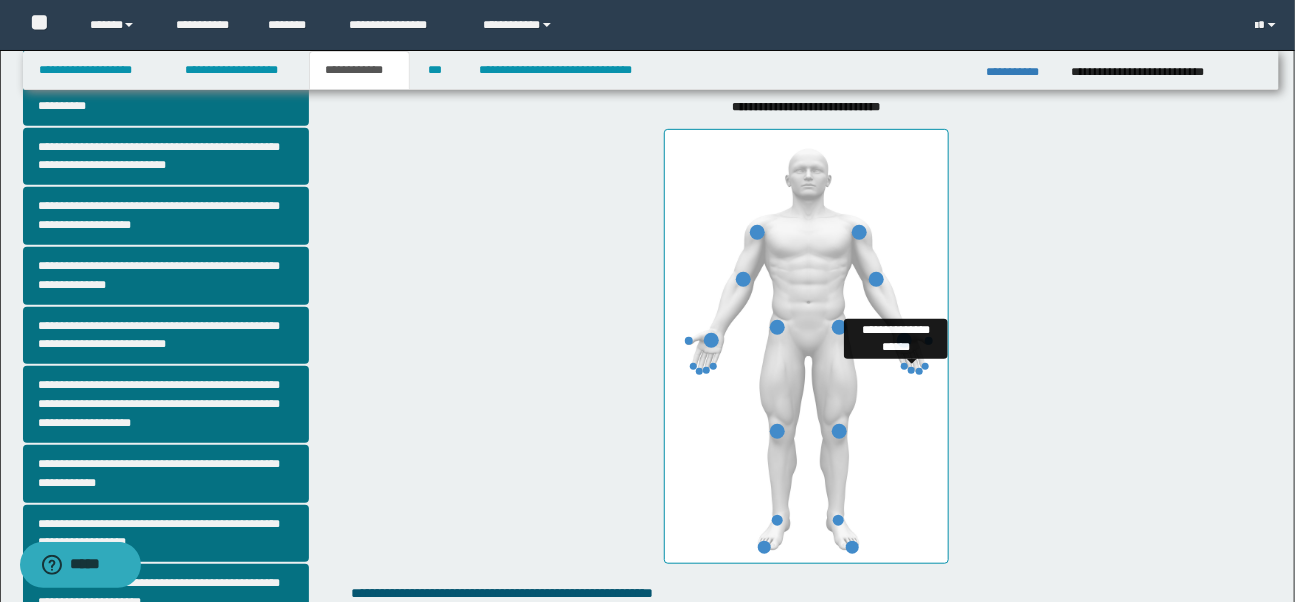 click at bounding box center [911, 370] 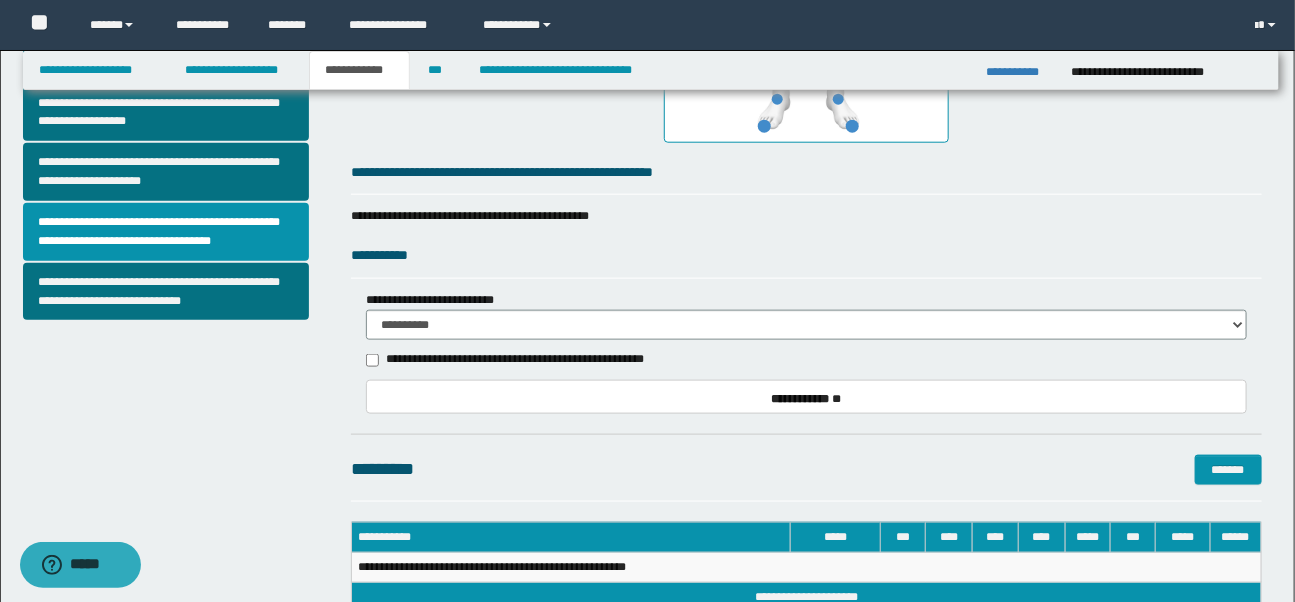 scroll, scrollTop: 725, scrollLeft: 0, axis: vertical 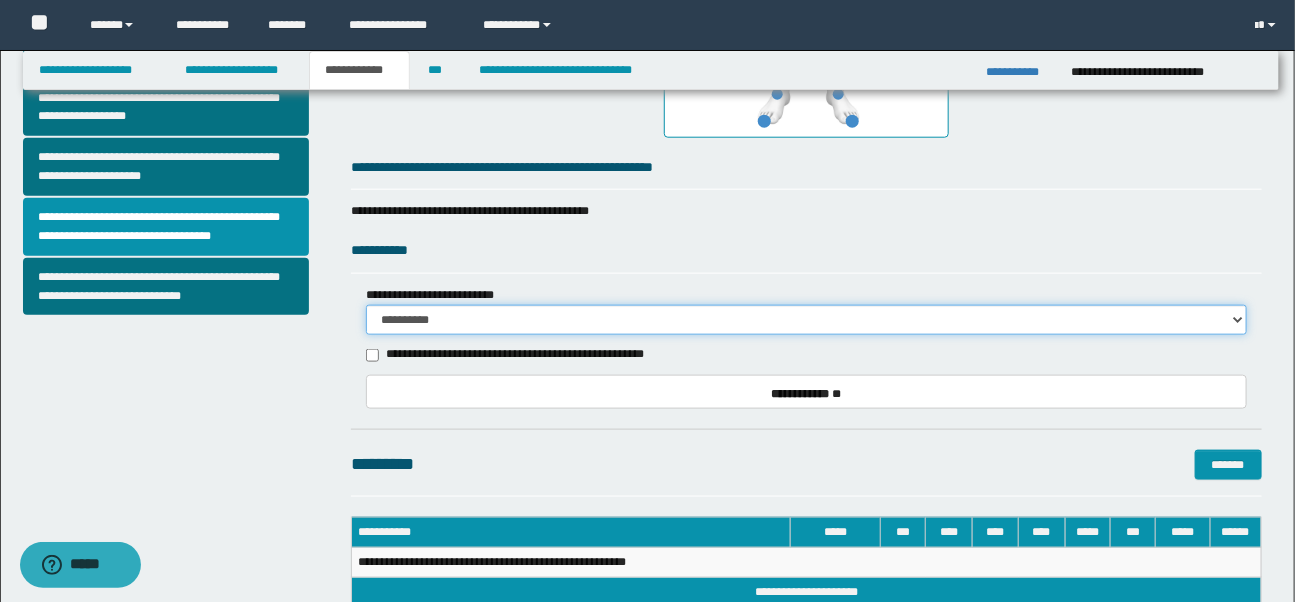 click on "**********" at bounding box center (806, 320) 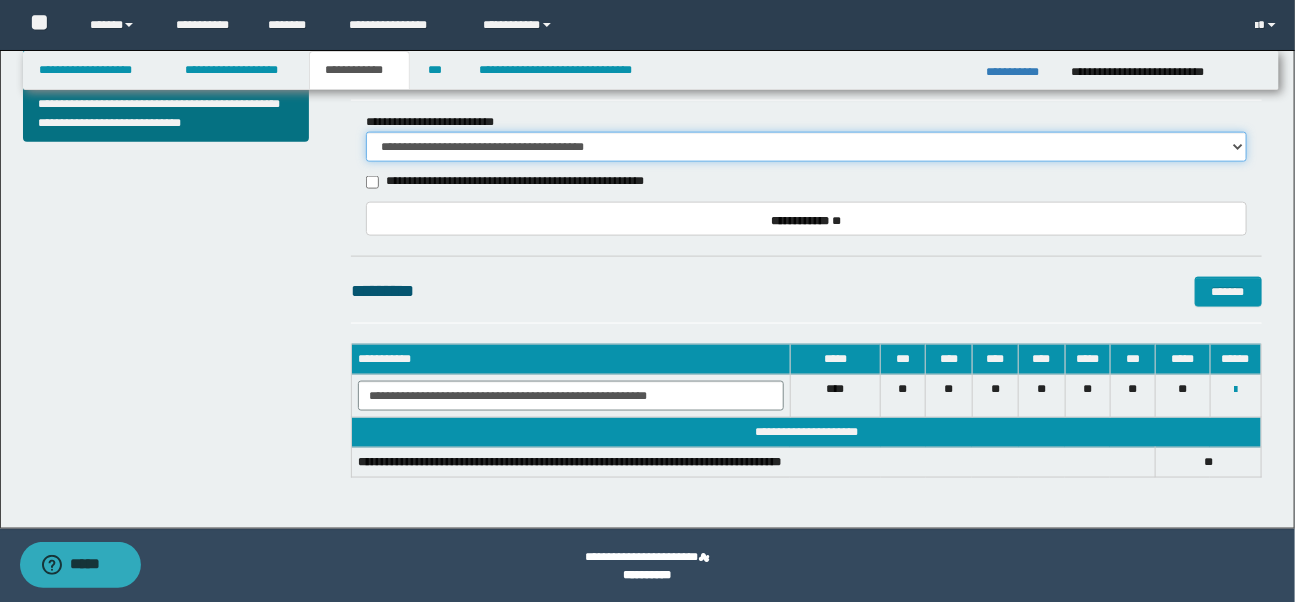 scroll, scrollTop: 902, scrollLeft: 0, axis: vertical 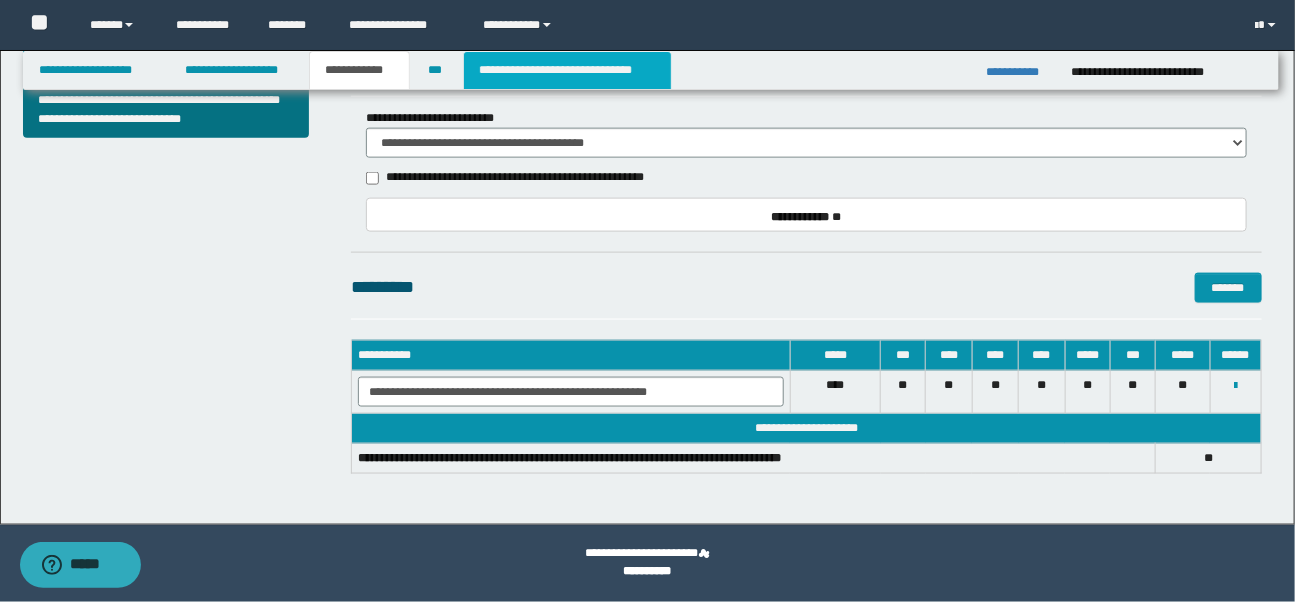 click on "**********" at bounding box center (567, 70) 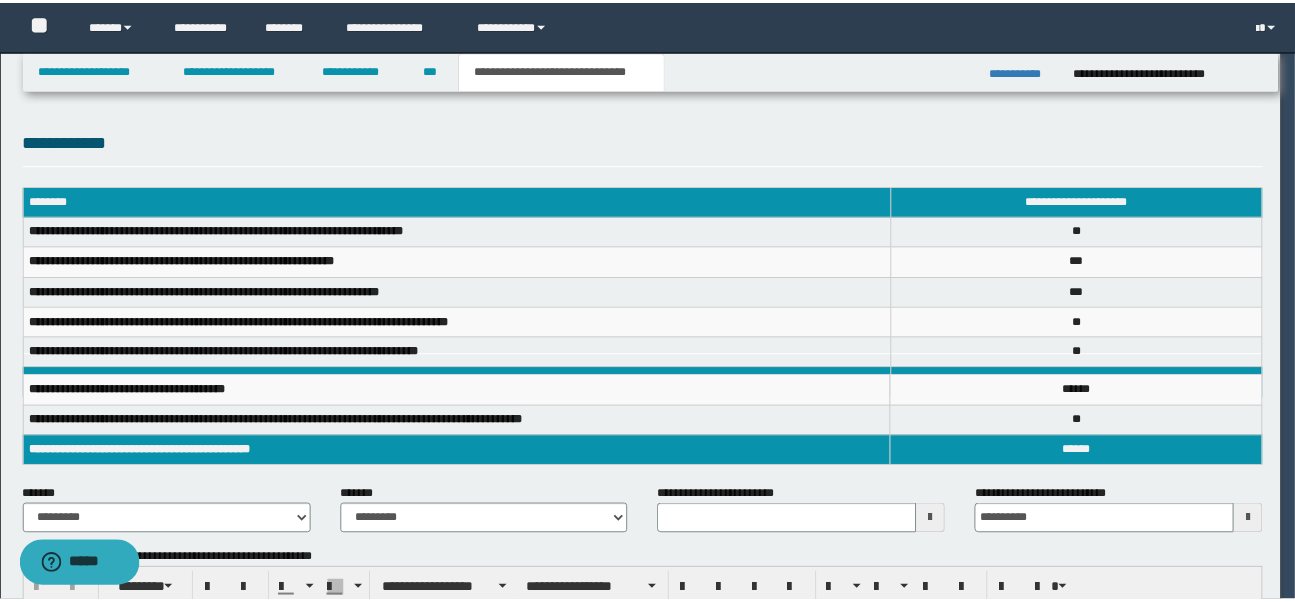 scroll, scrollTop: 0, scrollLeft: 0, axis: both 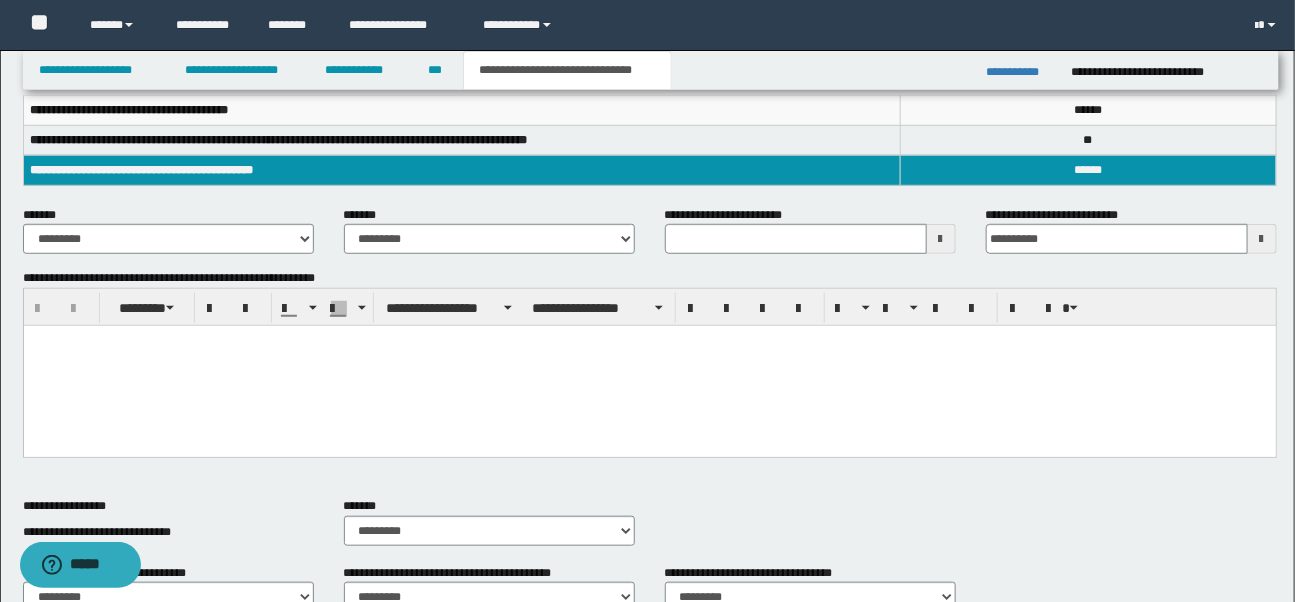 type 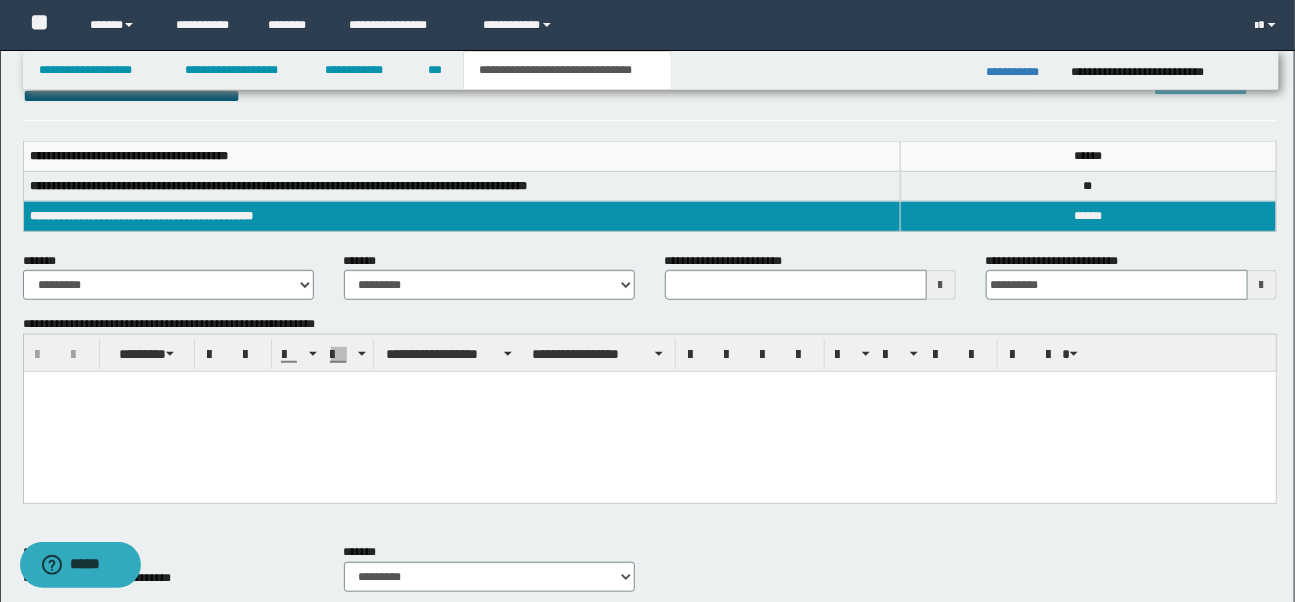 scroll, scrollTop: 287, scrollLeft: 0, axis: vertical 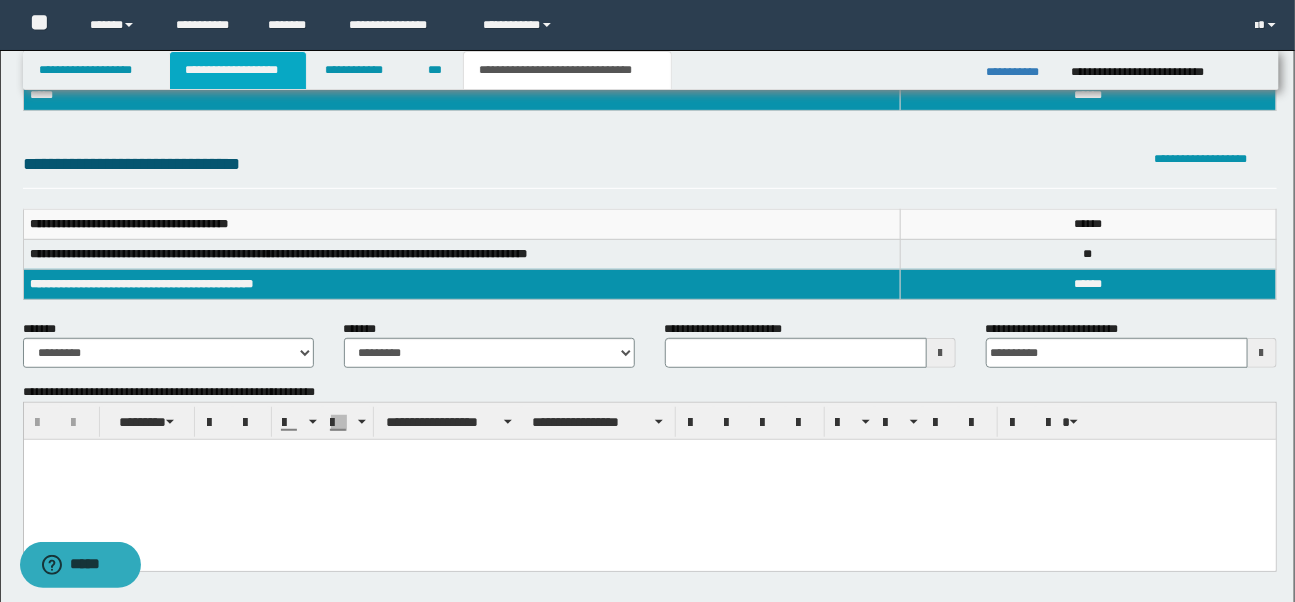 click on "**********" at bounding box center [238, 70] 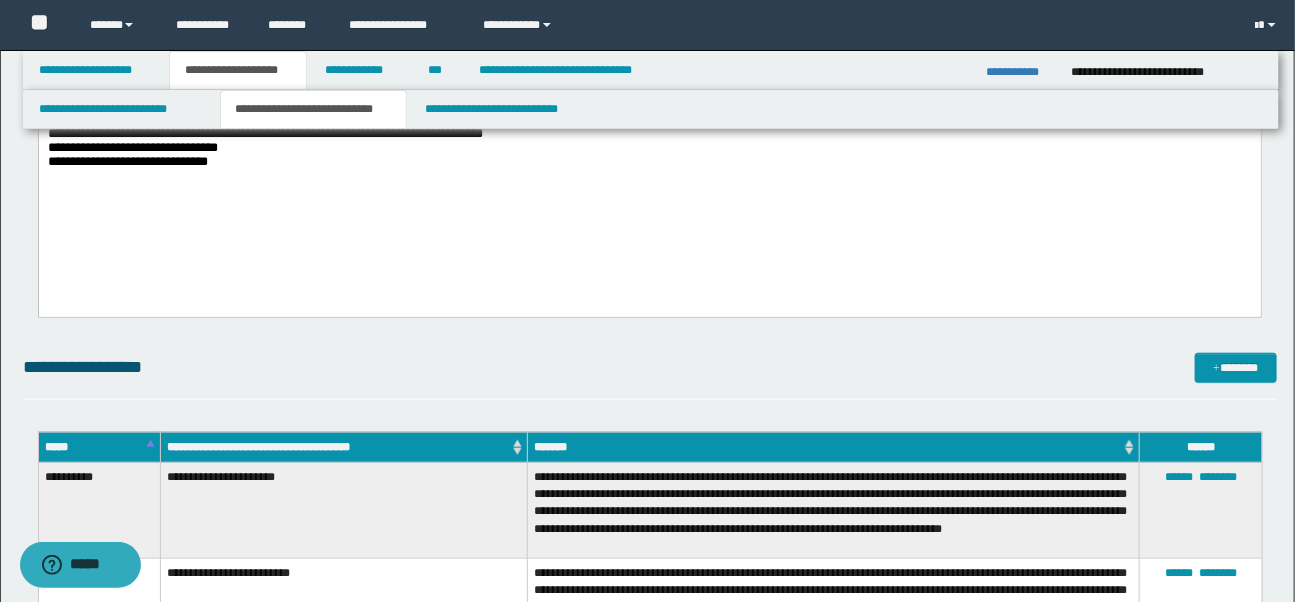 scroll, scrollTop: 541, scrollLeft: 0, axis: vertical 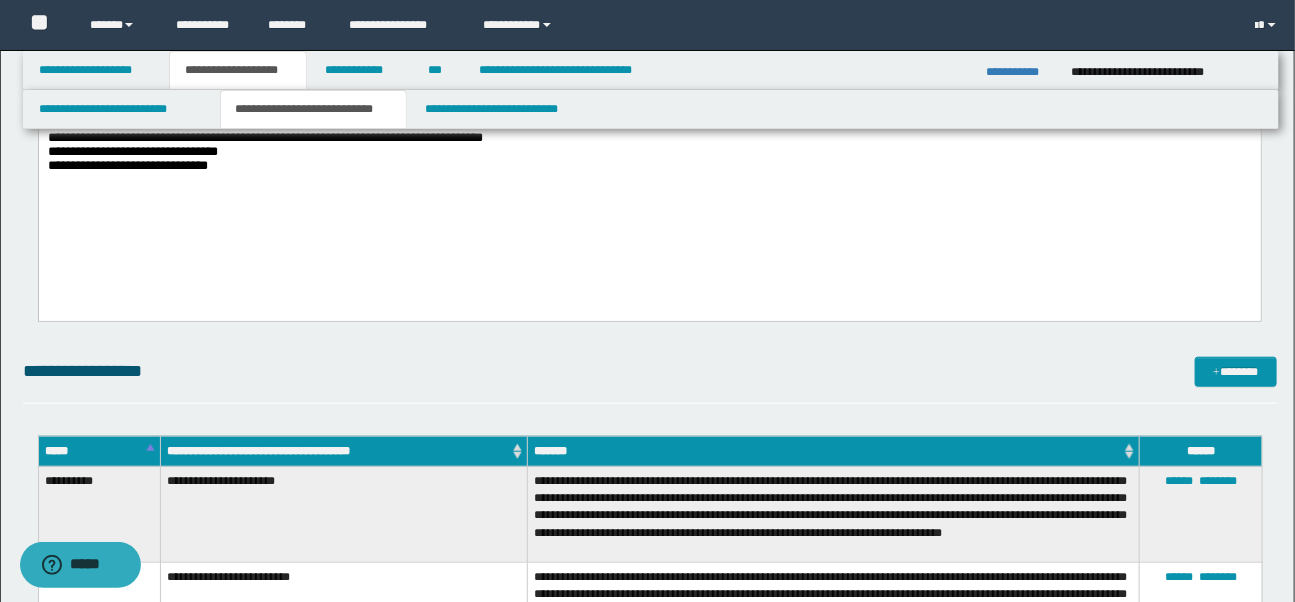 click on "**********" at bounding box center [649, 135] 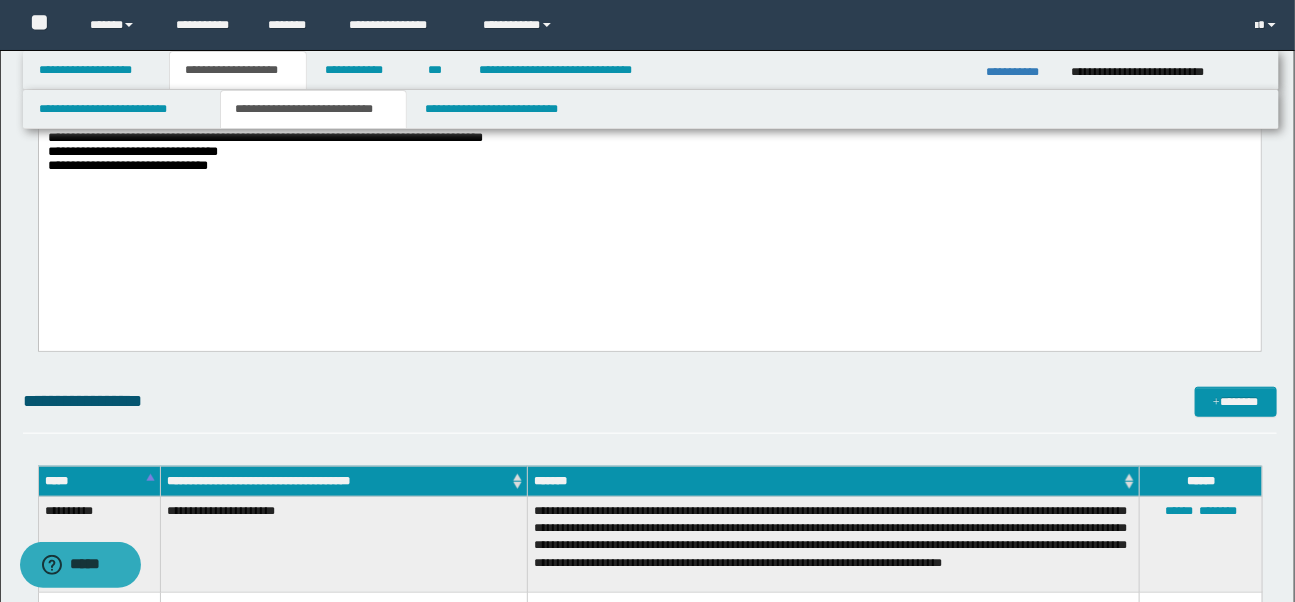 type 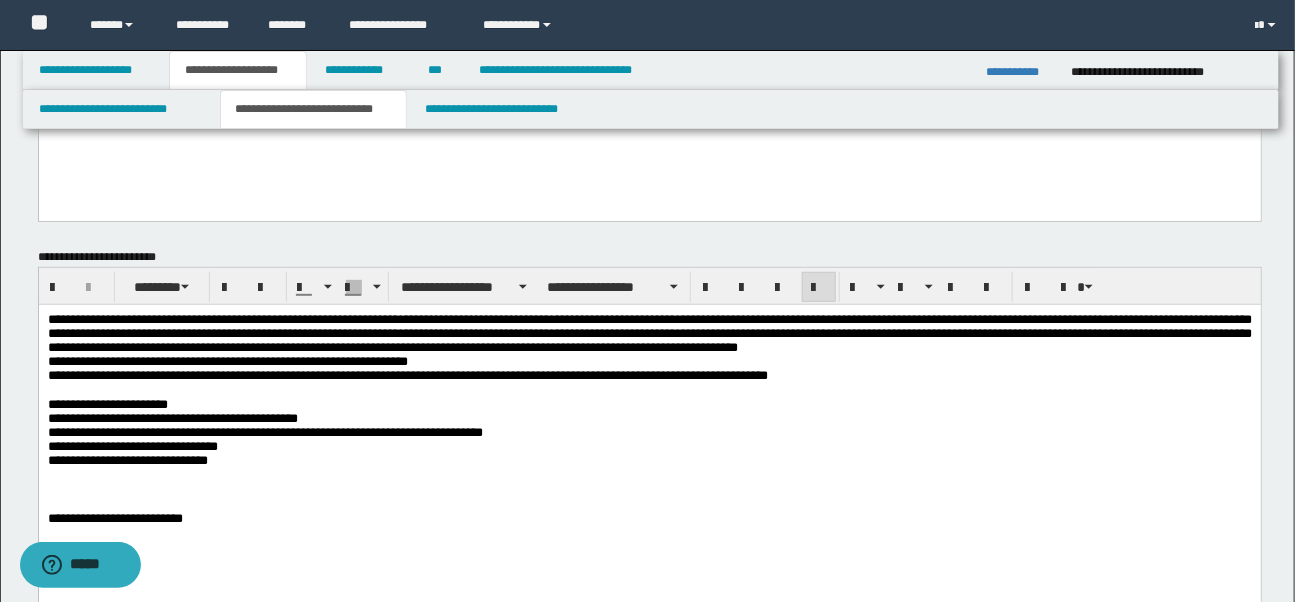 scroll, scrollTop: 615, scrollLeft: 0, axis: vertical 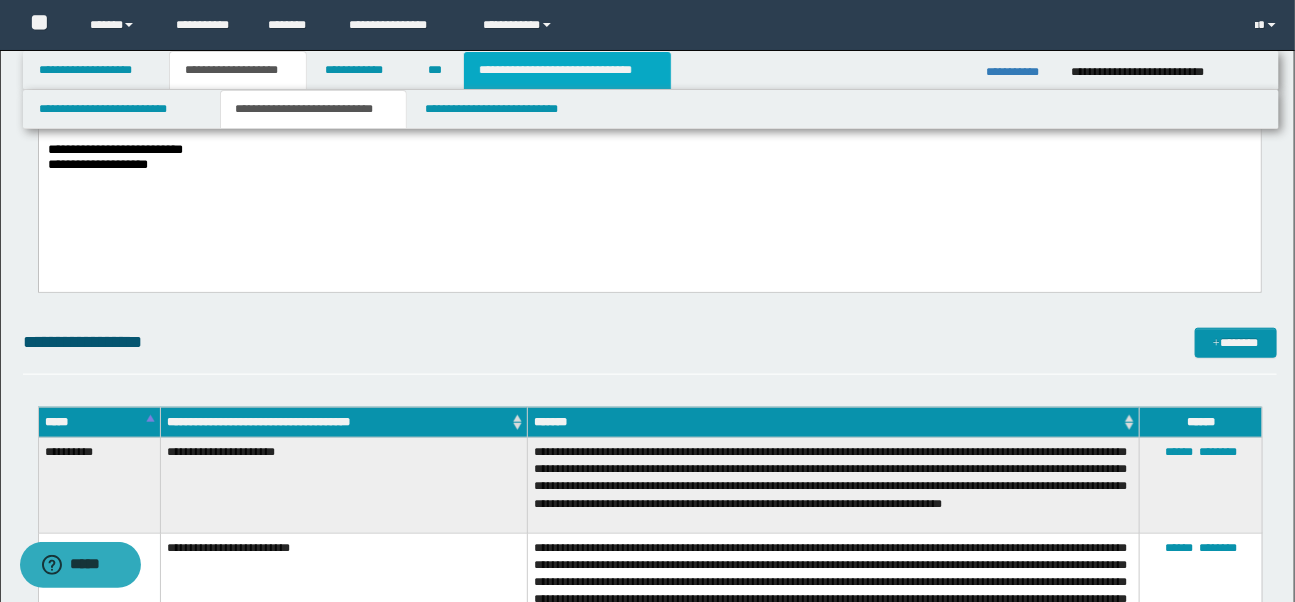 click on "**********" at bounding box center [567, 70] 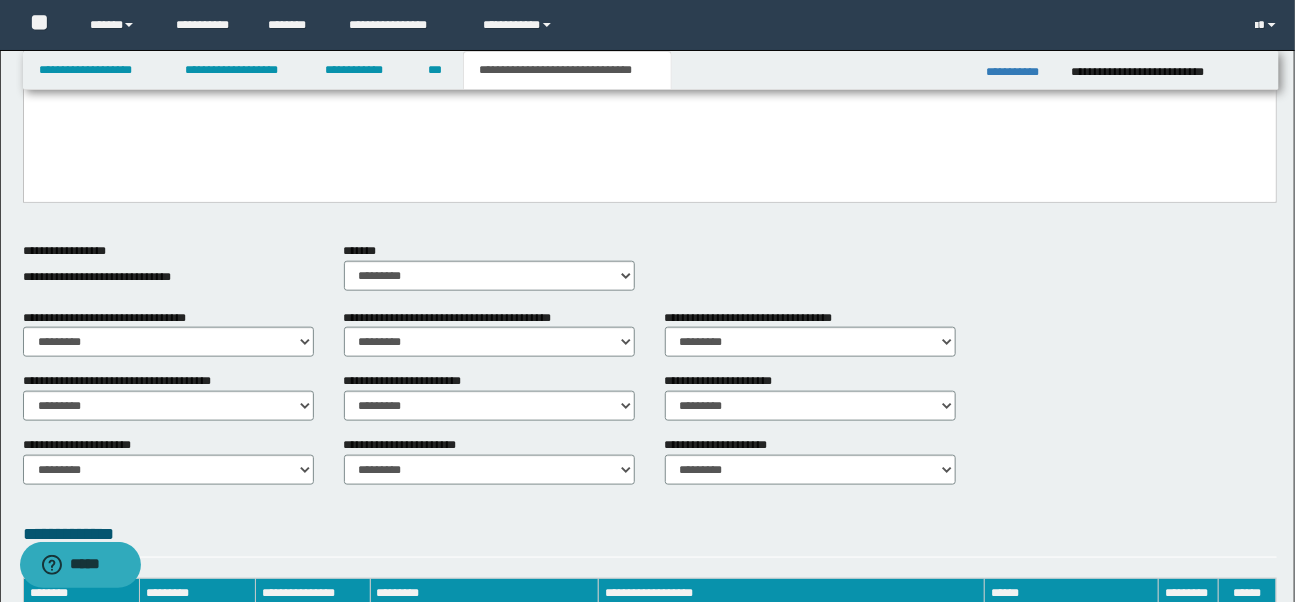 scroll, scrollTop: 290, scrollLeft: 0, axis: vertical 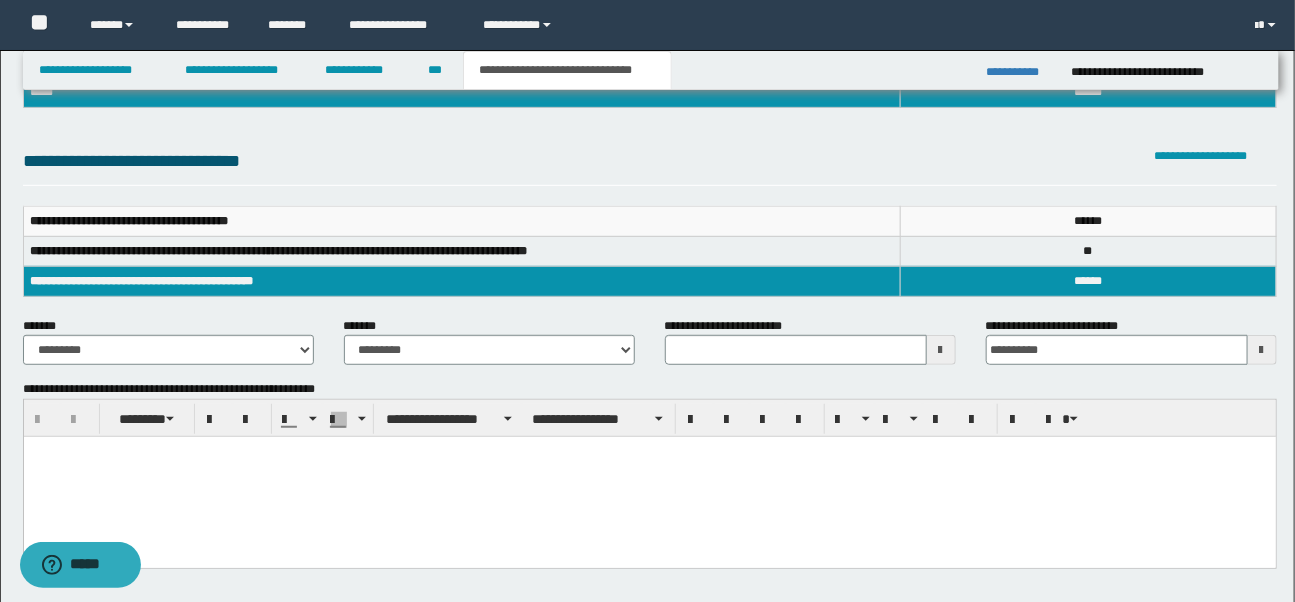 type 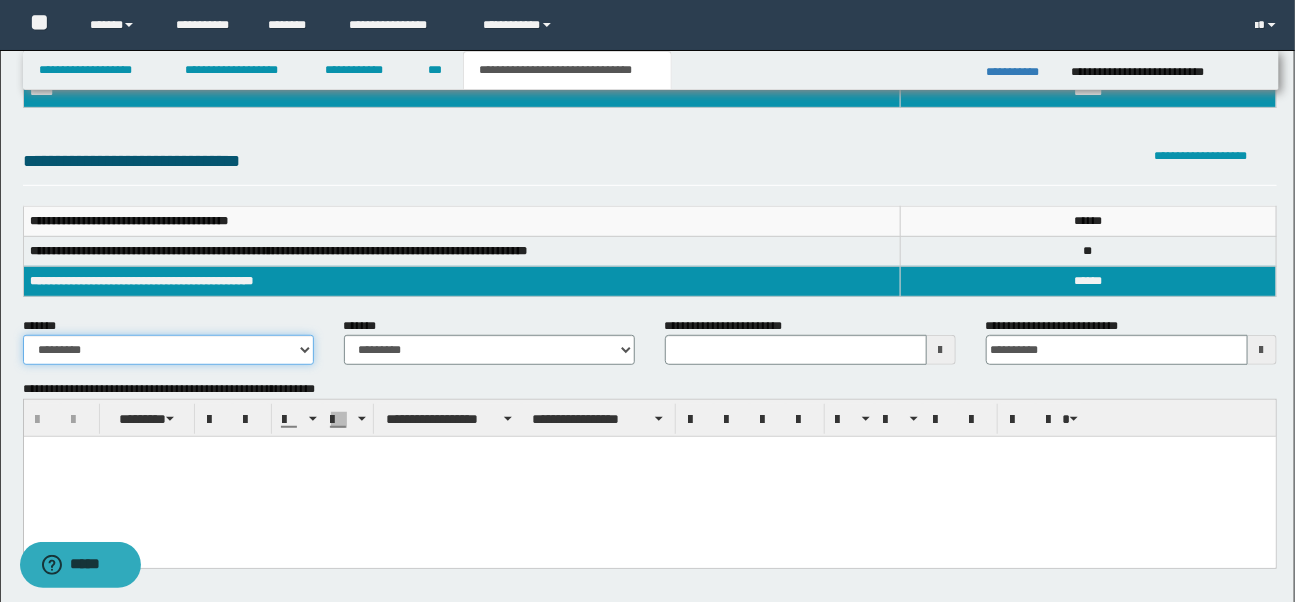 click on "**********" at bounding box center [168, 350] 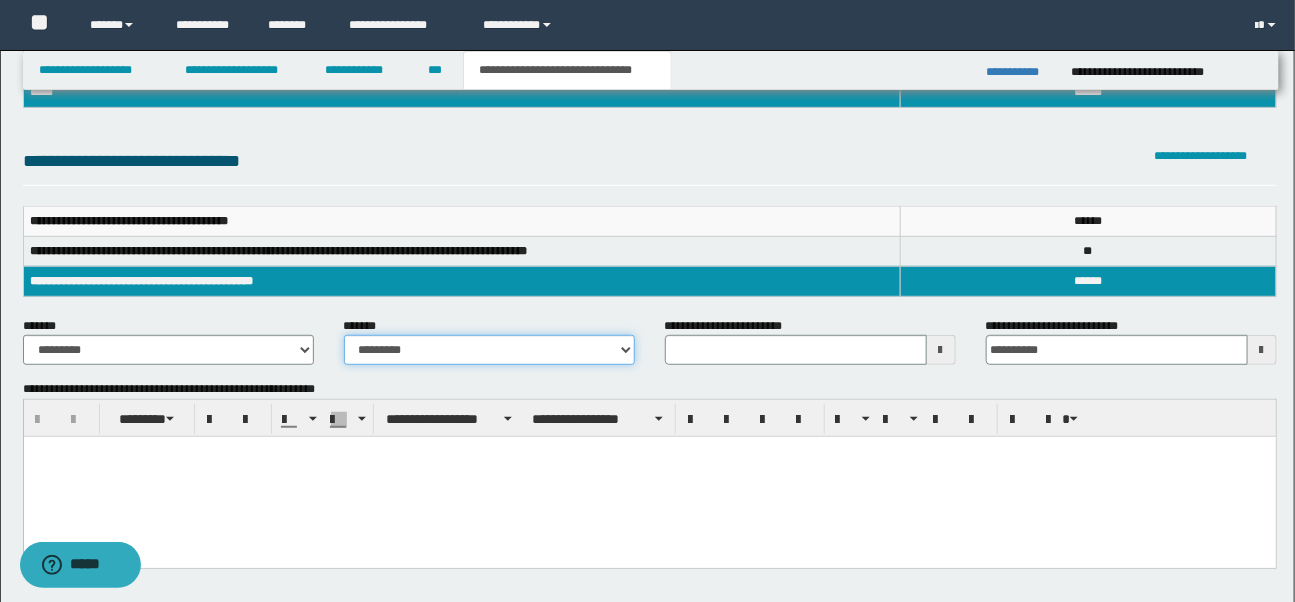click on "**********" at bounding box center (489, 350) 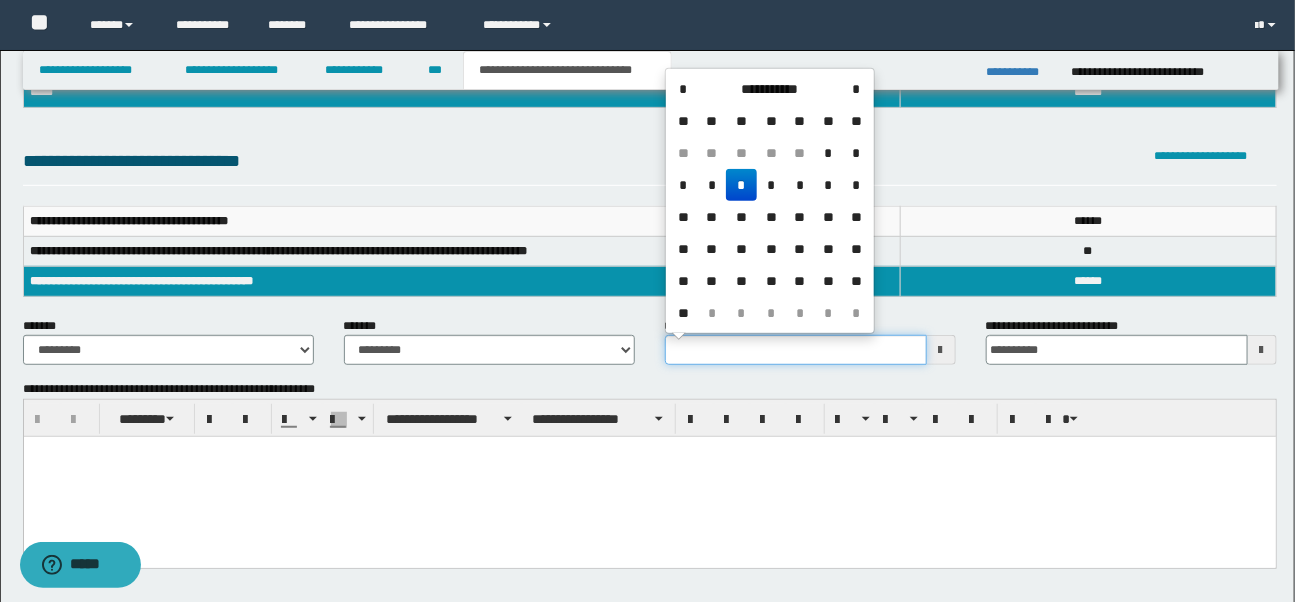 drag, startPoint x: 668, startPoint y: 348, endPoint x: 779, endPoint y: 348, distance: 111 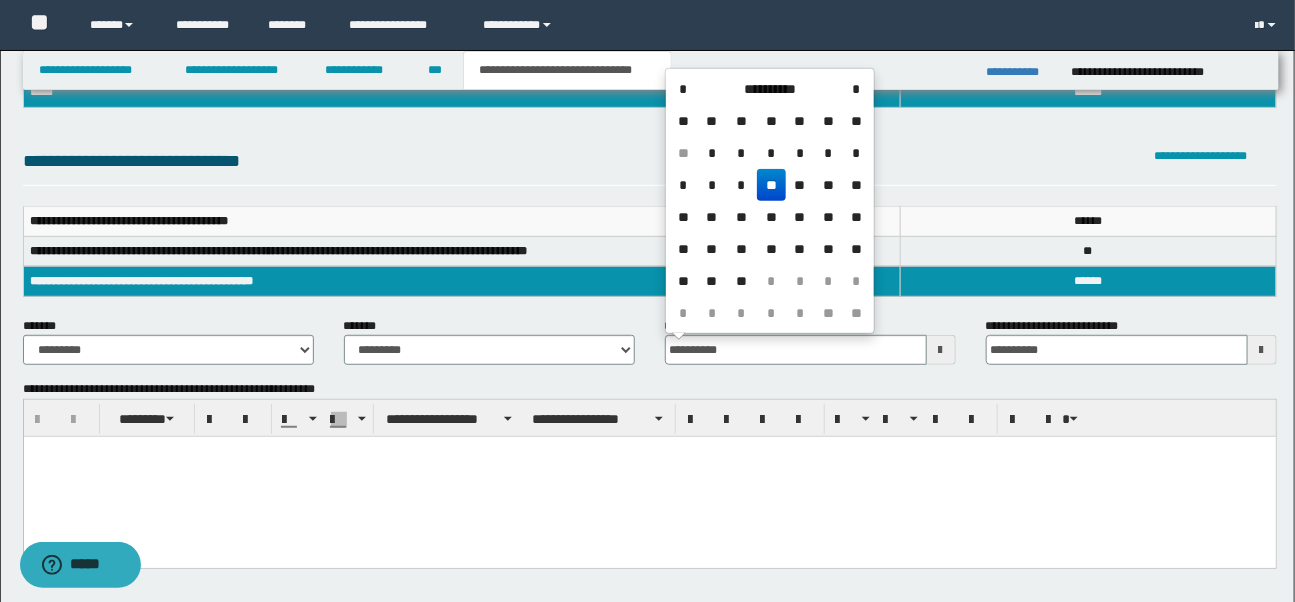 click at bounding box center [649, 477] 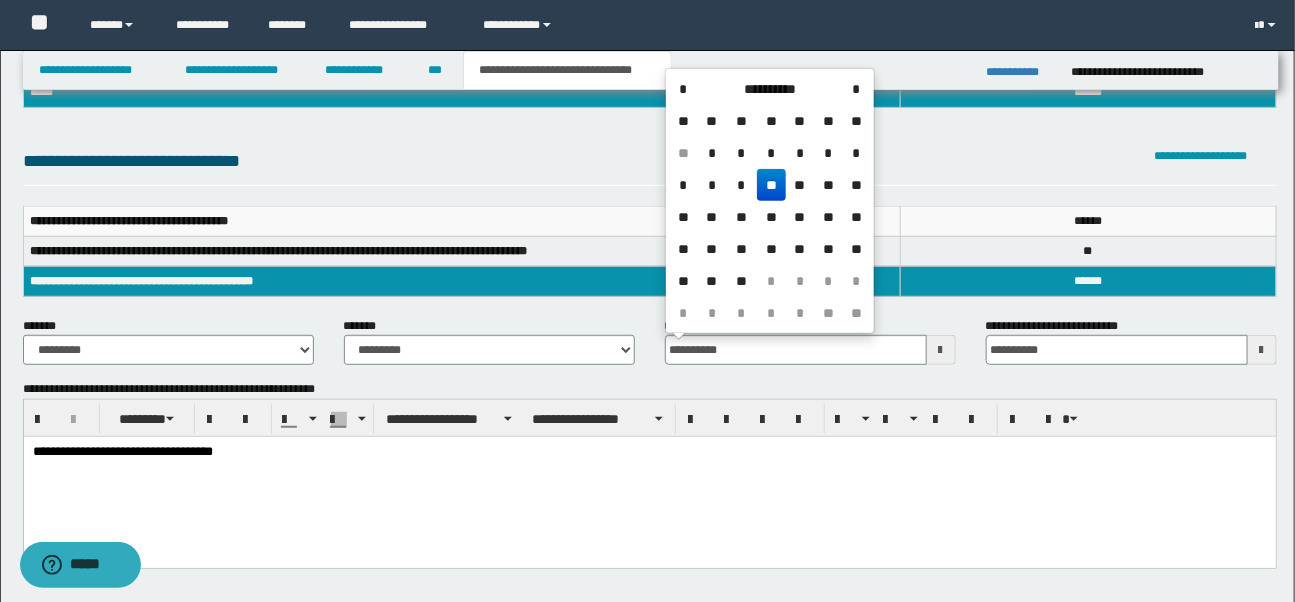 click on "**********" at bounding box center [649, 477] 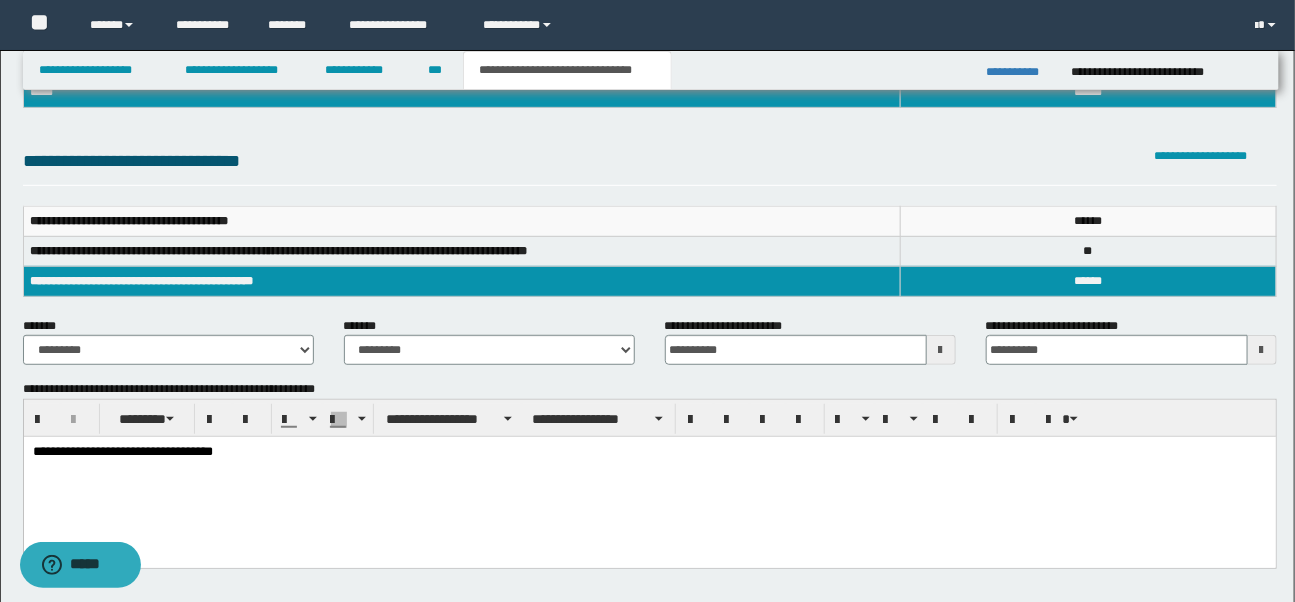 click on "**********" at bounding box center (649, 477) 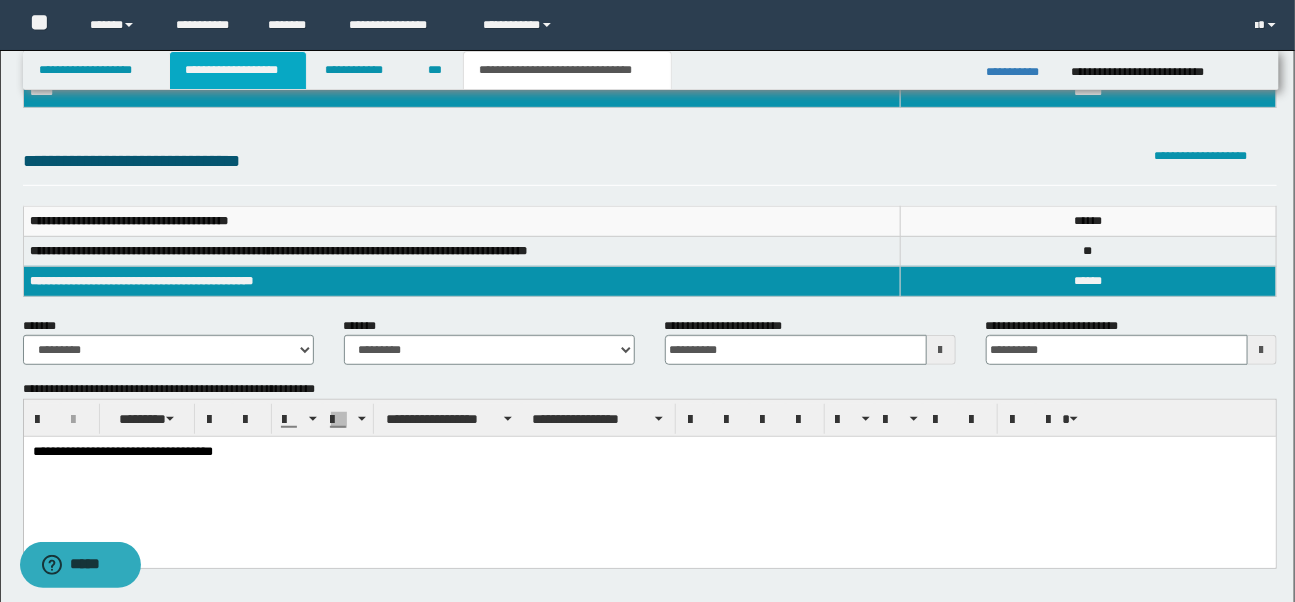 click on "**********" at bounding box center [238, 70] 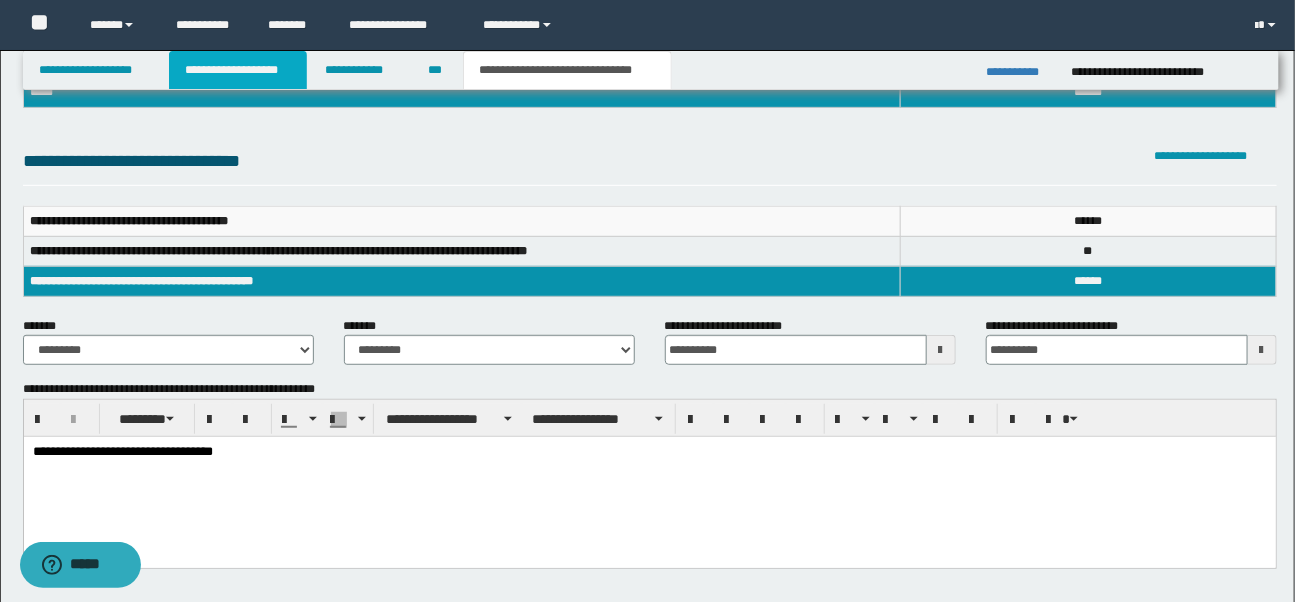 scroll, scrollTop: 321, scrollLeft: 0, axis: vertical 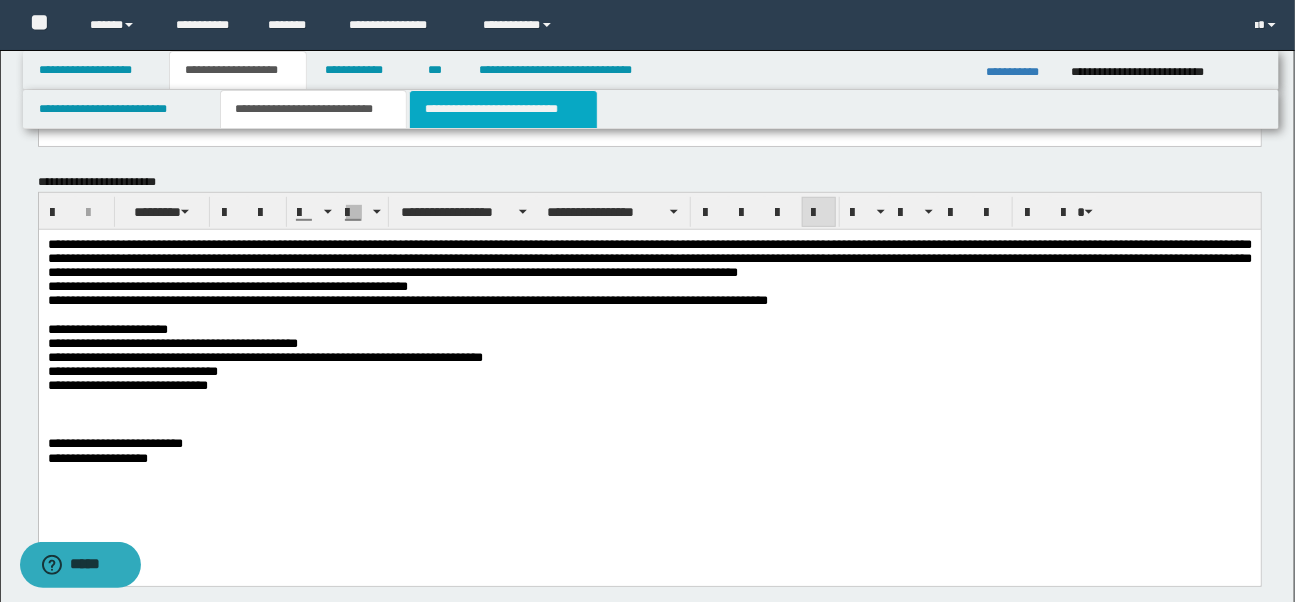 click on "**********" at bounding box center [503, 109] 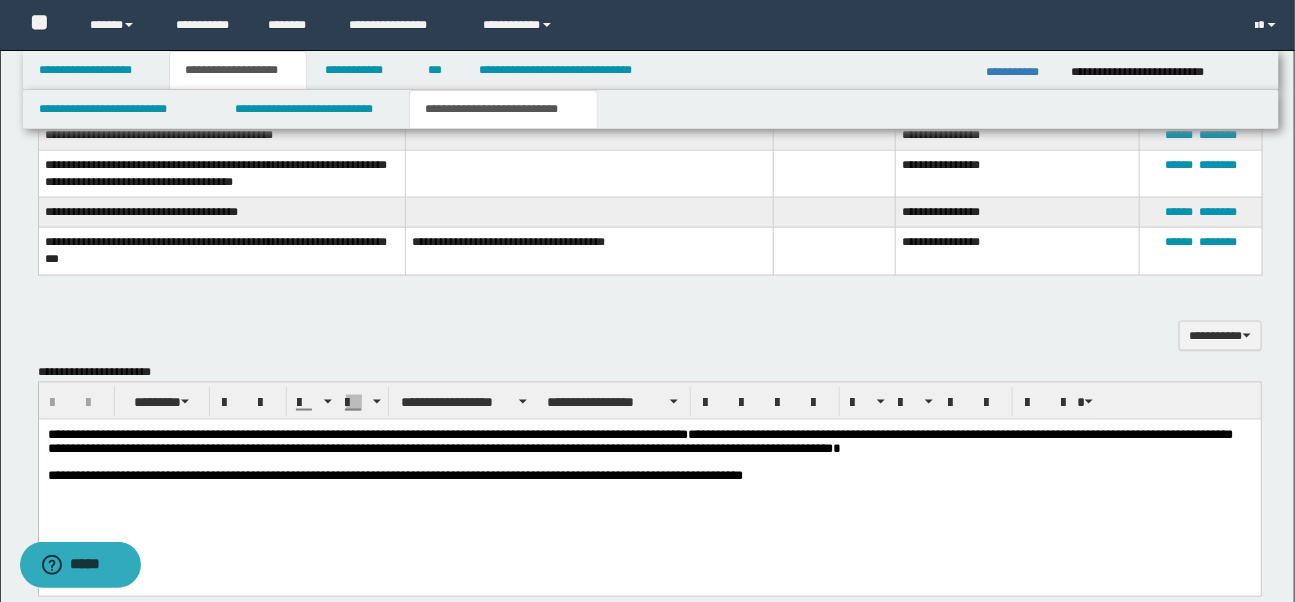 scroll, scrollTop: 975, scrollLeft: 0, axis: vertical 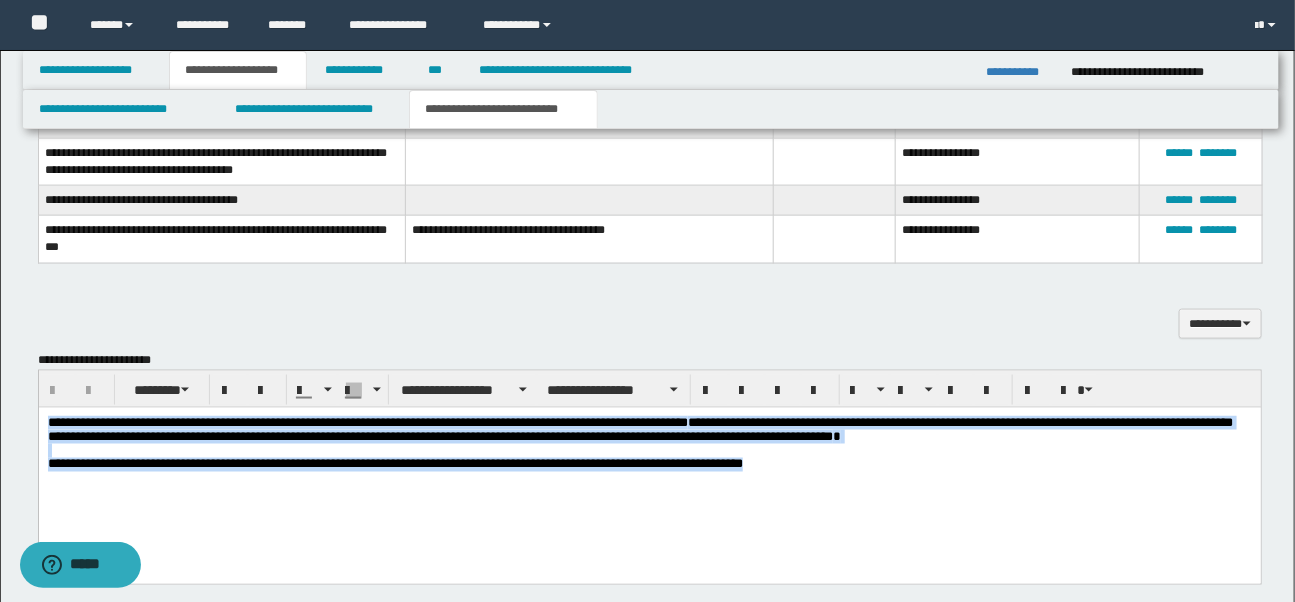 drag, startPoint x: 47, startPoint y: 423, endPoint x: 809, endPoint y: 475, distance: 763.7722 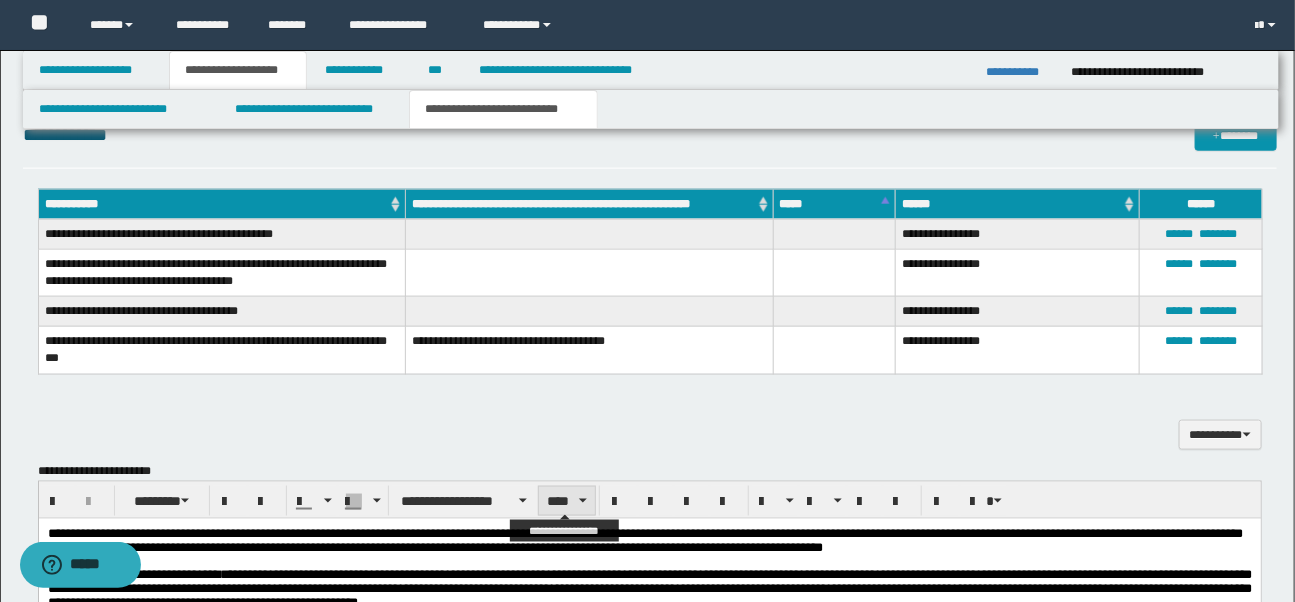 scroll, scrollTop: 827, scrollLeft: 0, axis: vertical 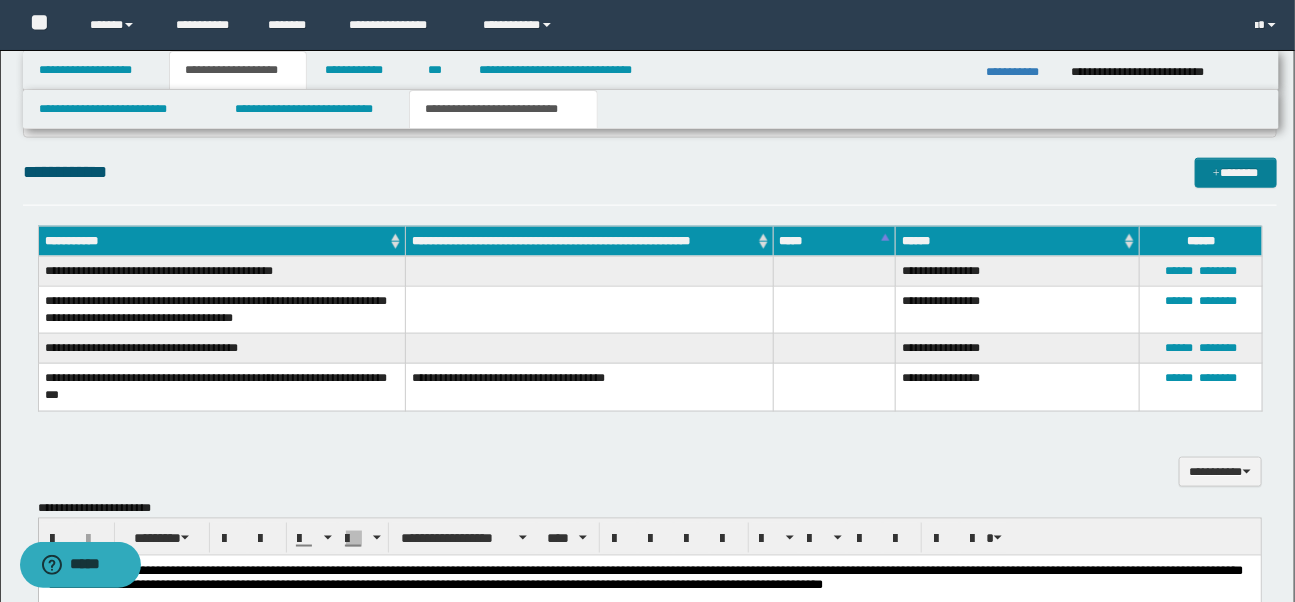 click on "*******" at bounding box center (1236, 173) 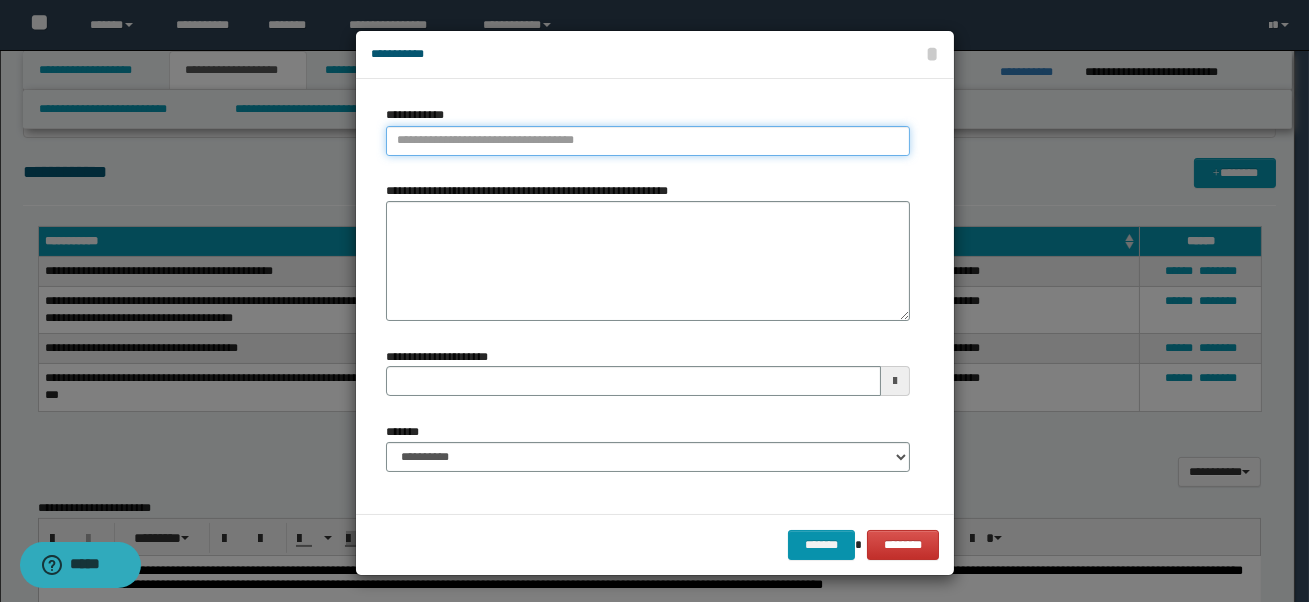 click on "**********" at bounding box center [648, 141] 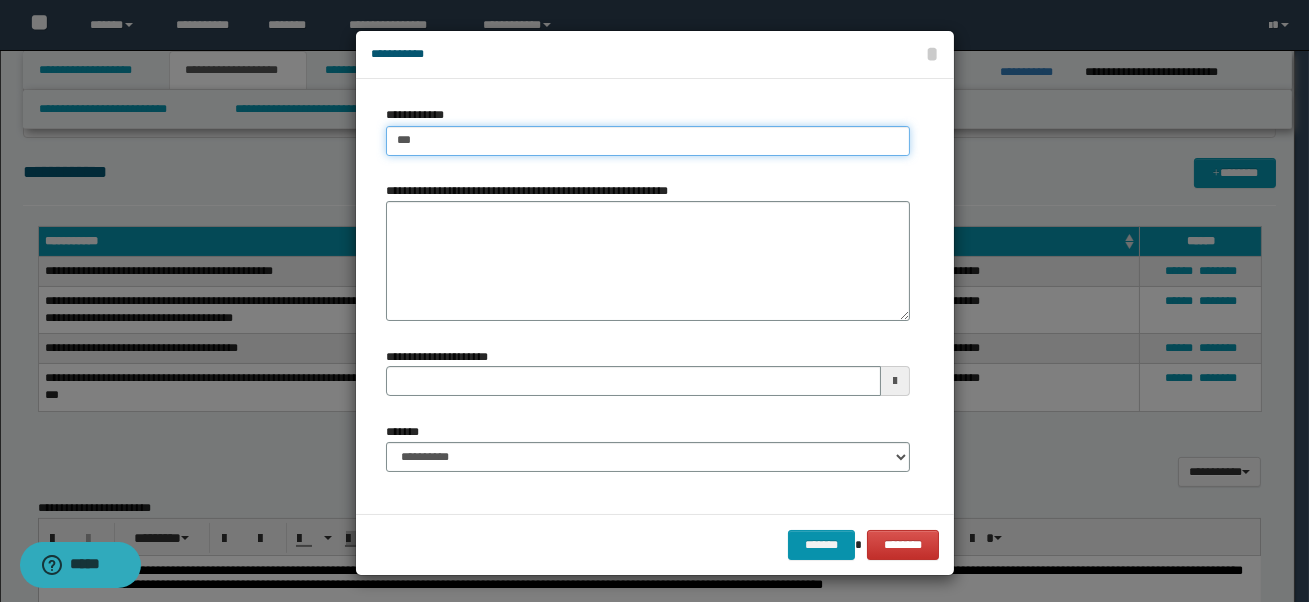 type on "****" 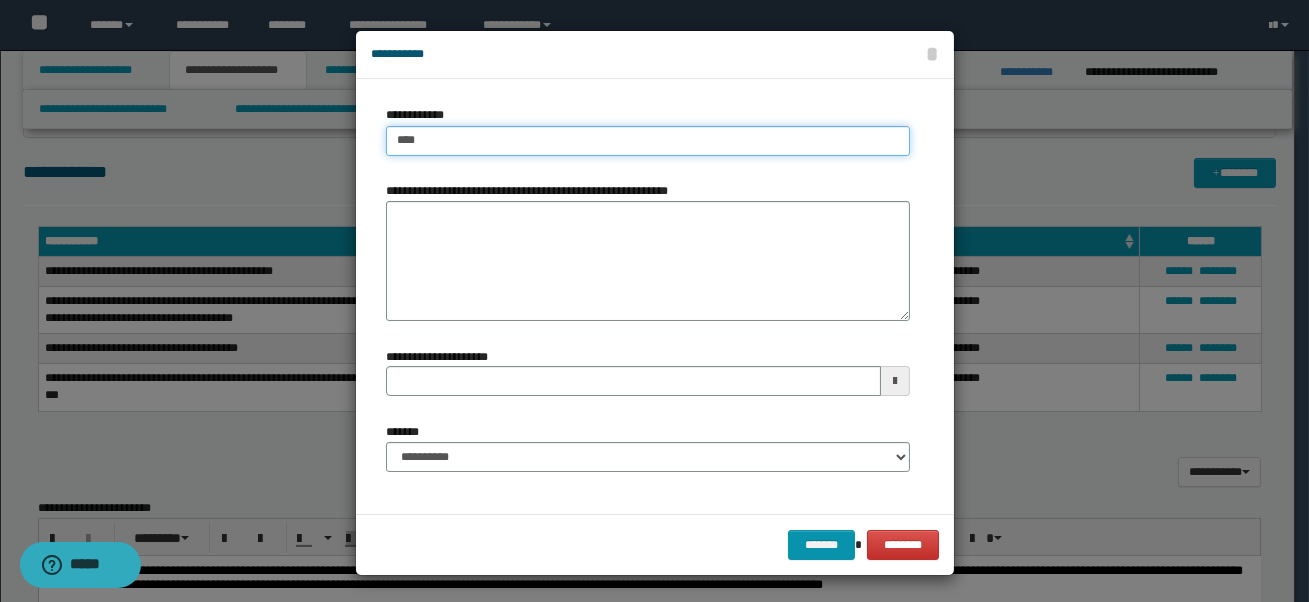type on "****" 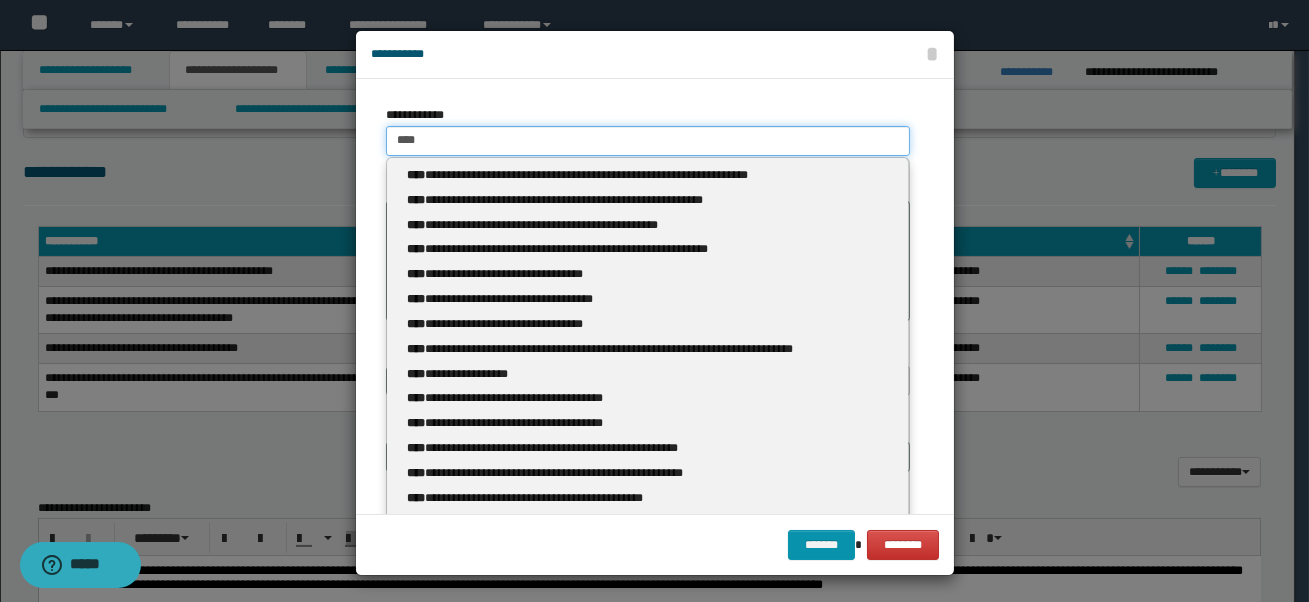 type 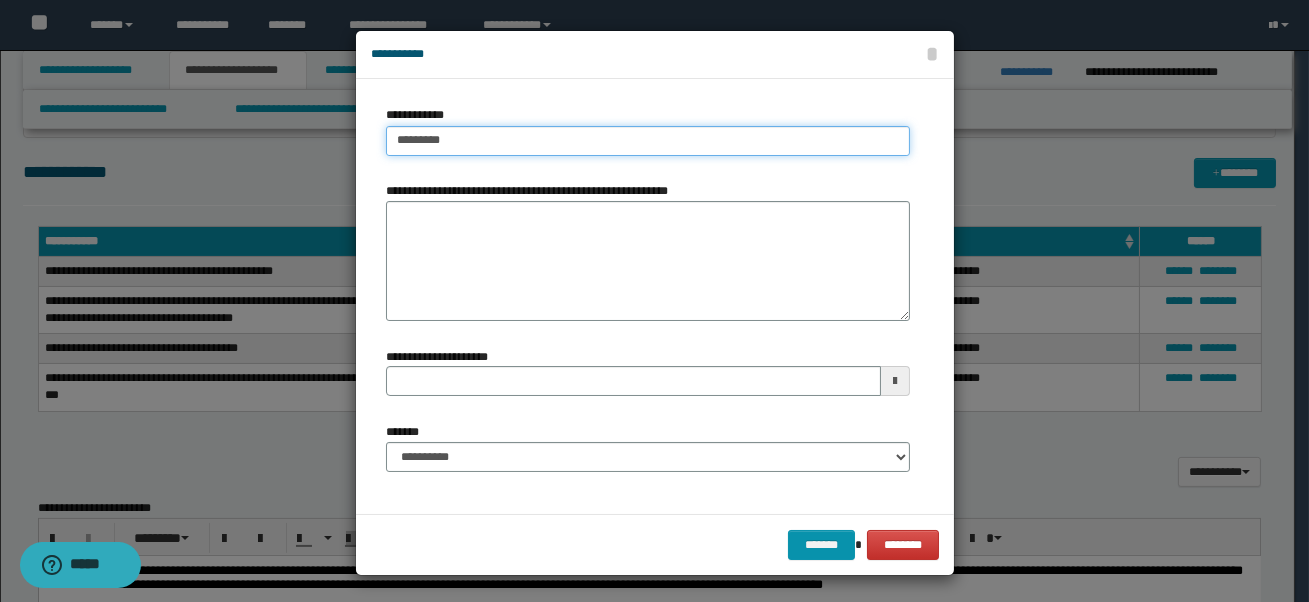 type on "********" 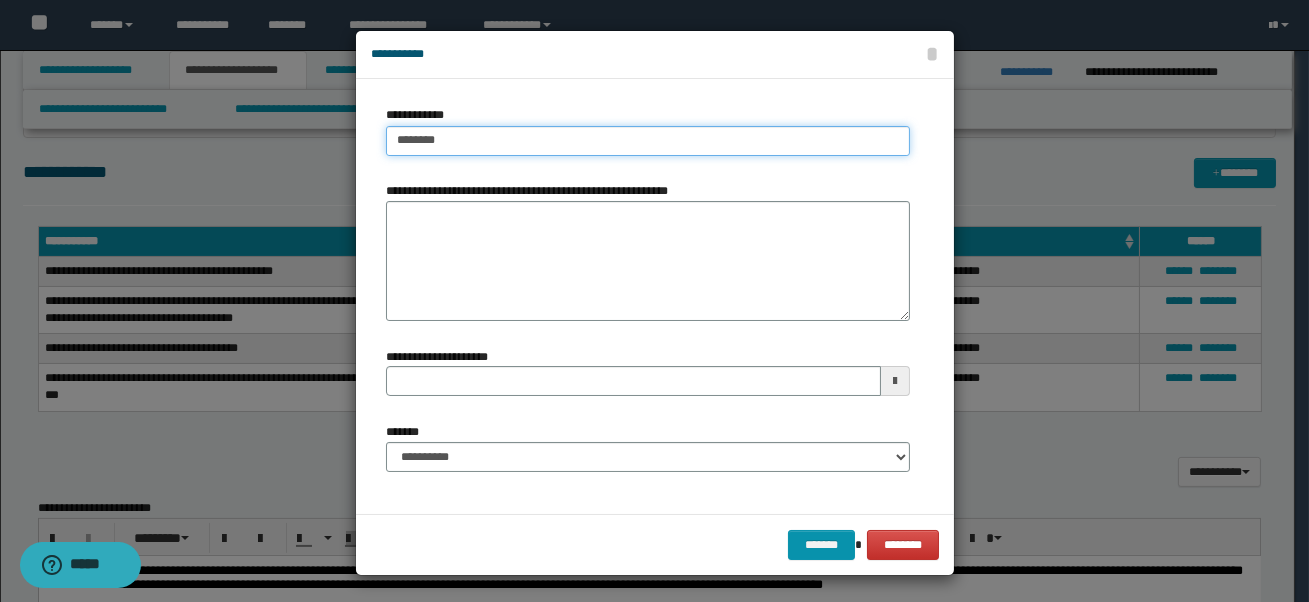 type on "**********" 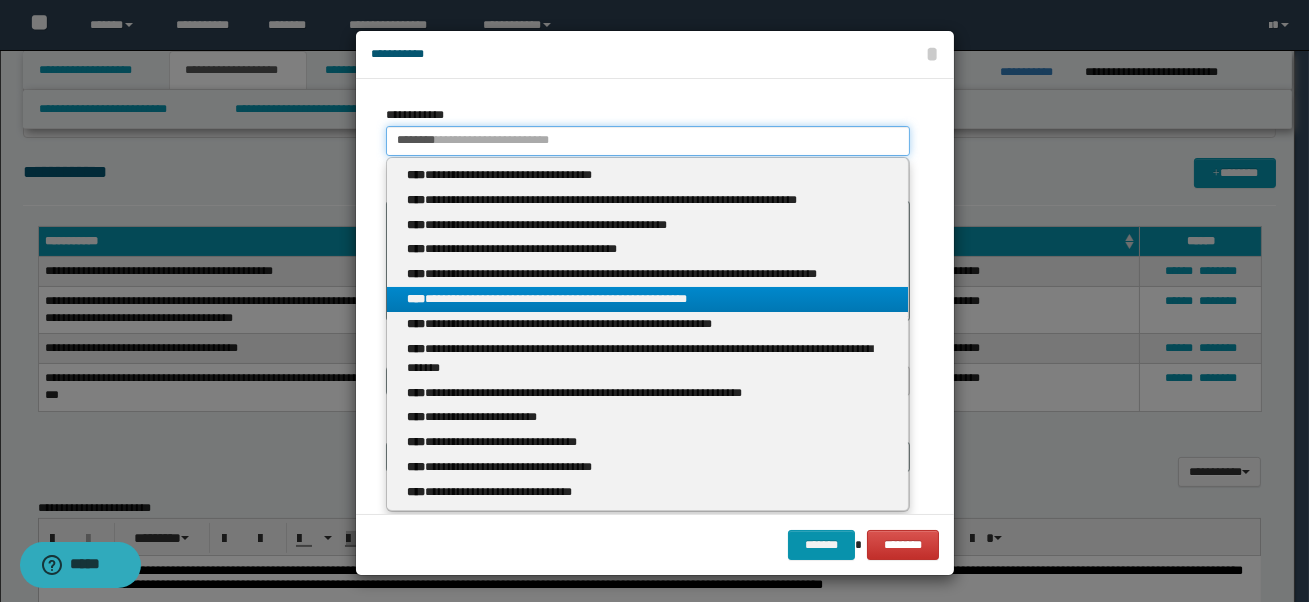 type on "********" 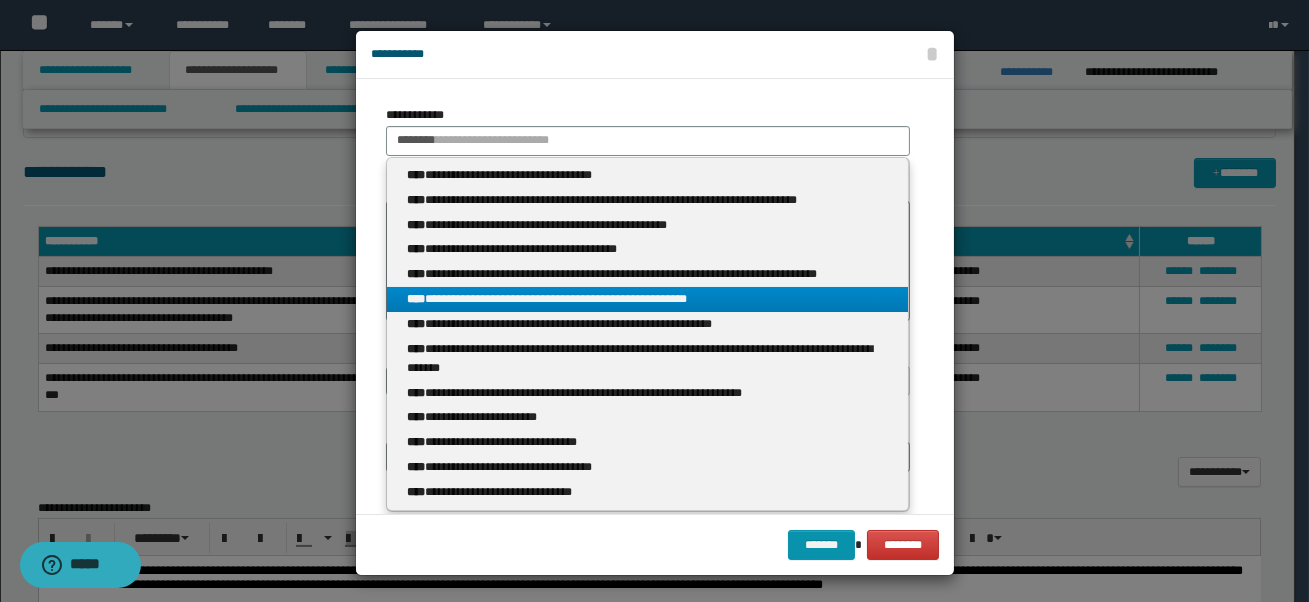 click on "**********" at bounding box center (648, 299) 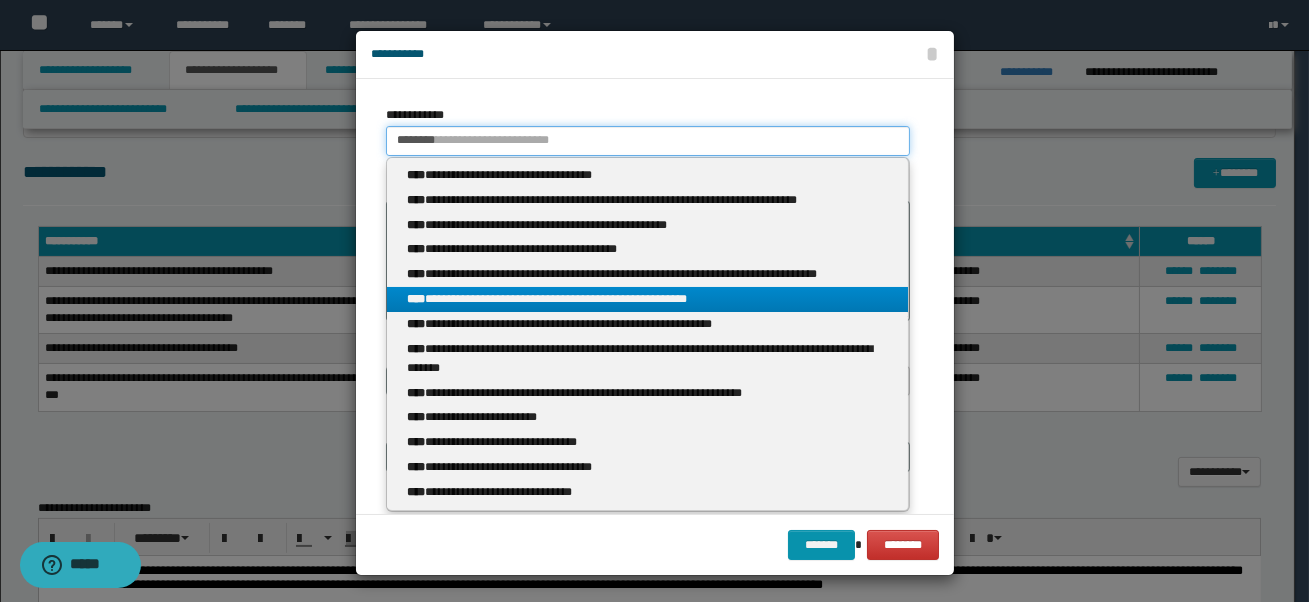 type 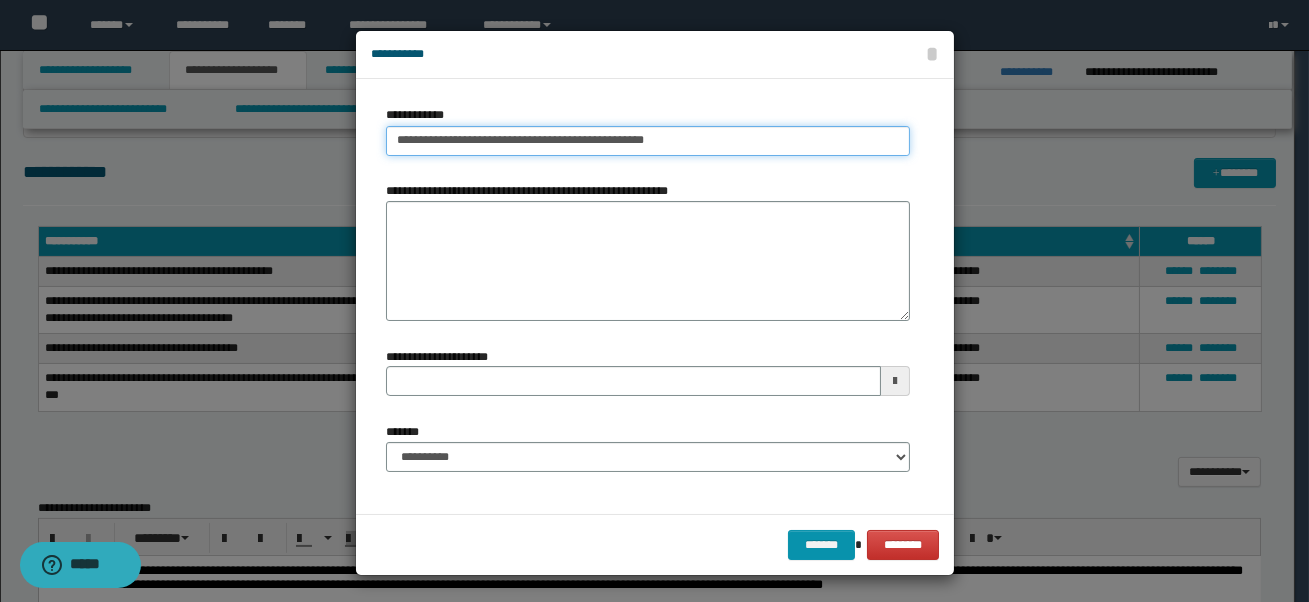 type 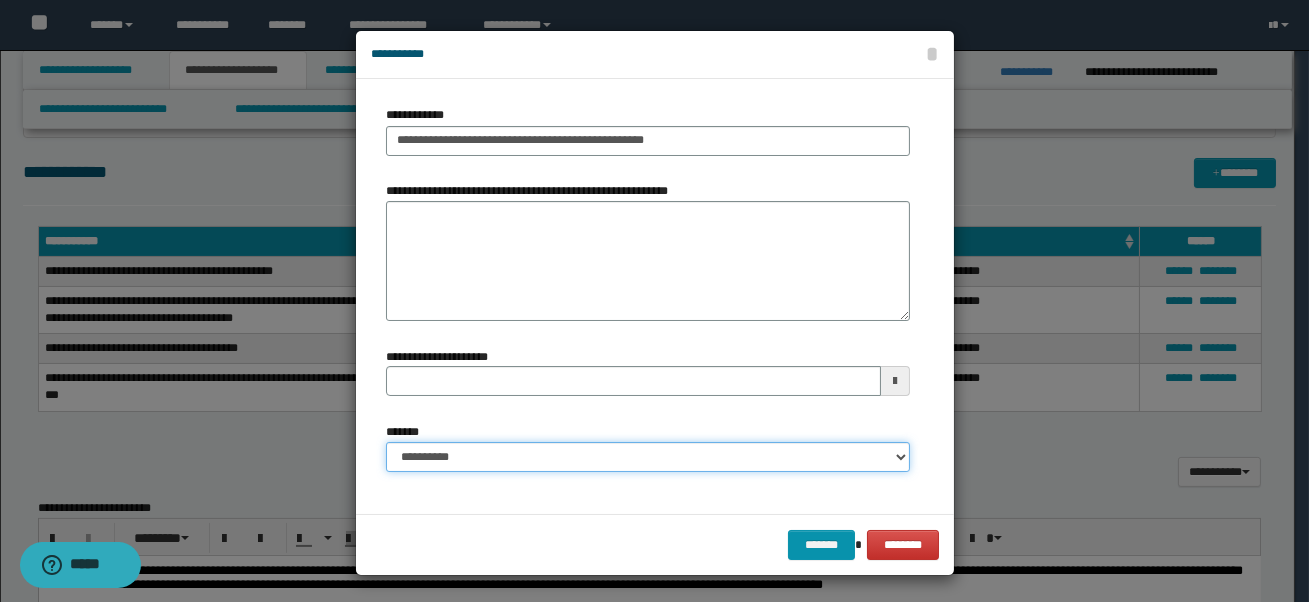 click on "**********" at bounding box center [648, 457] 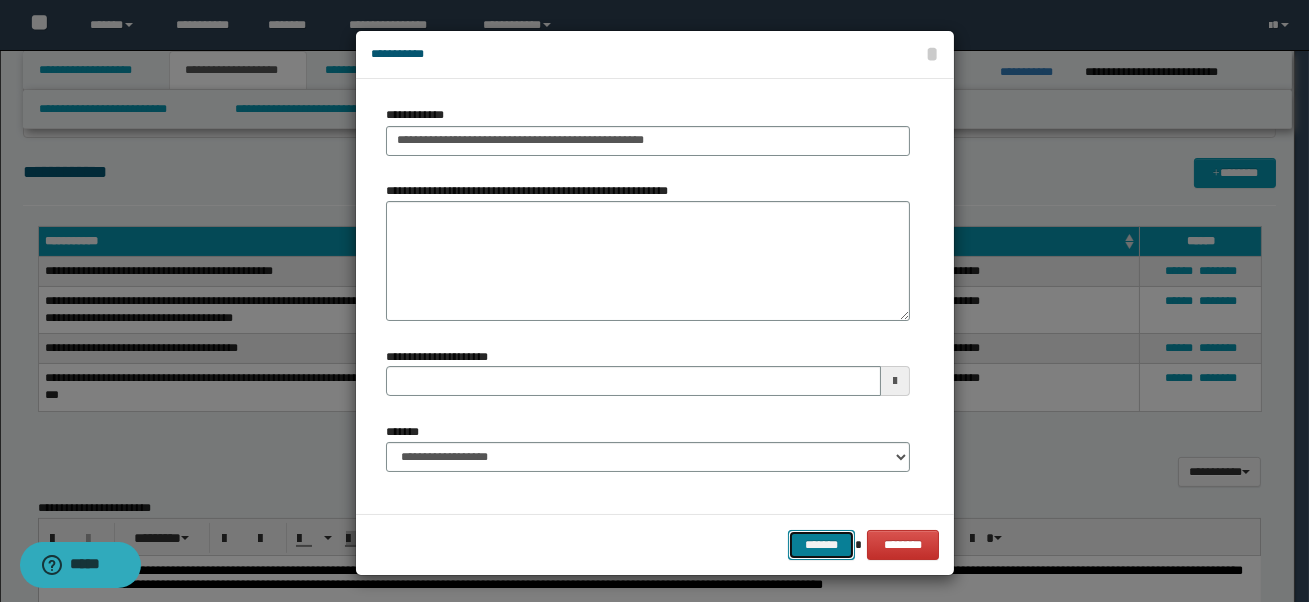 click on "*******" at bounding box center [821, 545] 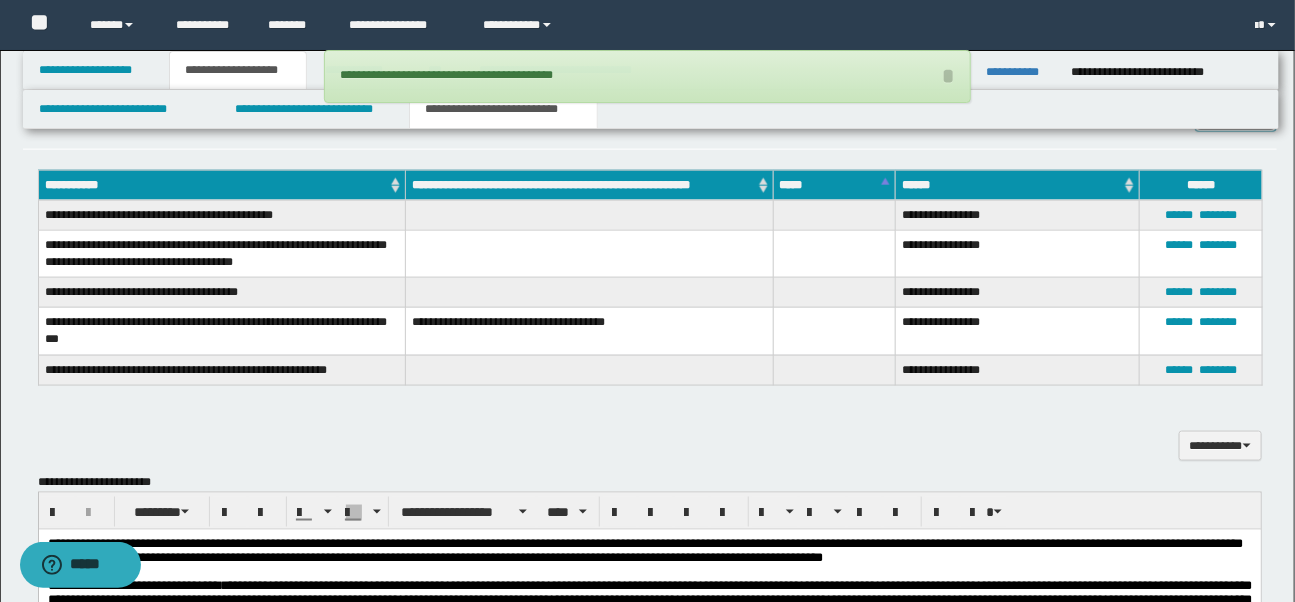 scroll, scrollTop: 886, scrollLeft: 0, axis: vertical 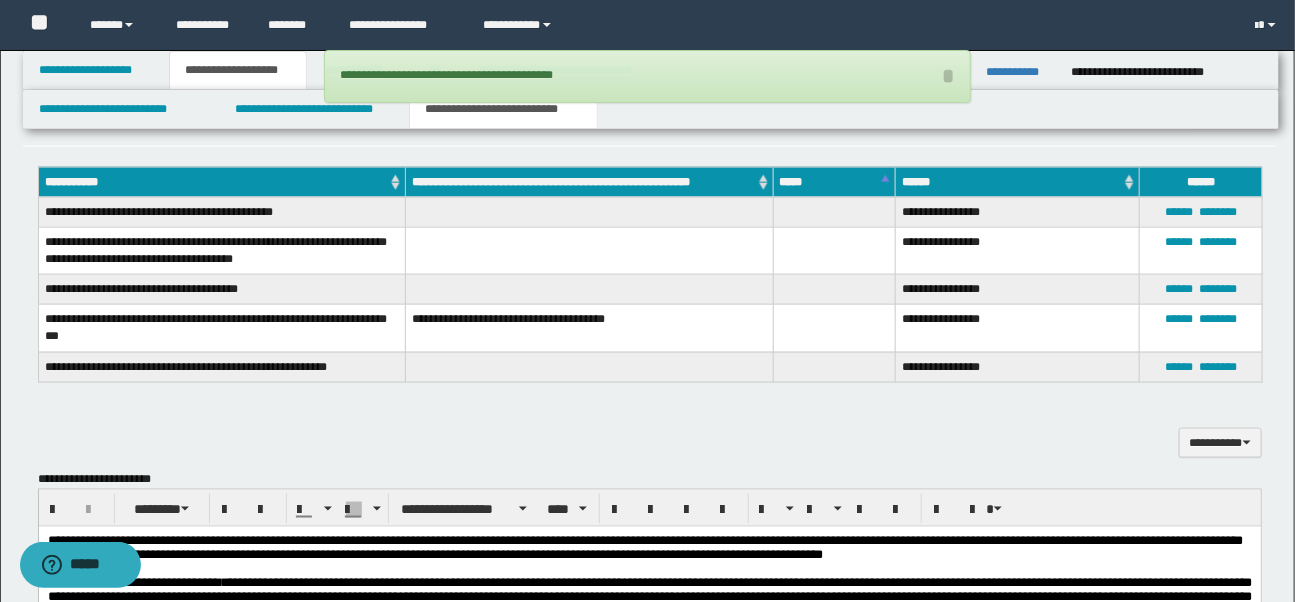 click on "**********" at bounding box center (649, 548) 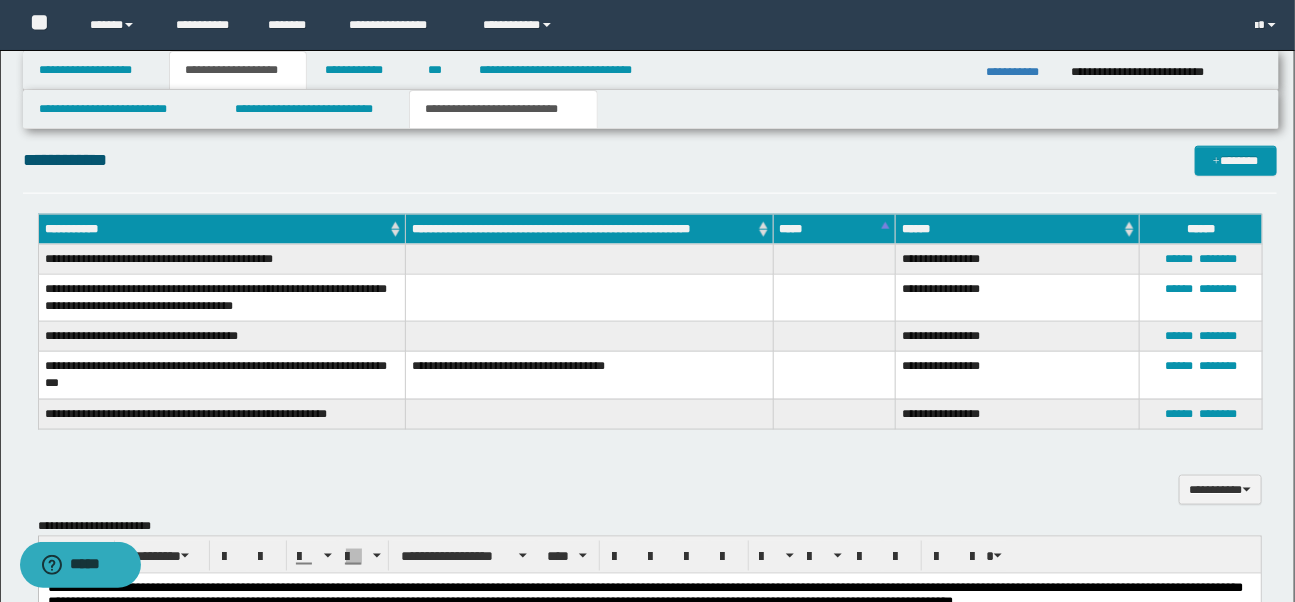 scroll, scrollTop: 812, scrollLeft: 0, axis: vertical 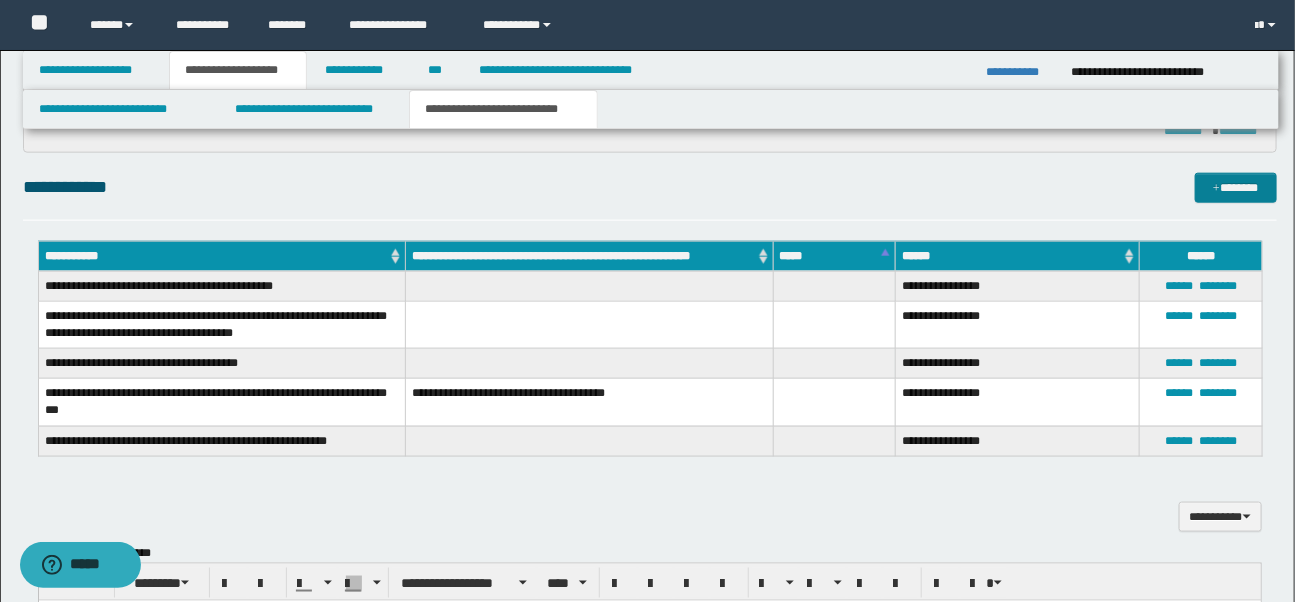 click on "*******" at bounding box center (1236, 188) 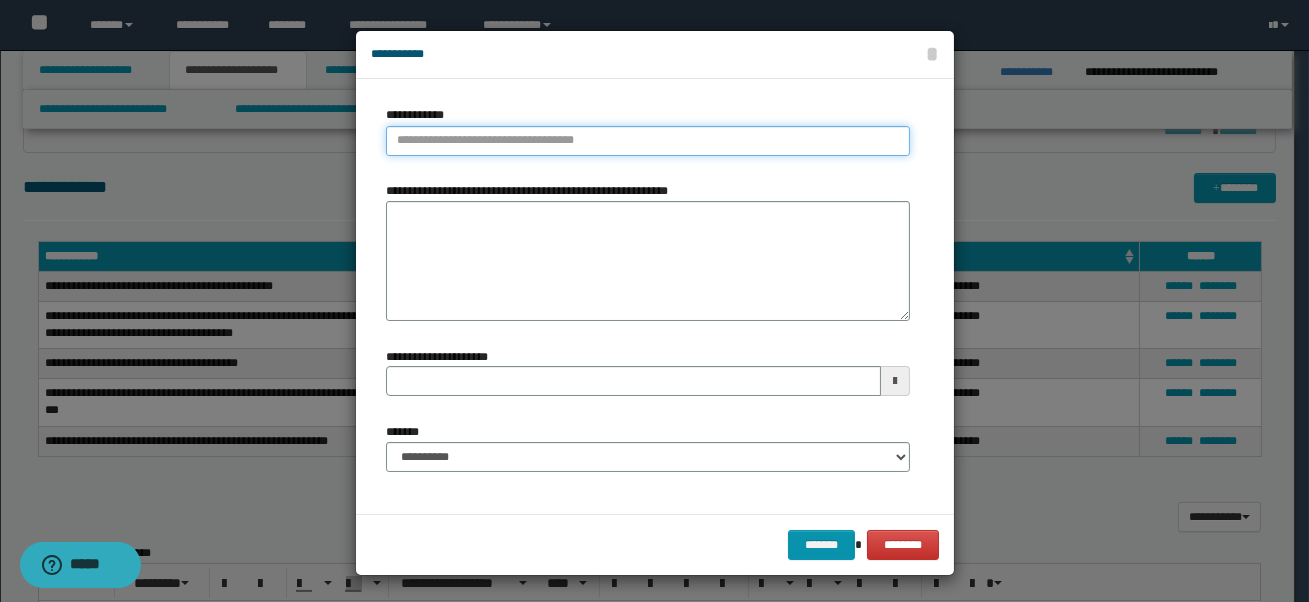 type on "**********" 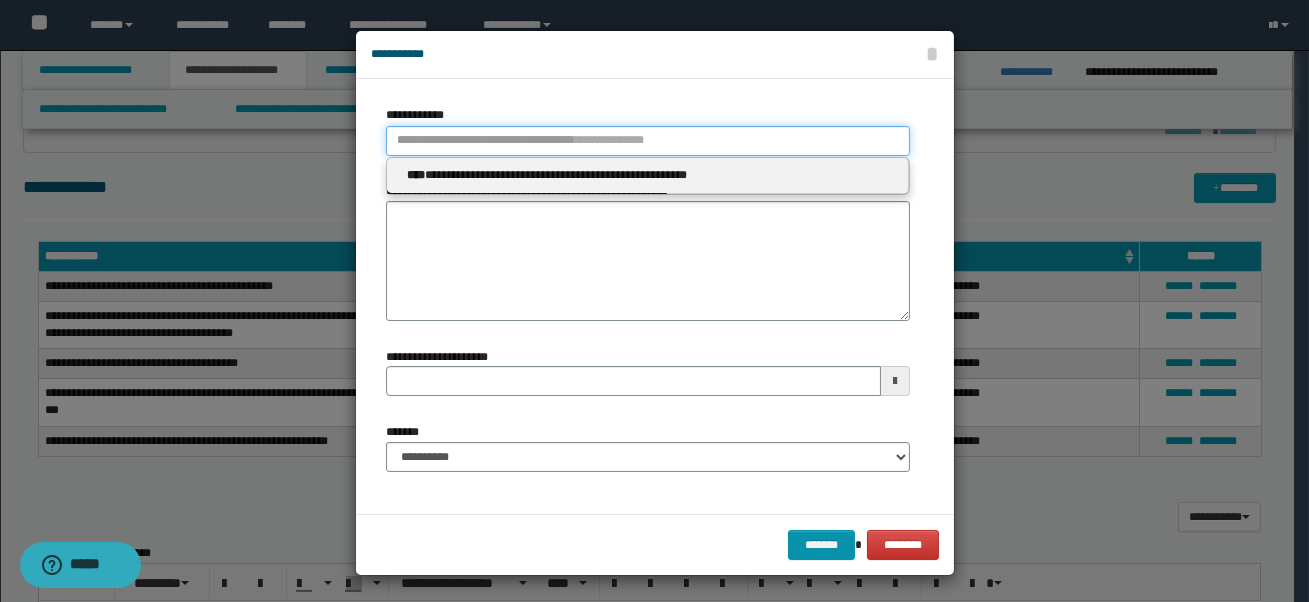 click on "**********" at bounding box center [648, 141] 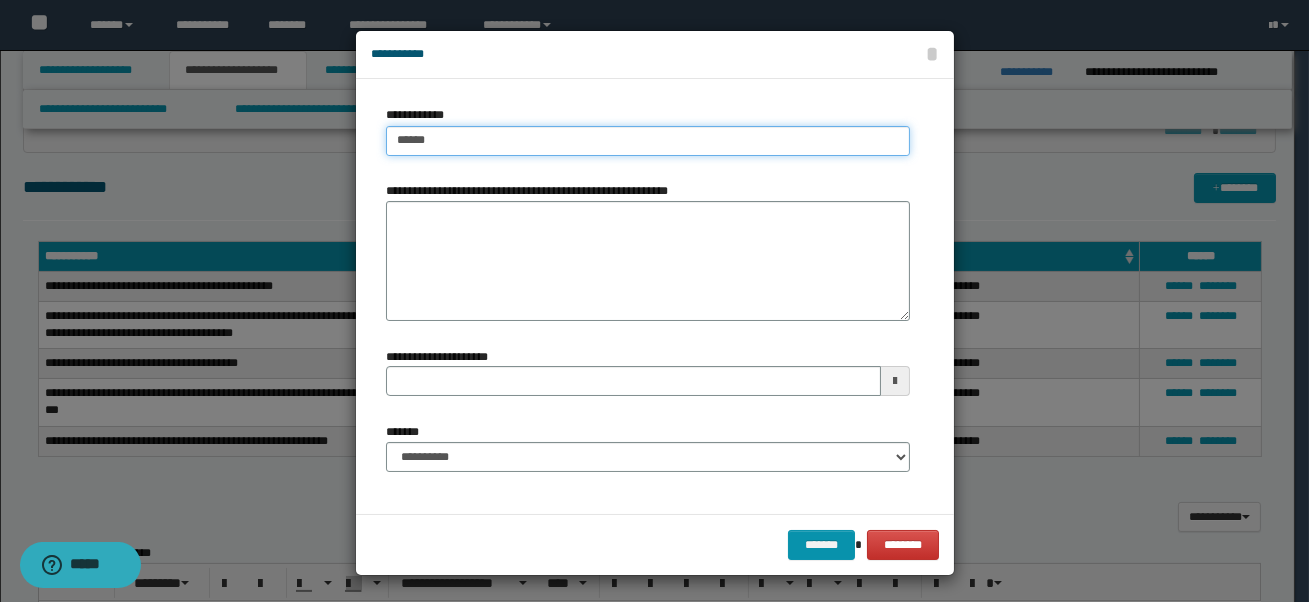 type on "******" 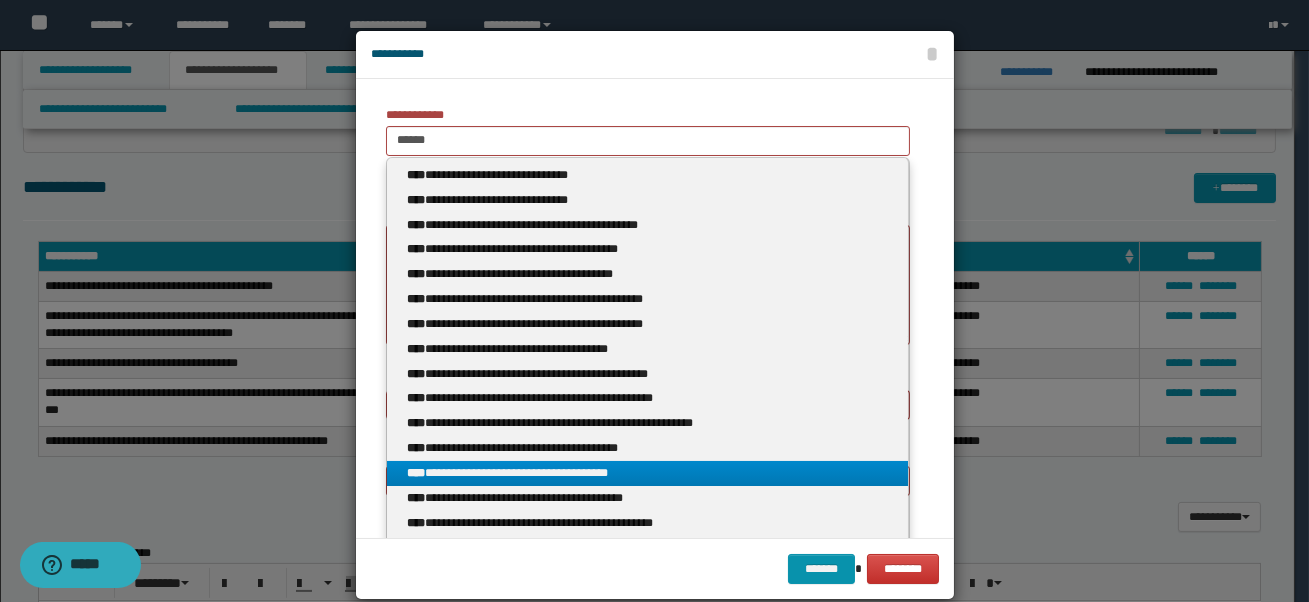 click on "**********" at bounding box center [648, 473] 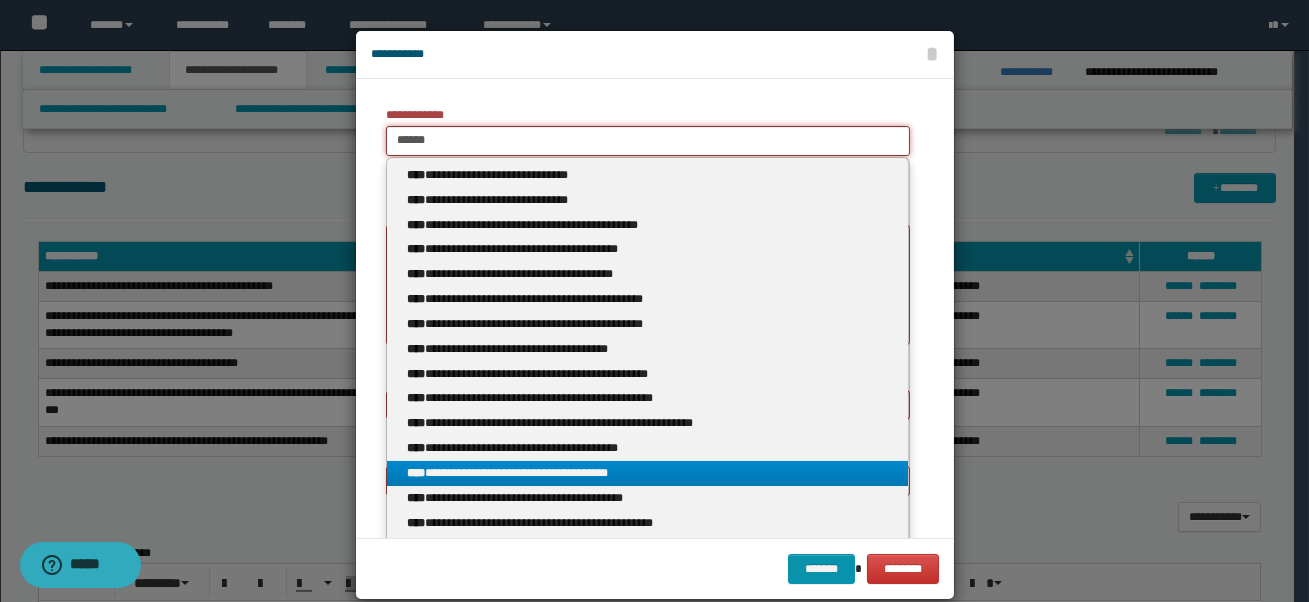 type 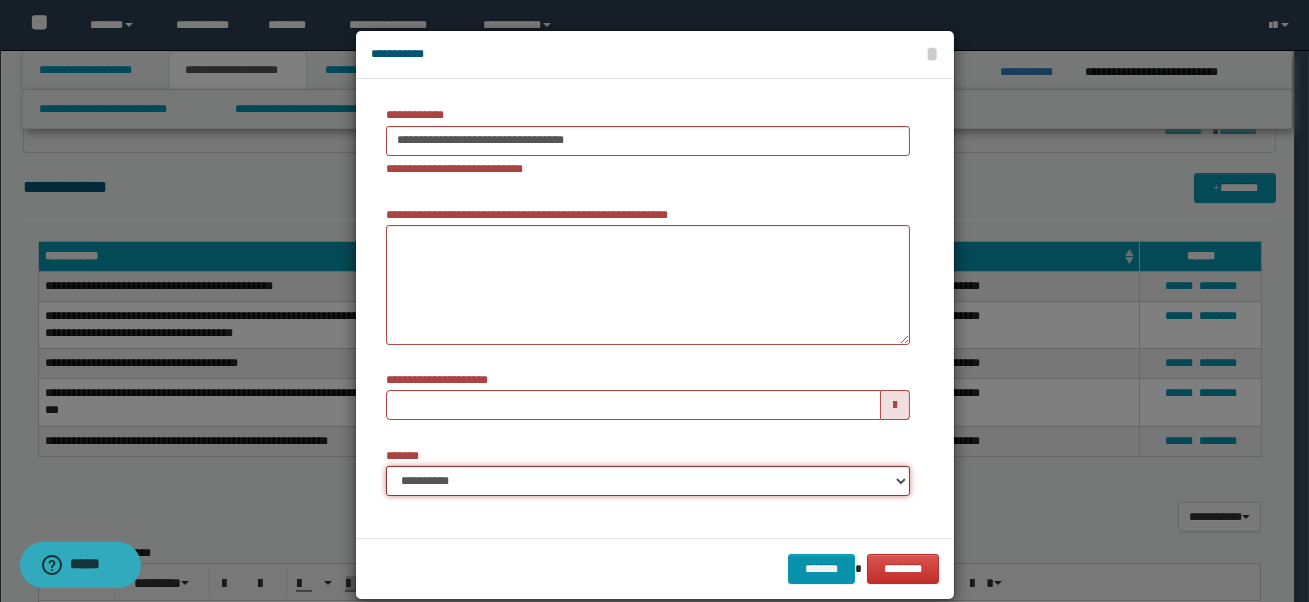 click on "**********" at bounding box center (648, 481) 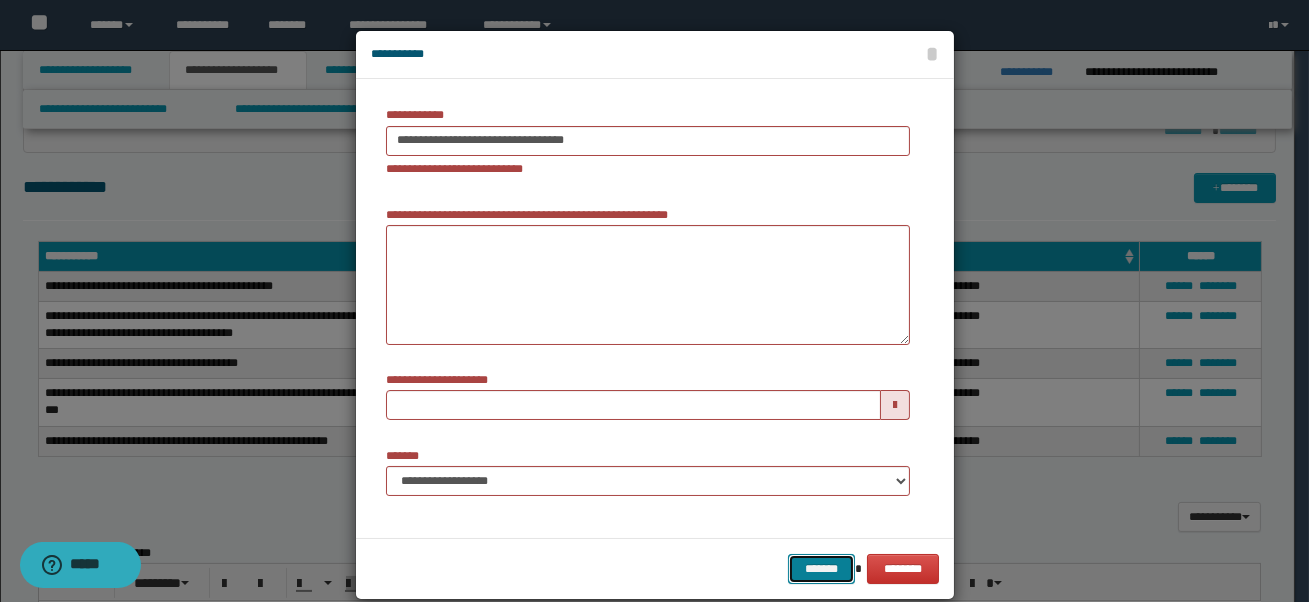 click on "*******" at bounding box center [821, 569] 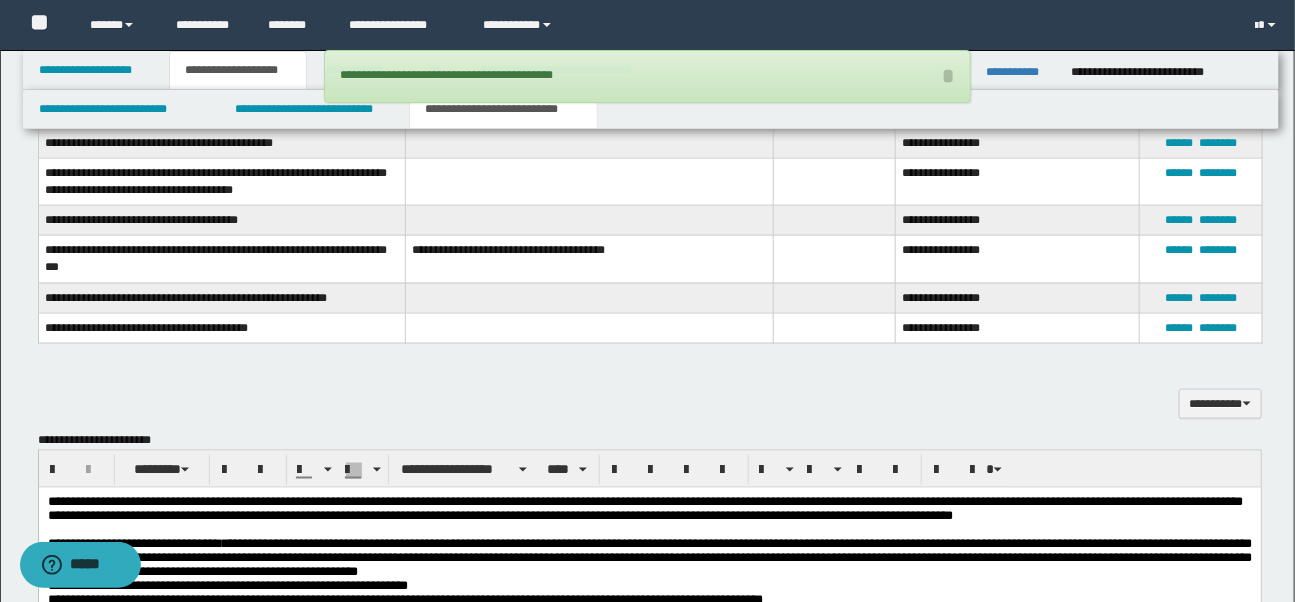 scroll, scrollTop: 1045, scrollLeft: 0, axis: vertical 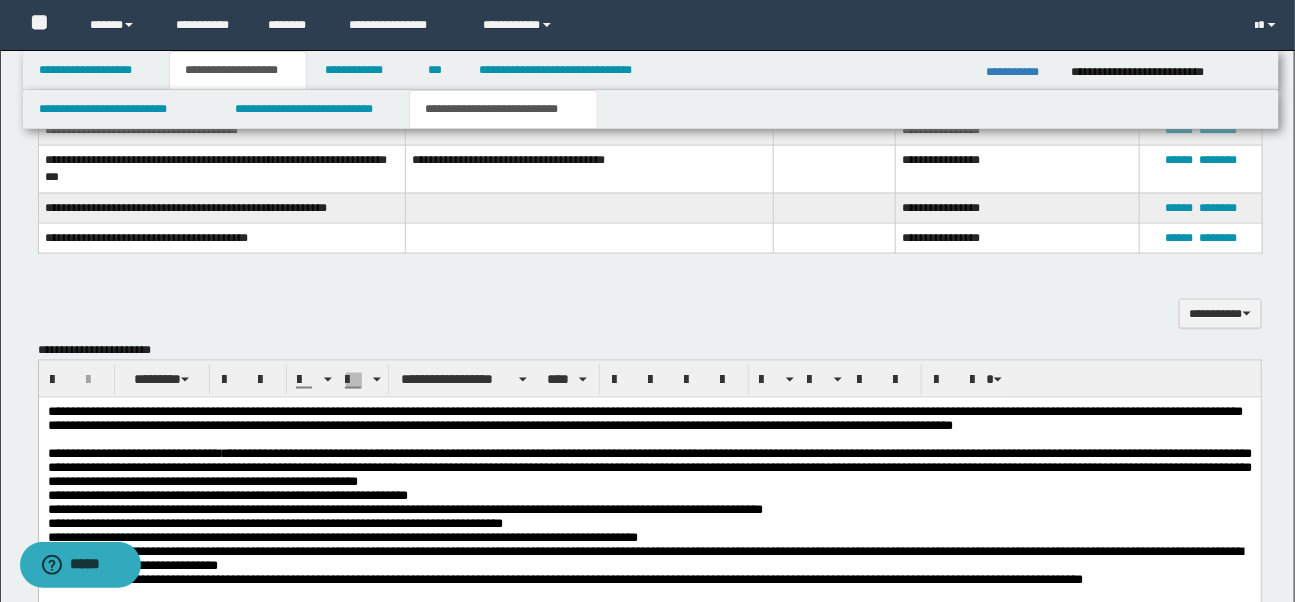 click on "**********" at bounding box center (649, 419) 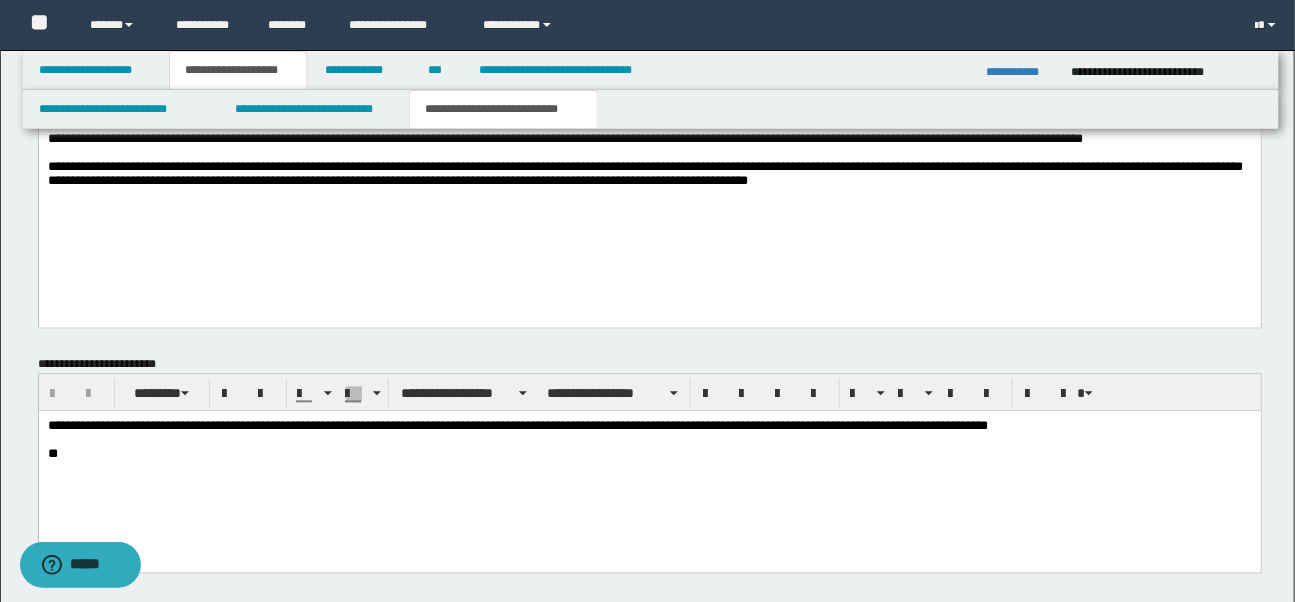 scroll, scrollTop: 1444, scrollLeft: 0, axis: vertical 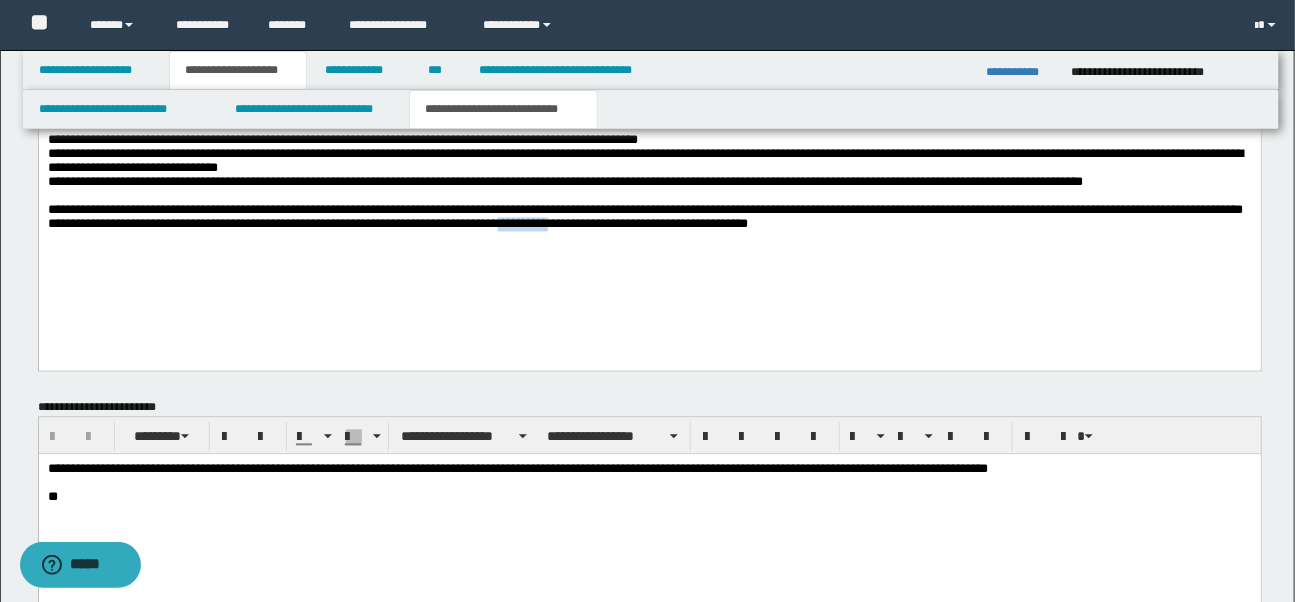 click on "**********" at bounding box center (644, 217) 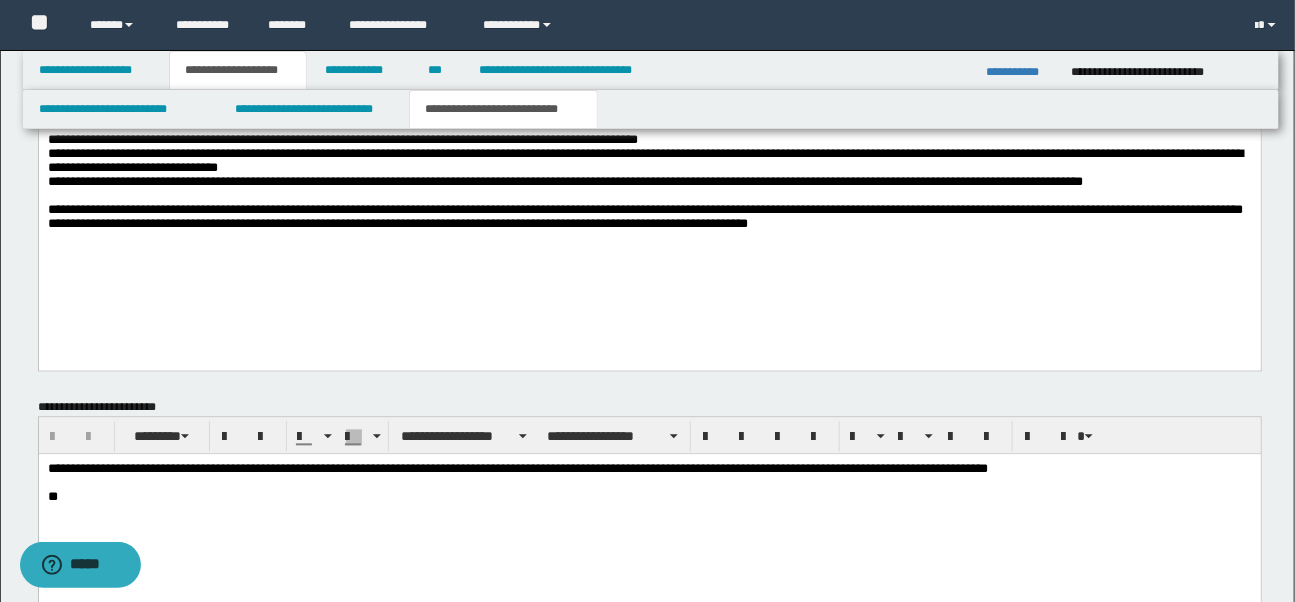 click on "**********" at bounding box center [649, 145] 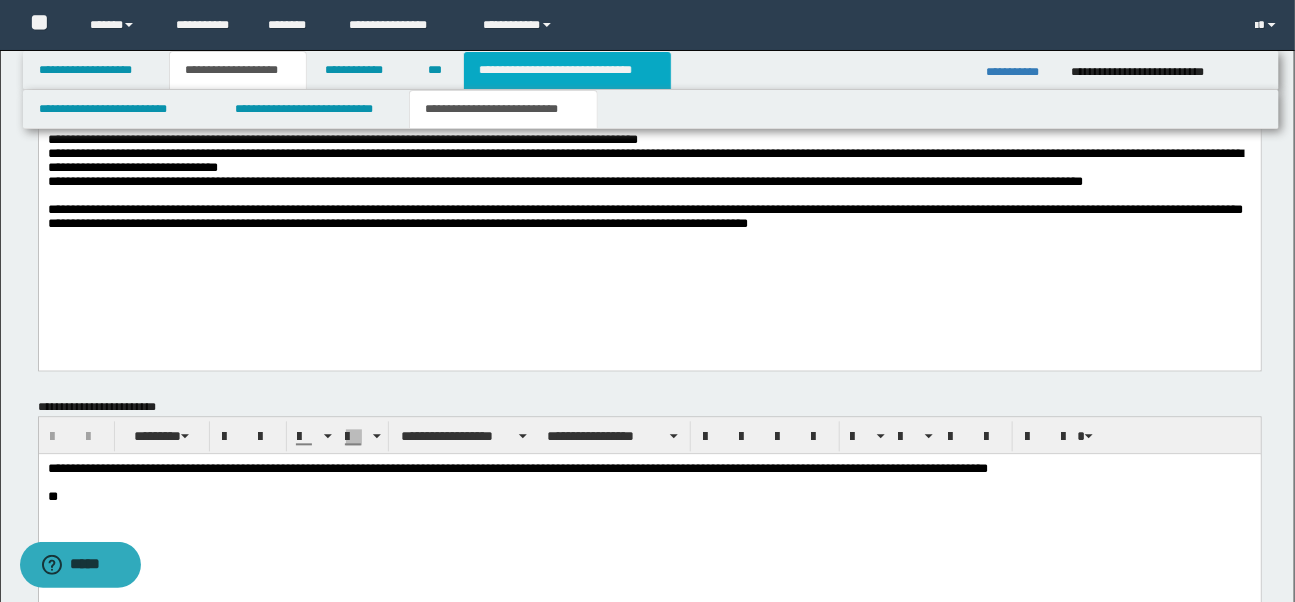 click on "**********" at bounding box center [567, 70] 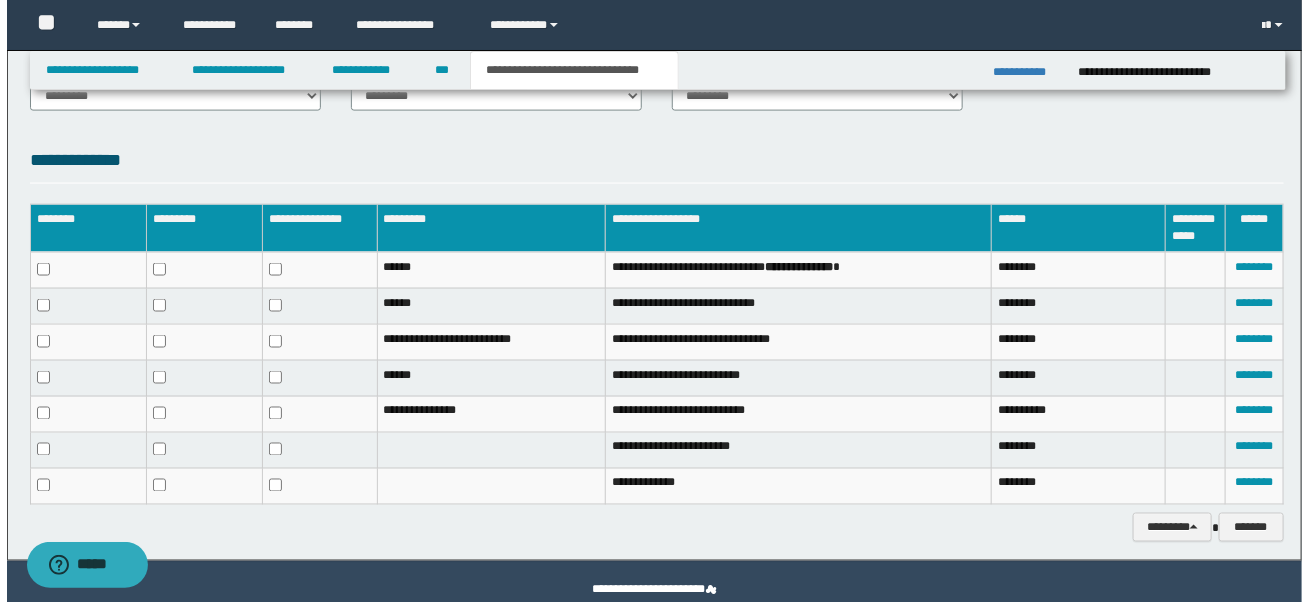 scroll, scrollTop: 1044, scrollLeft: 0, axis: vertical 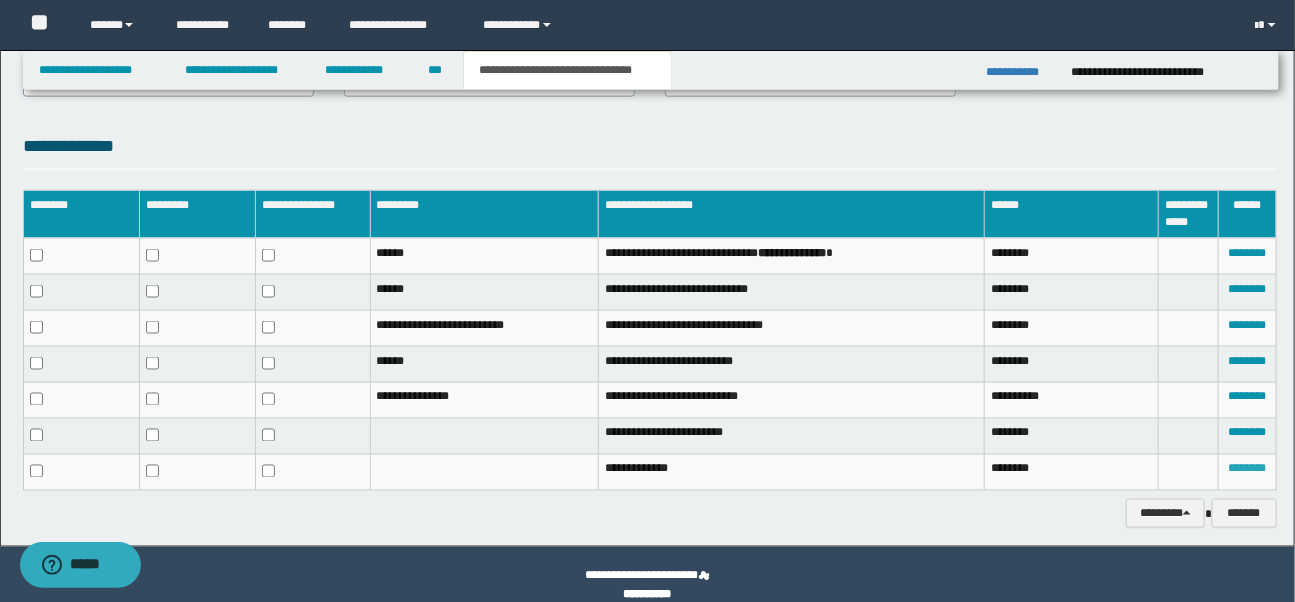 click on "********" at bounding box center [1247, 469] 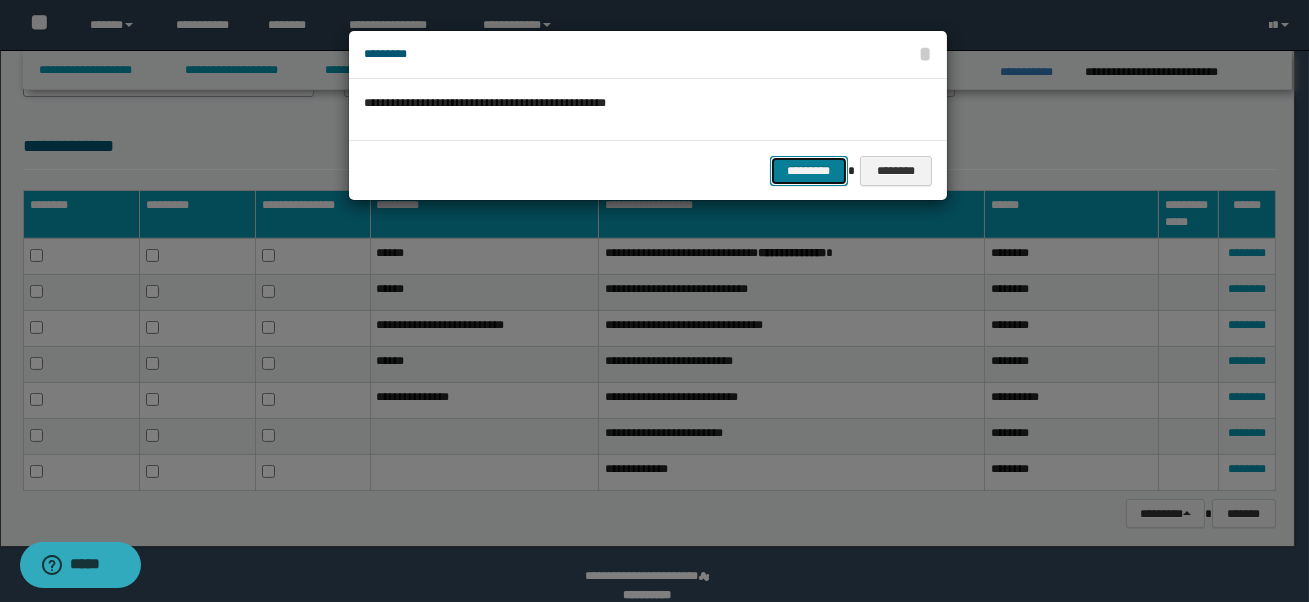 click on "*********" at bounding box center [809, 171] 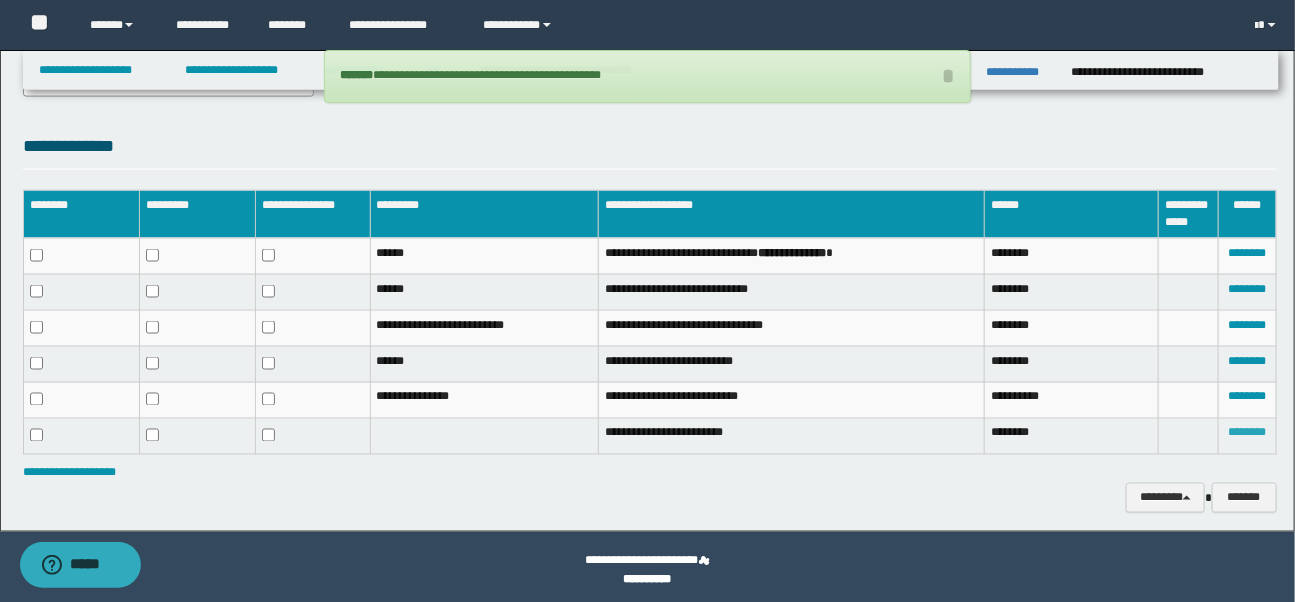 click on "********" at bounding box center (1247, 433) 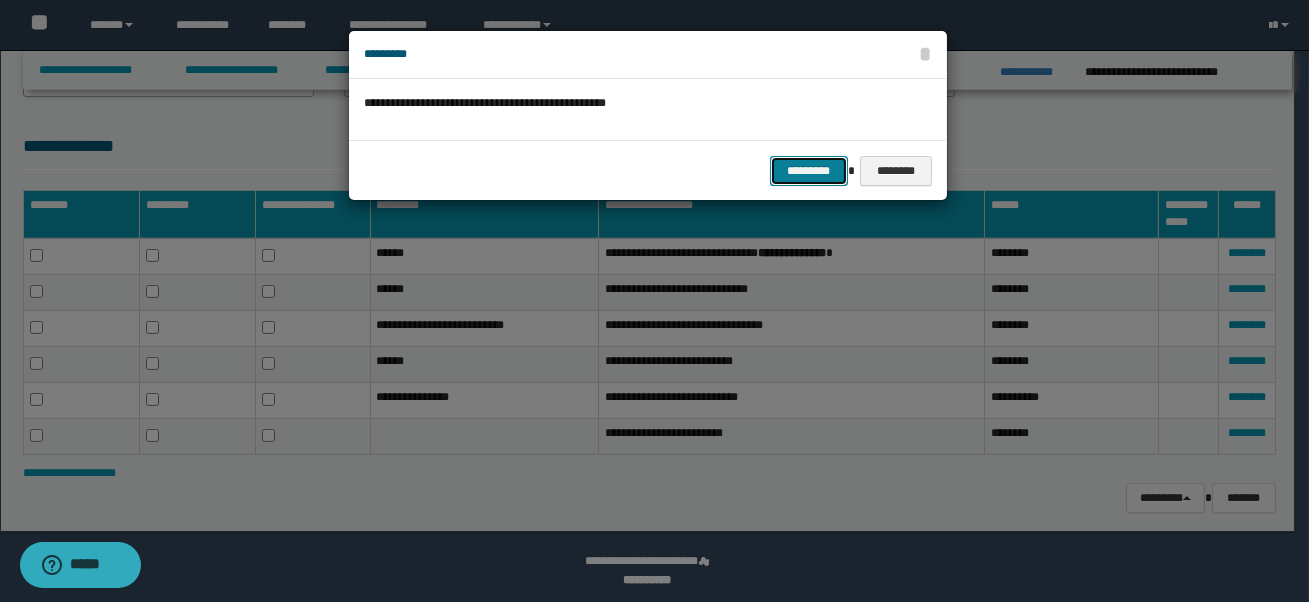click on "*********" at bounding box center [809, 171] 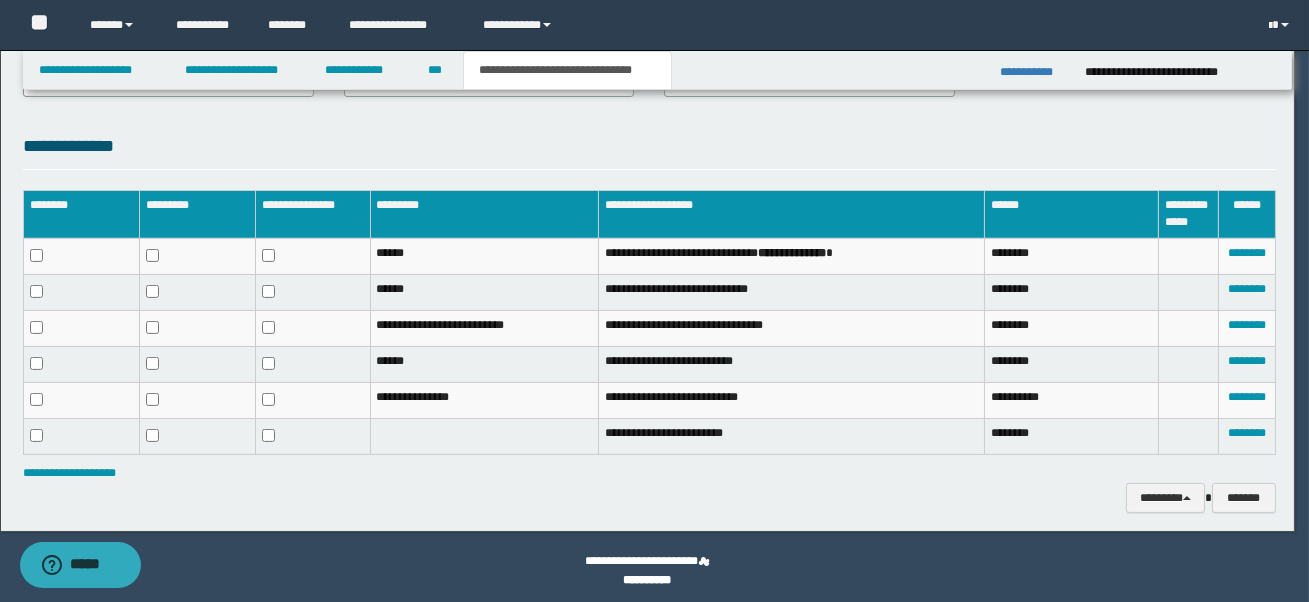 scroll, scrollTop: 1017, scrollLeft: 0, axis: vertical 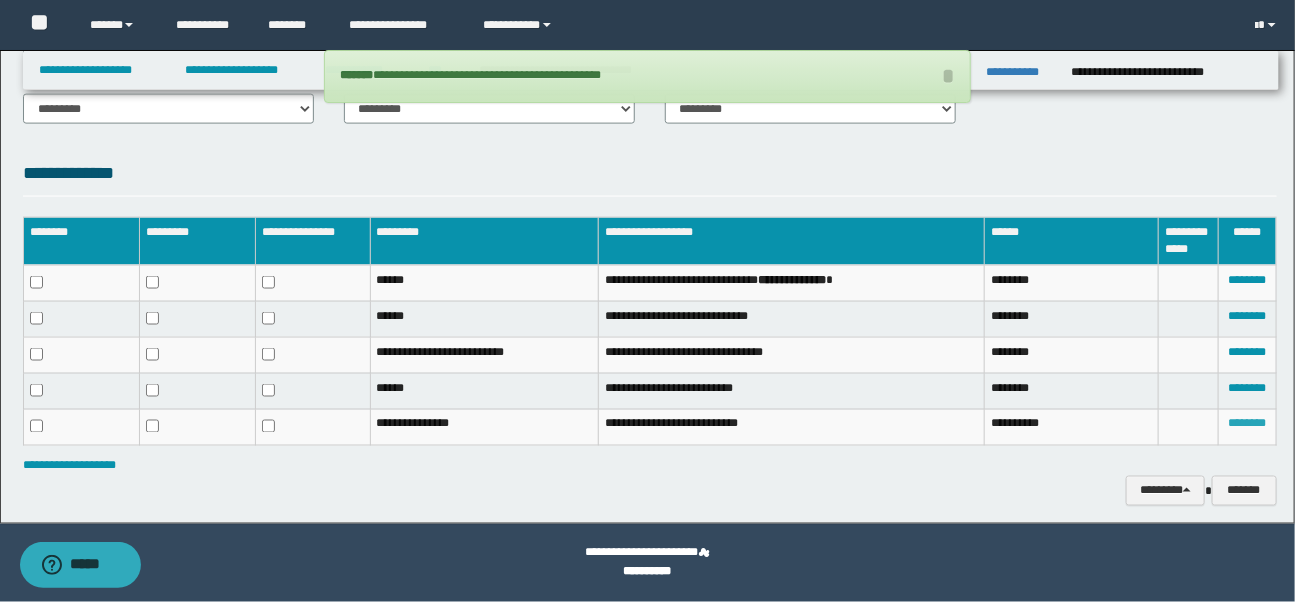 click on "********" at bounding box center [1247, 424] 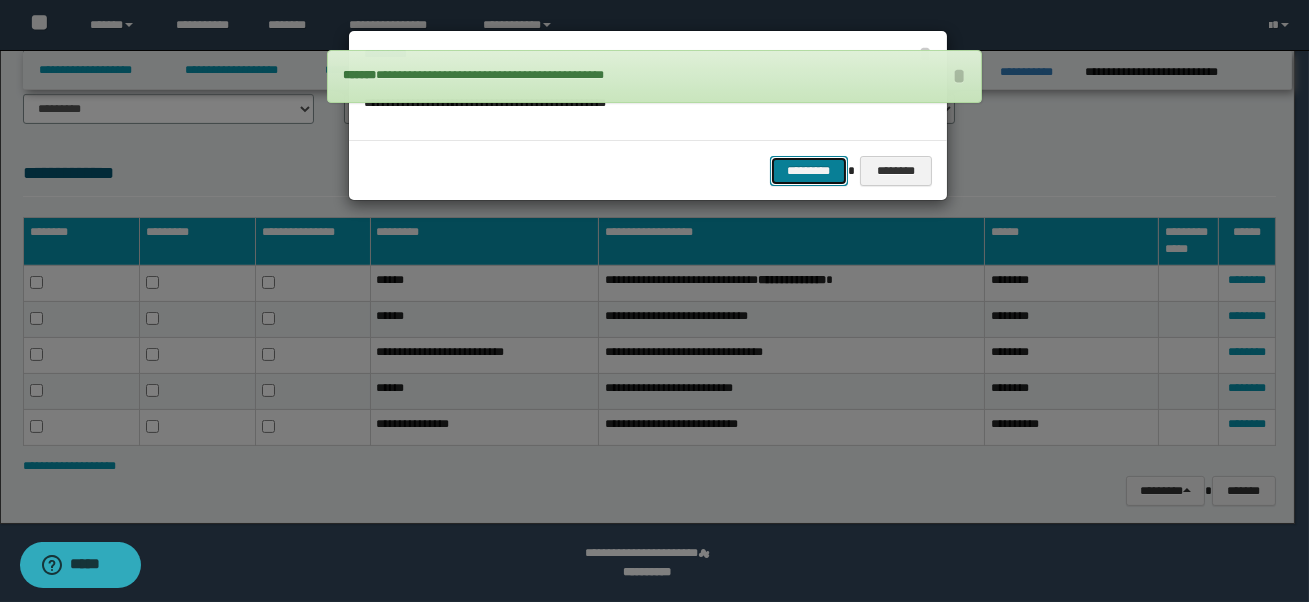 click on "*********" at bounding box center [809, 171] 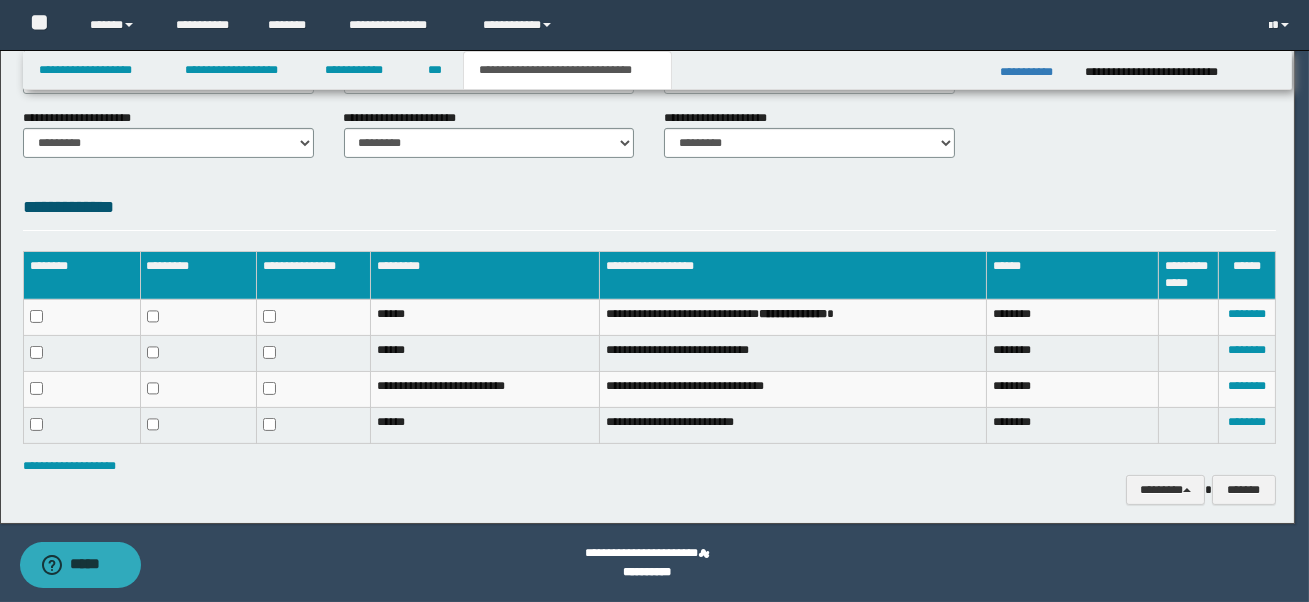 scroll, scrollTop: 983, scrollLeft: 0, axis: vertical 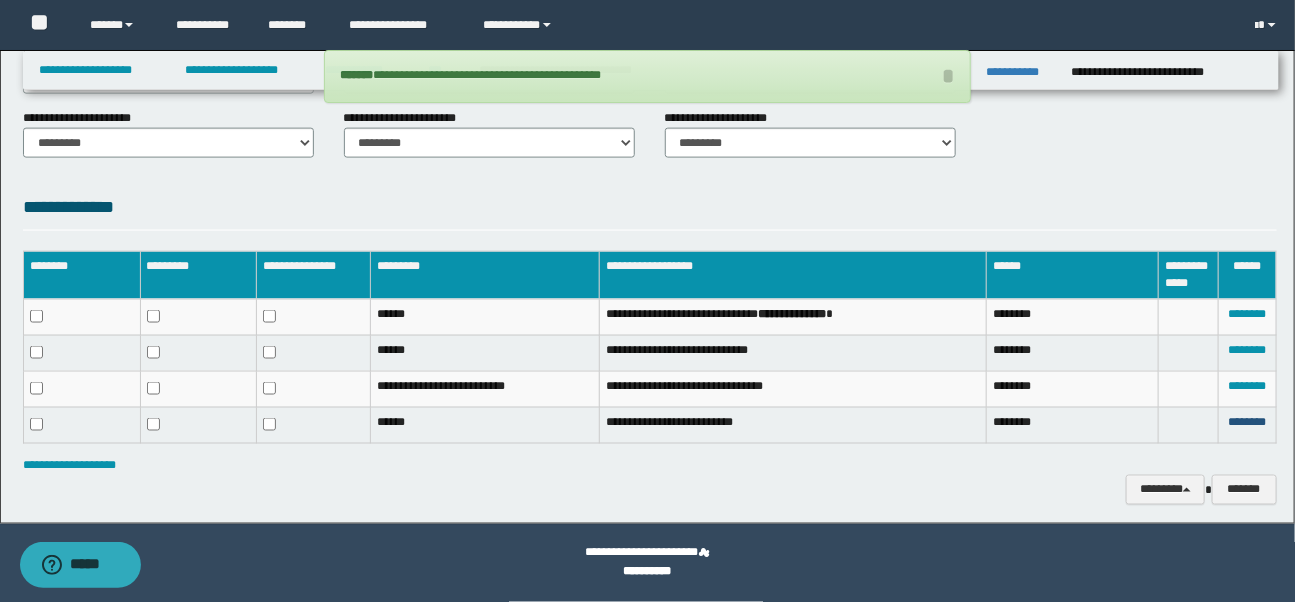 drag, startPoint x: 1236, startPoint y: 417, endPoint x: 1094, endPoint y: 348, distance: 157.87654 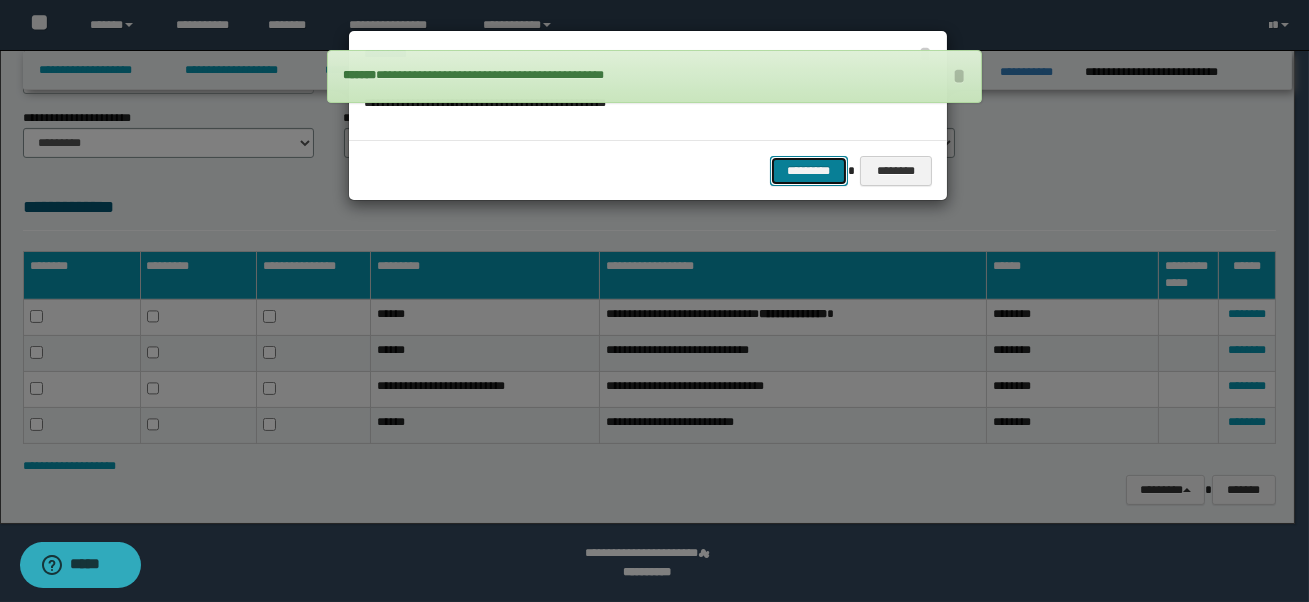 click on "*********" at bounding box center [809, 171] 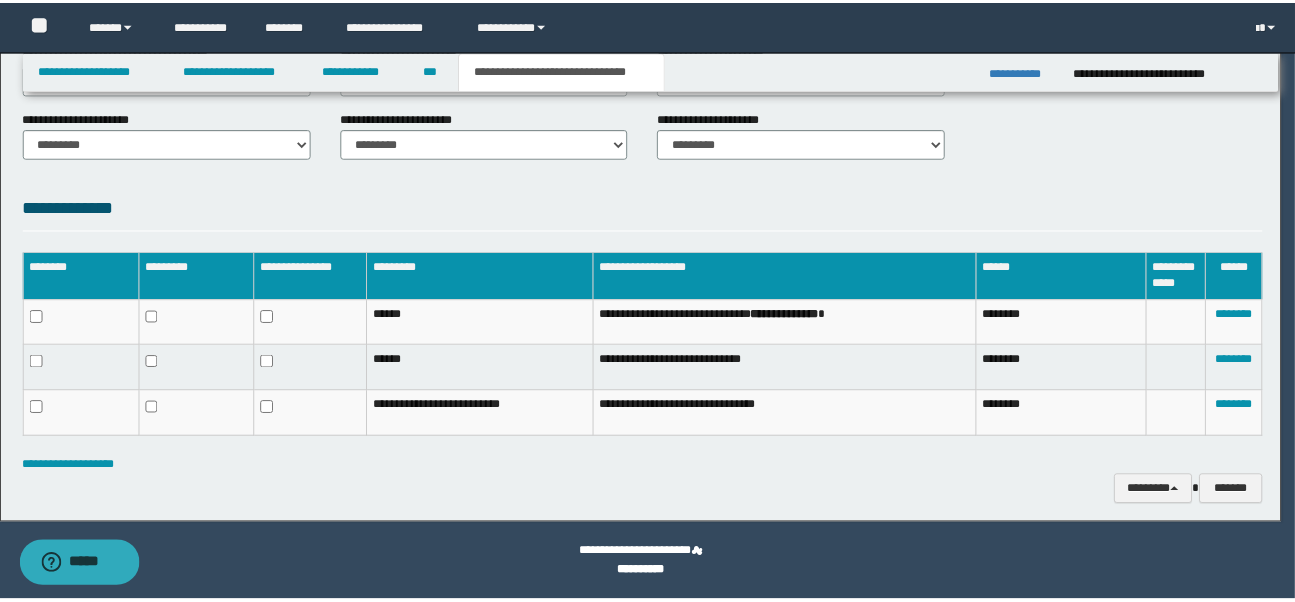 scroll, scrollTop: 948, scrollLeft: 0, axis: vertical 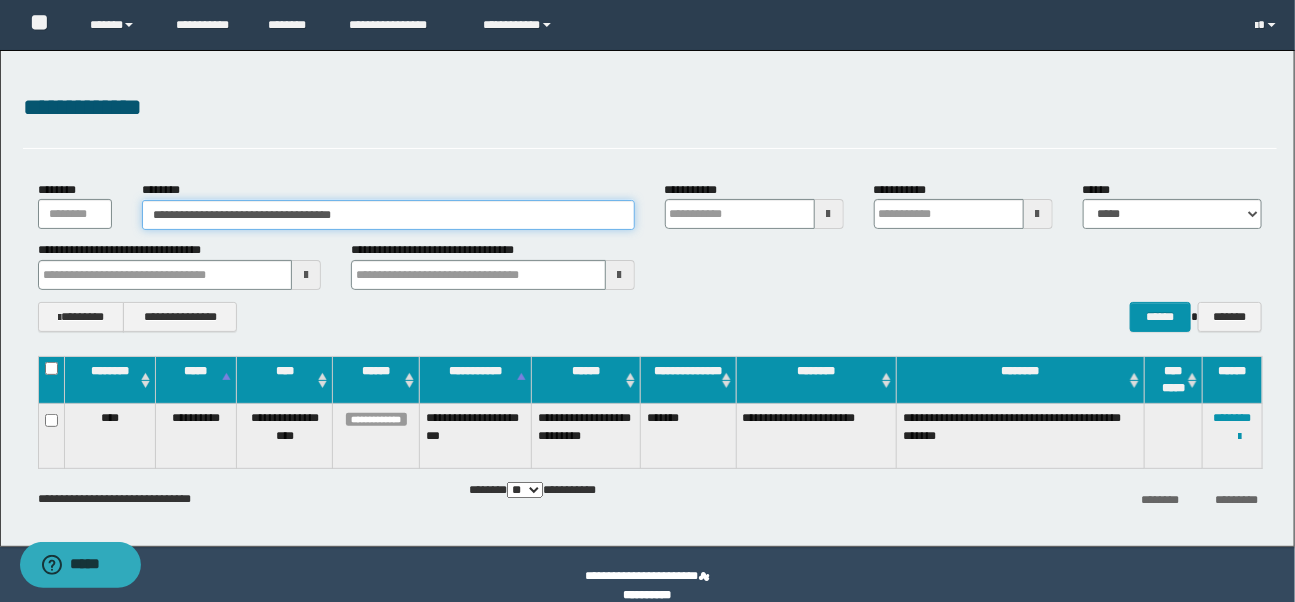 drag, startPoint x: 311, startPoint y: 220, endPoint x: 85, endPoint y: 203, distance: 226.63847 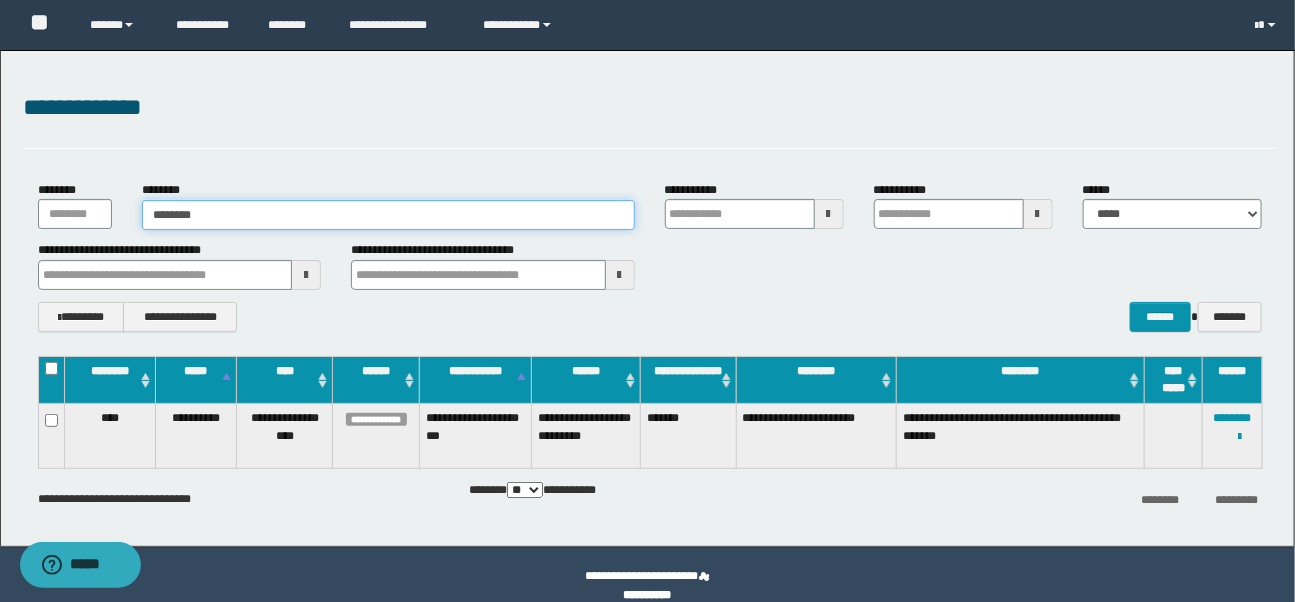 type on "********" 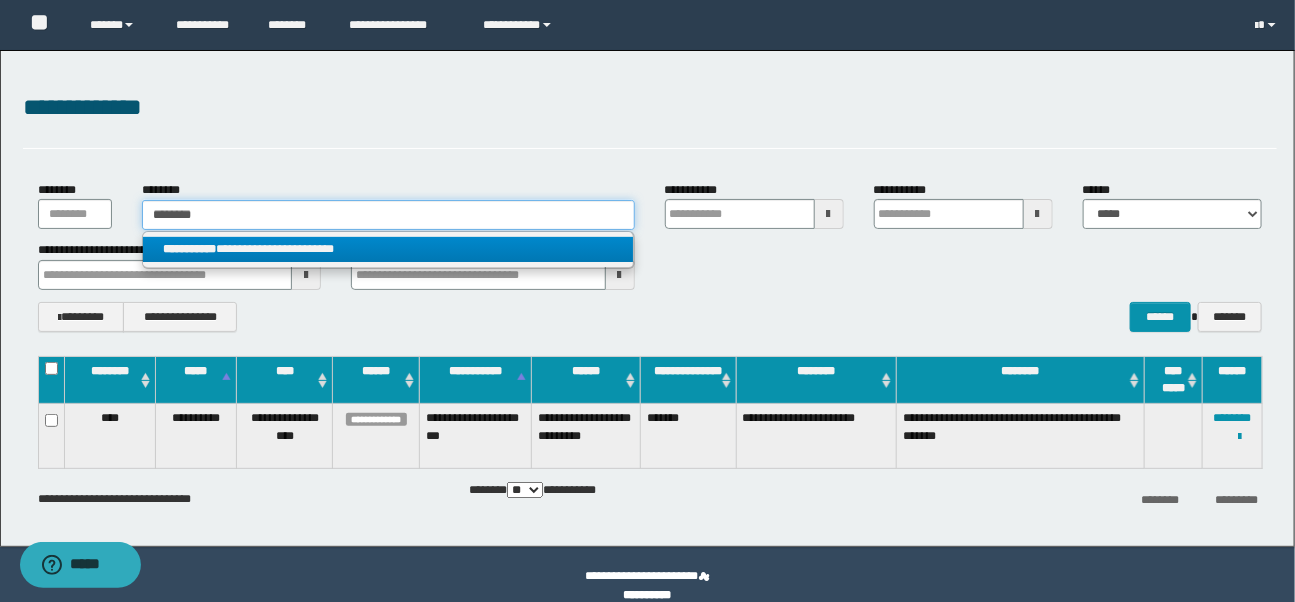 type on "********" 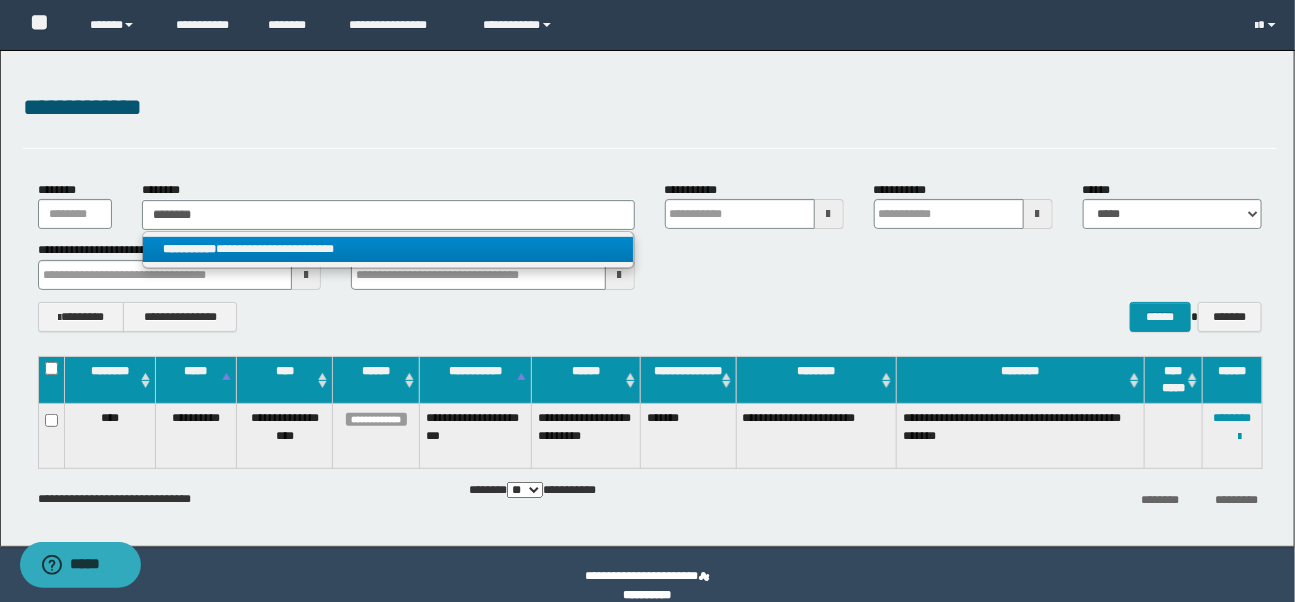 click on "**********" at bounding box center (388, 249) 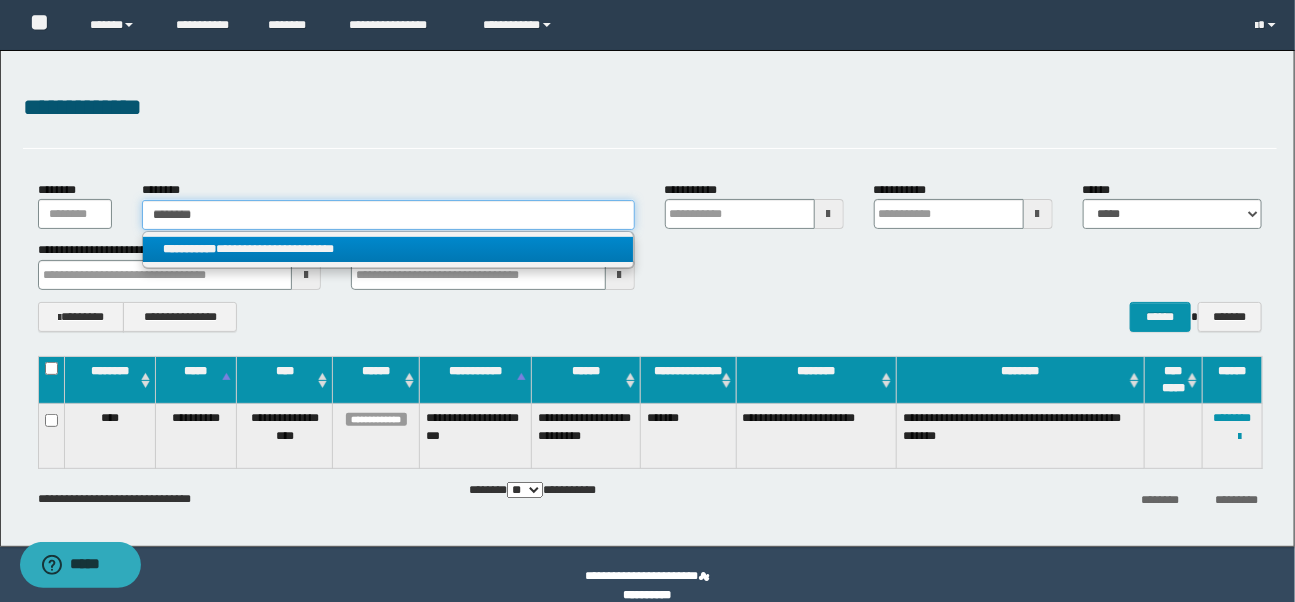 type 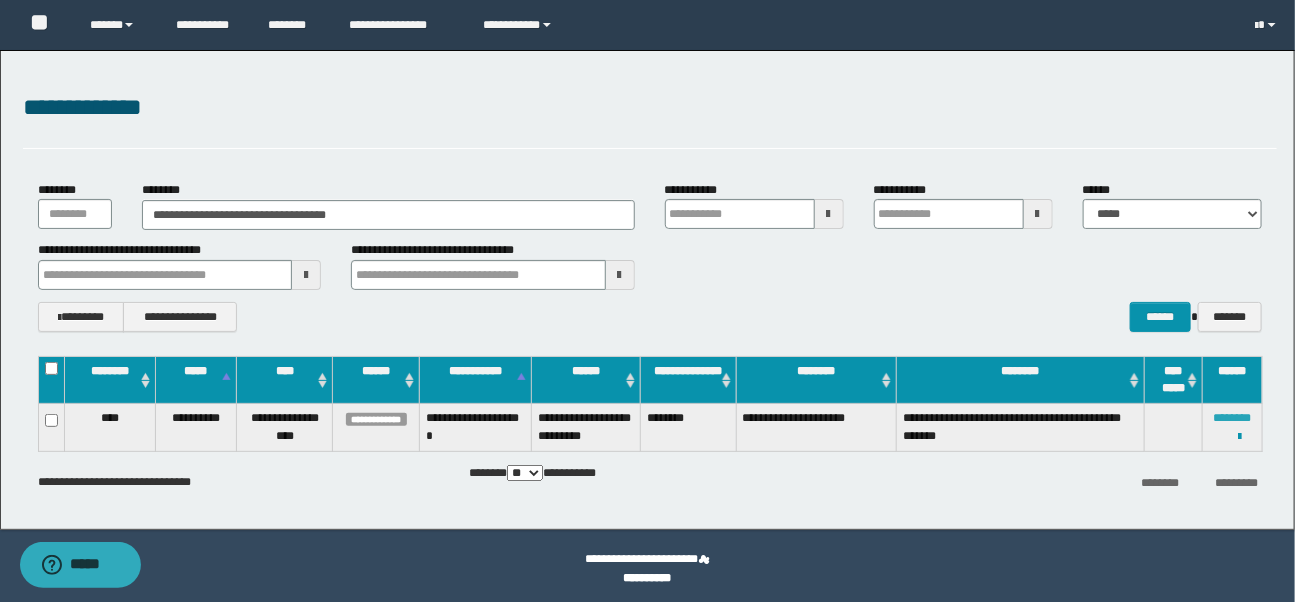 click on "********" at bounding box center (1232, 418) 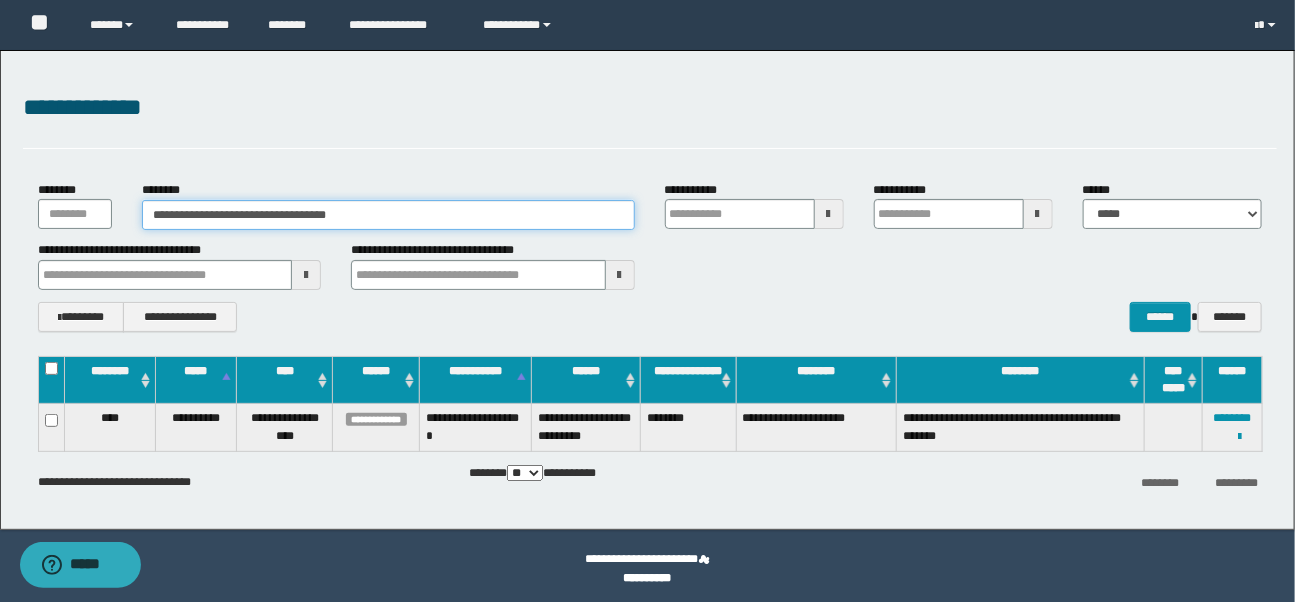 drag, startPoint x: 450, startPoint y: 217, endPoint x: 108, endPoint y: 219, distance: 342.00586 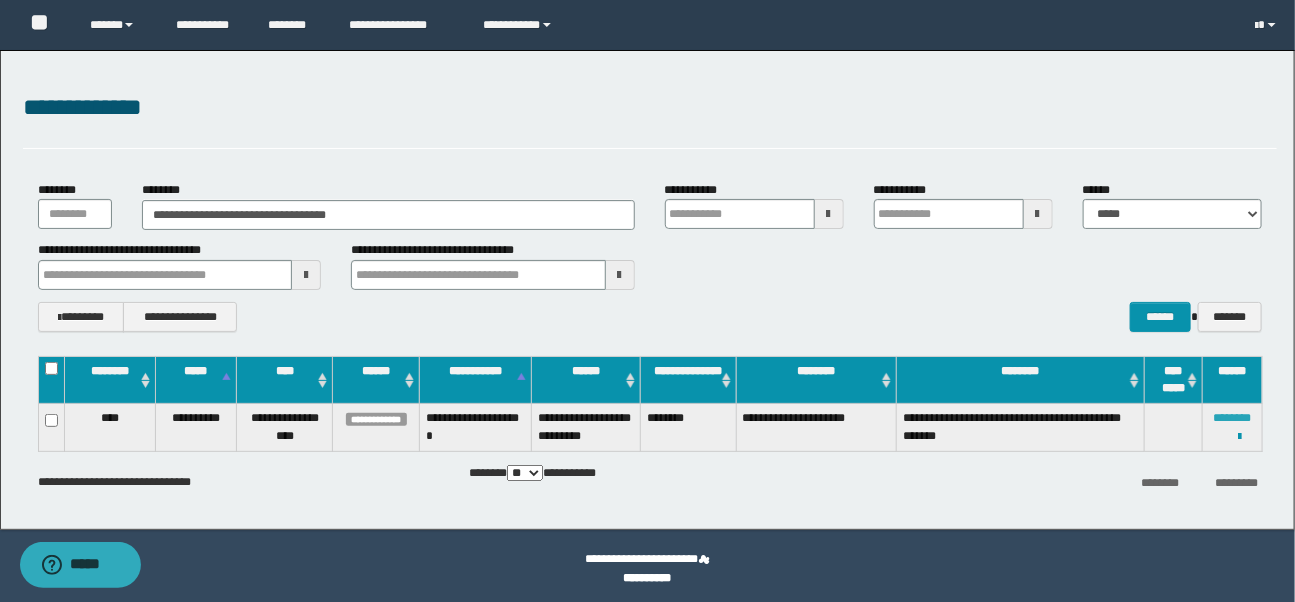 click on "********" at bounding box center (1232, 418) 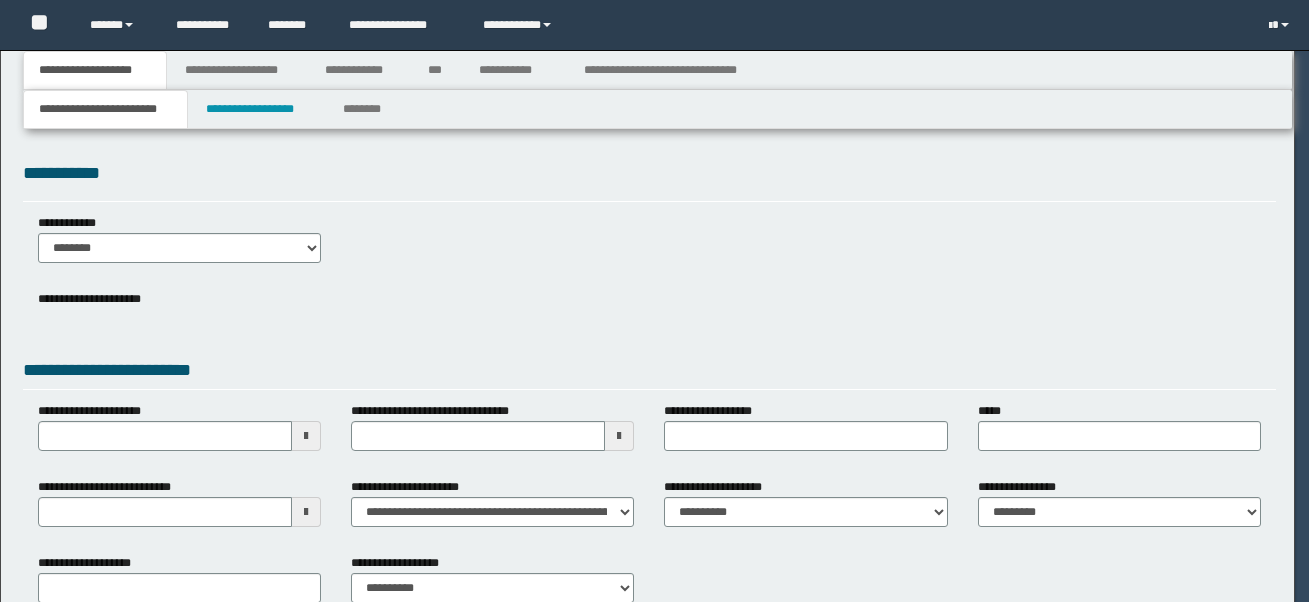 scroll, scrollTop: 0, scrollLeft: 0, axis: both 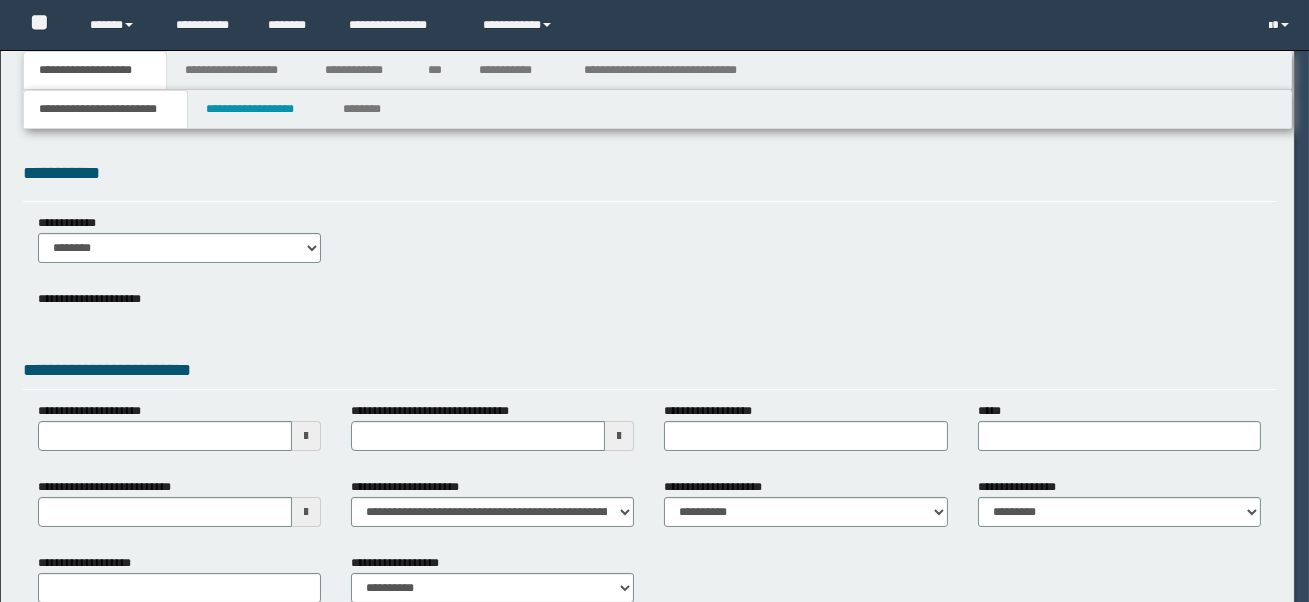 select on "*" 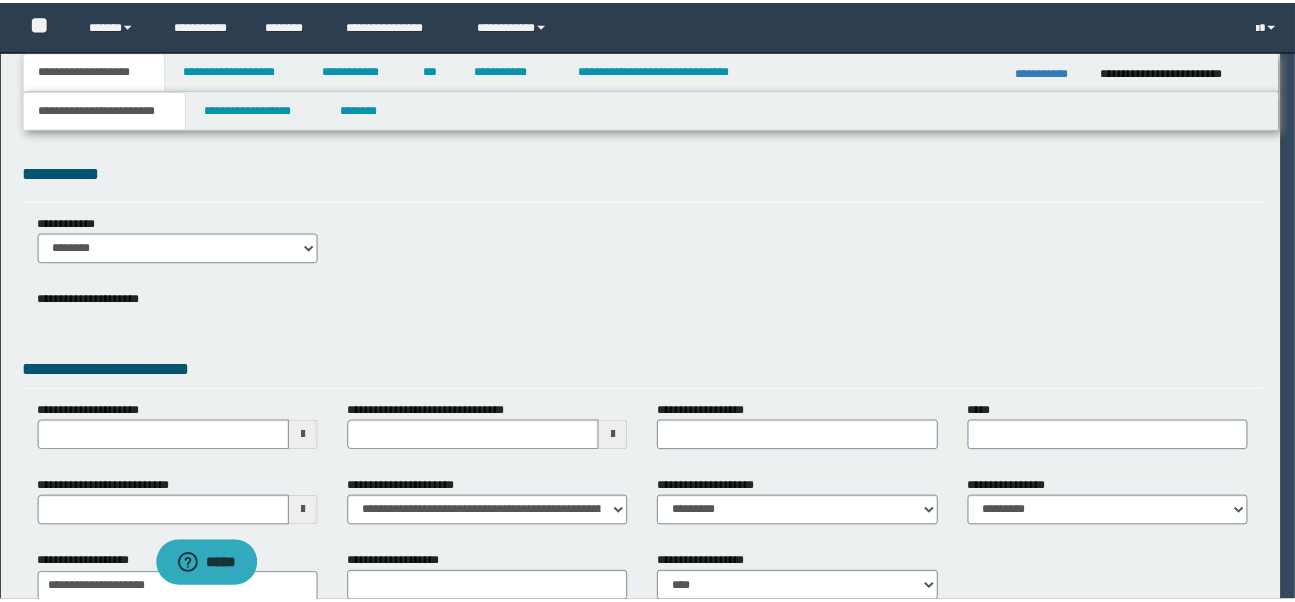 scroll, scrollTop: 0, scrollLeft: 0, axis: both 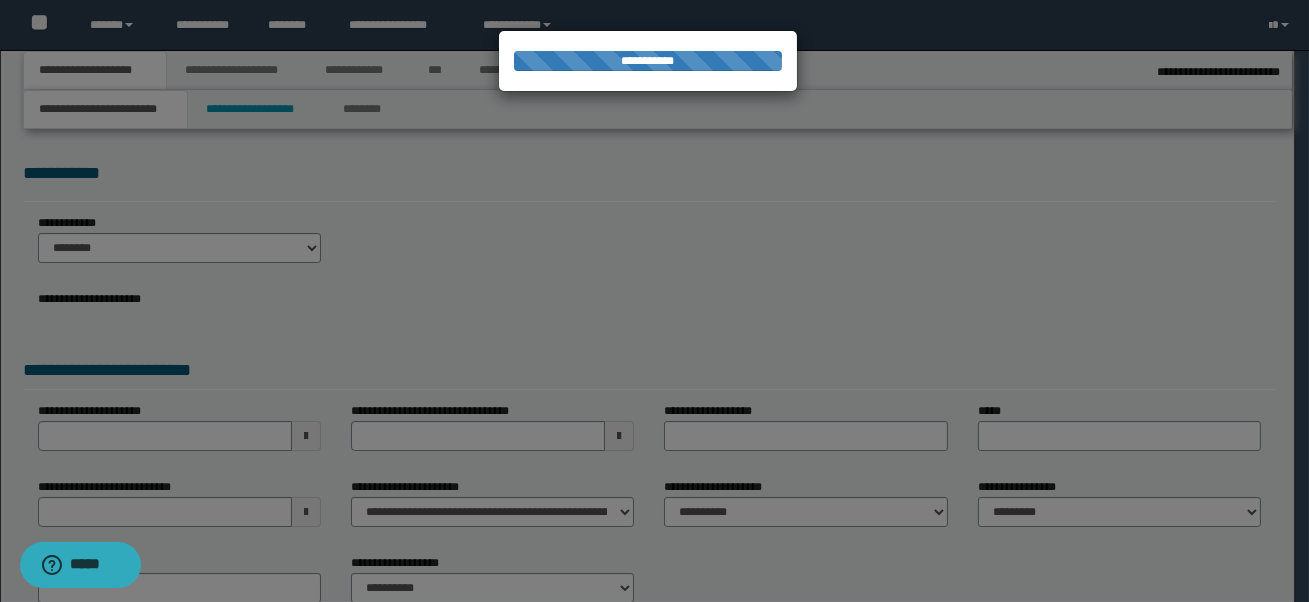 select on "*" 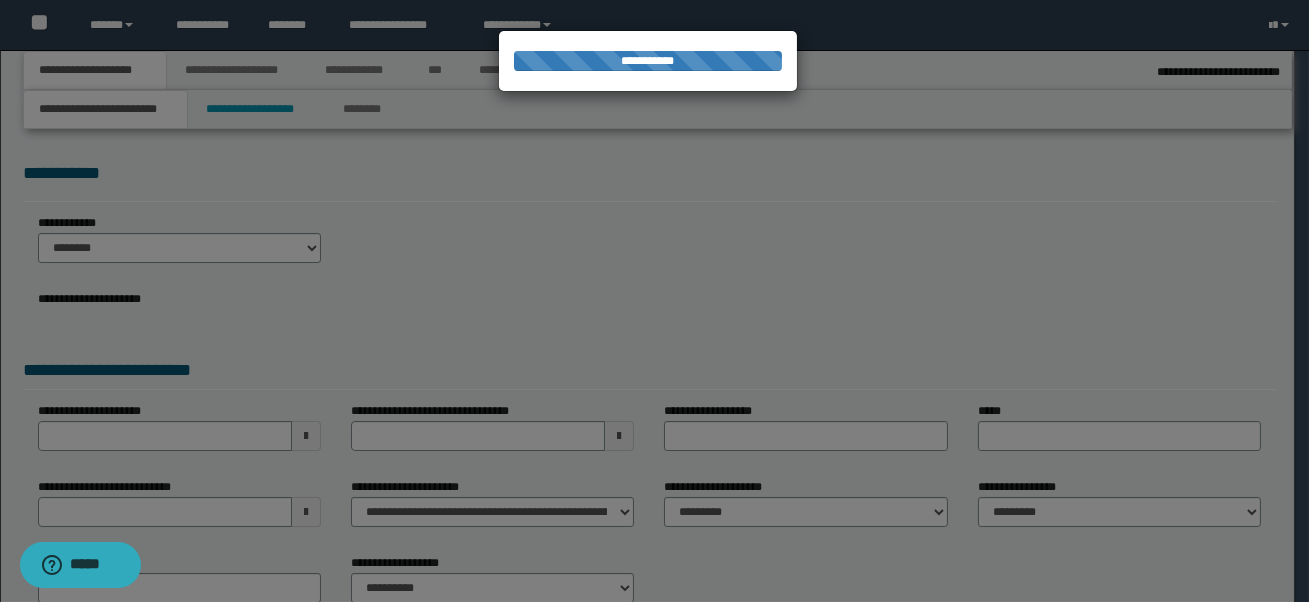 select on "*" 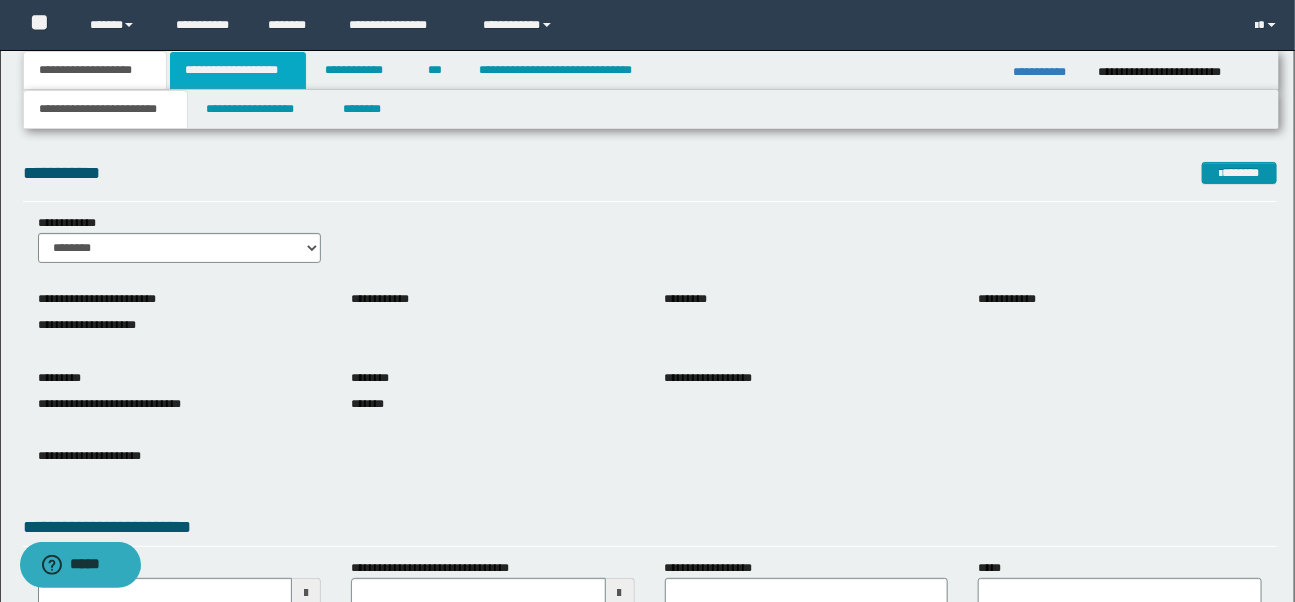 click on "**********" at bounding box center (238, 70) 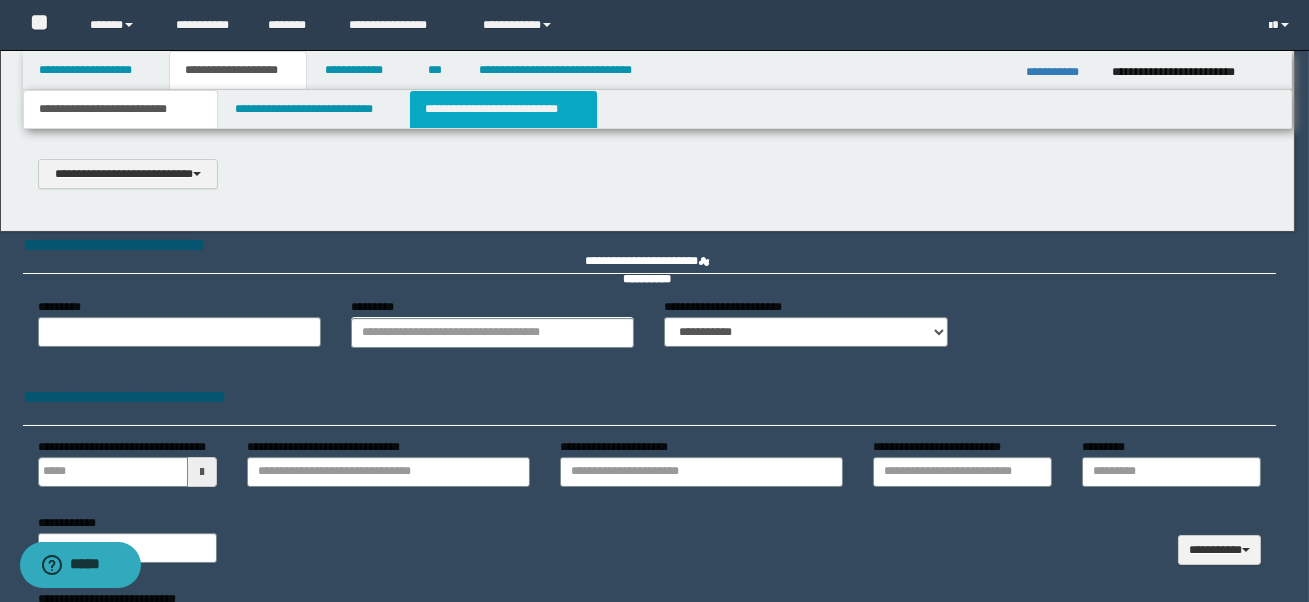 select on "*" 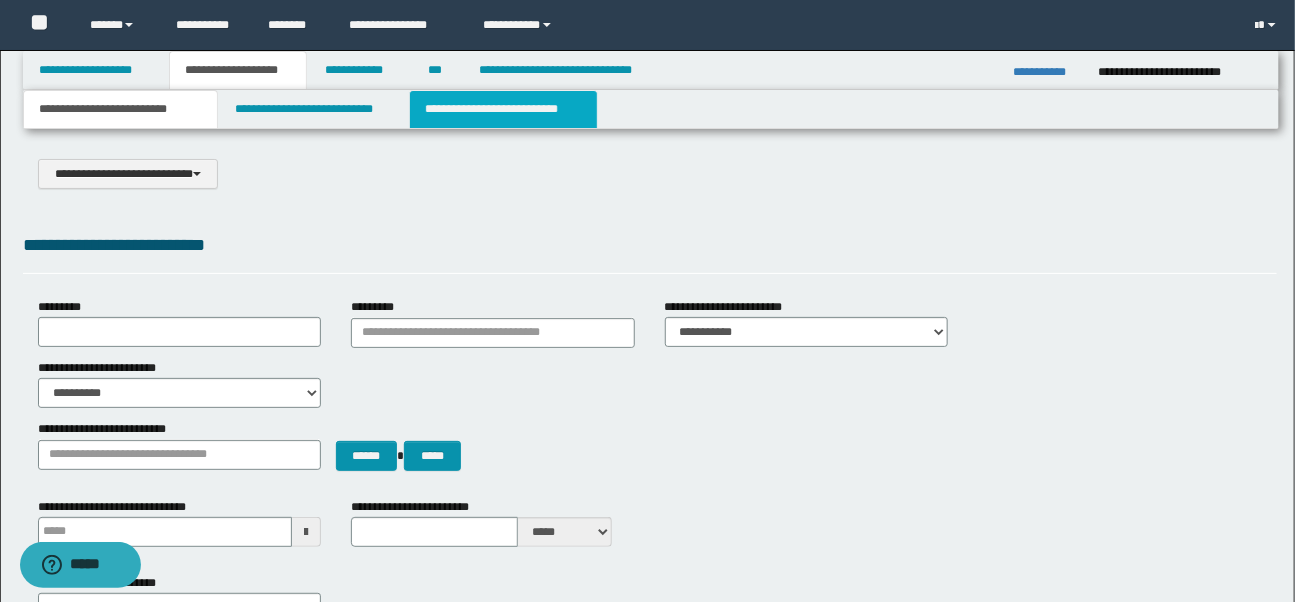click on "**********" at bounding box center (503, 109) 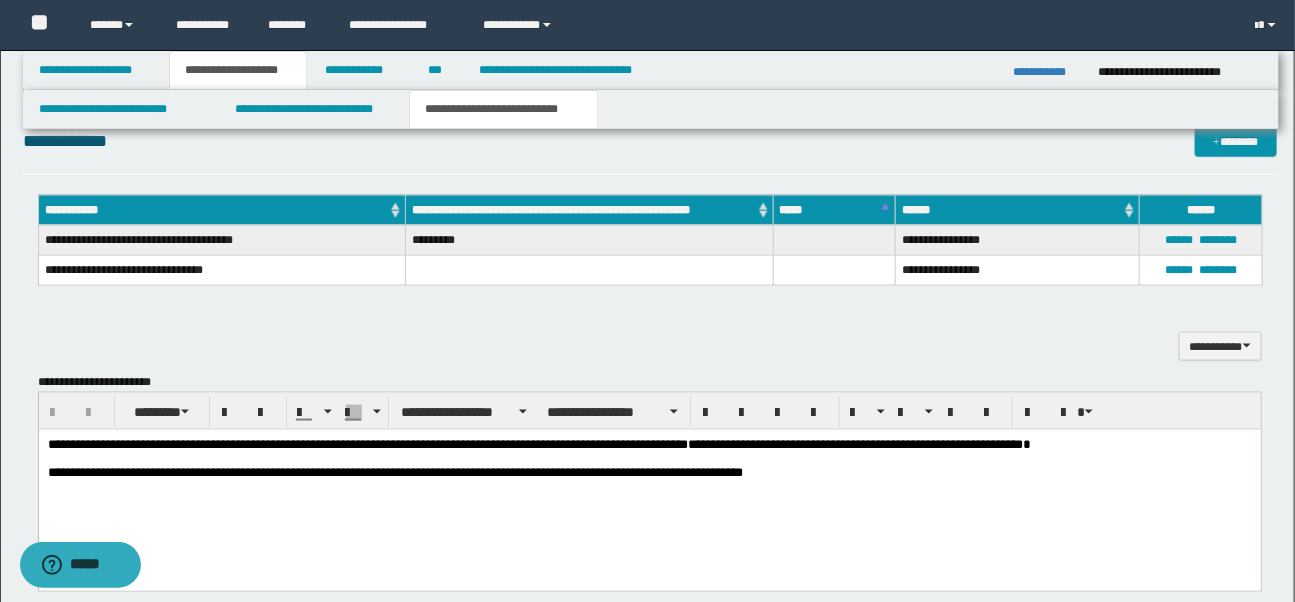 scroll, scrollTop: 910, scrollLeft: 0, axis: vertical 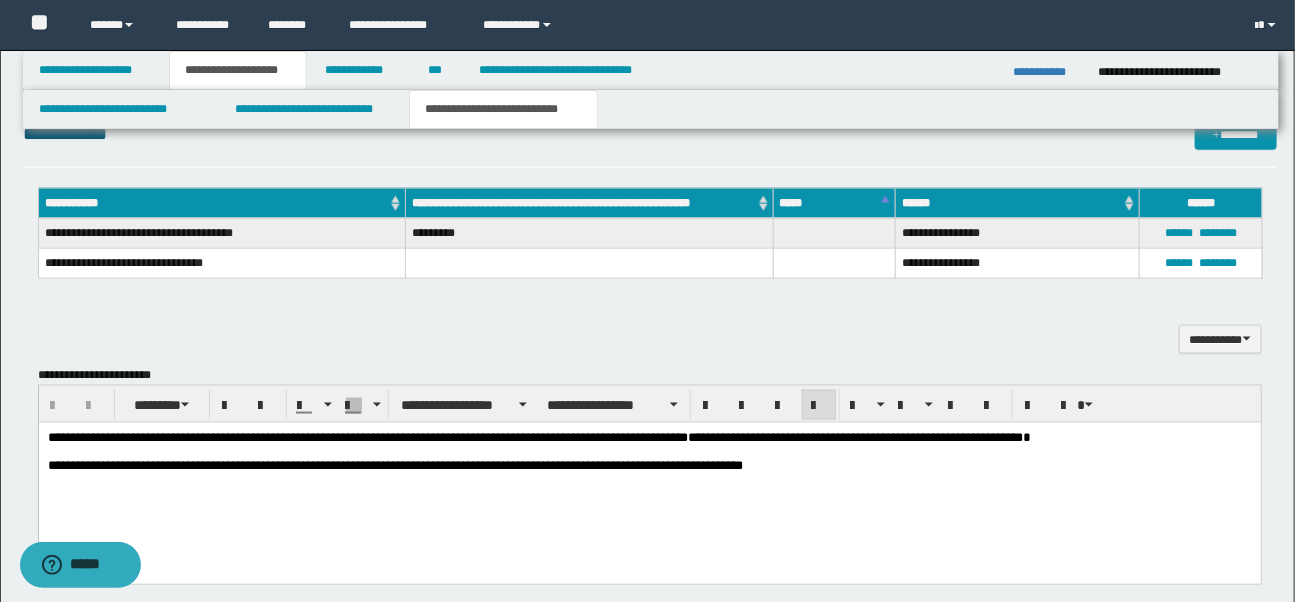 drag, startPoint x: 45, startPoint y: 440, endPoint x: 329, endPoint y: 453, distance: 284.2974 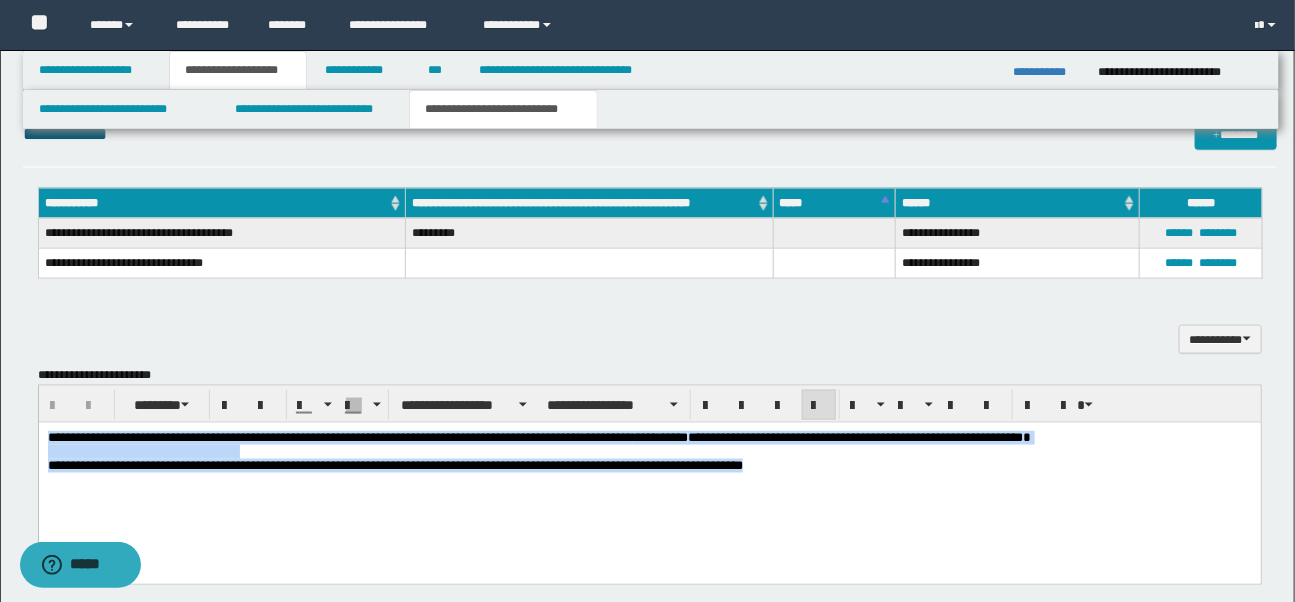drag, startPoint x: 46, startPoint y: 438, endPoint x: 795, endPoint y: 477, distance: 750.01465 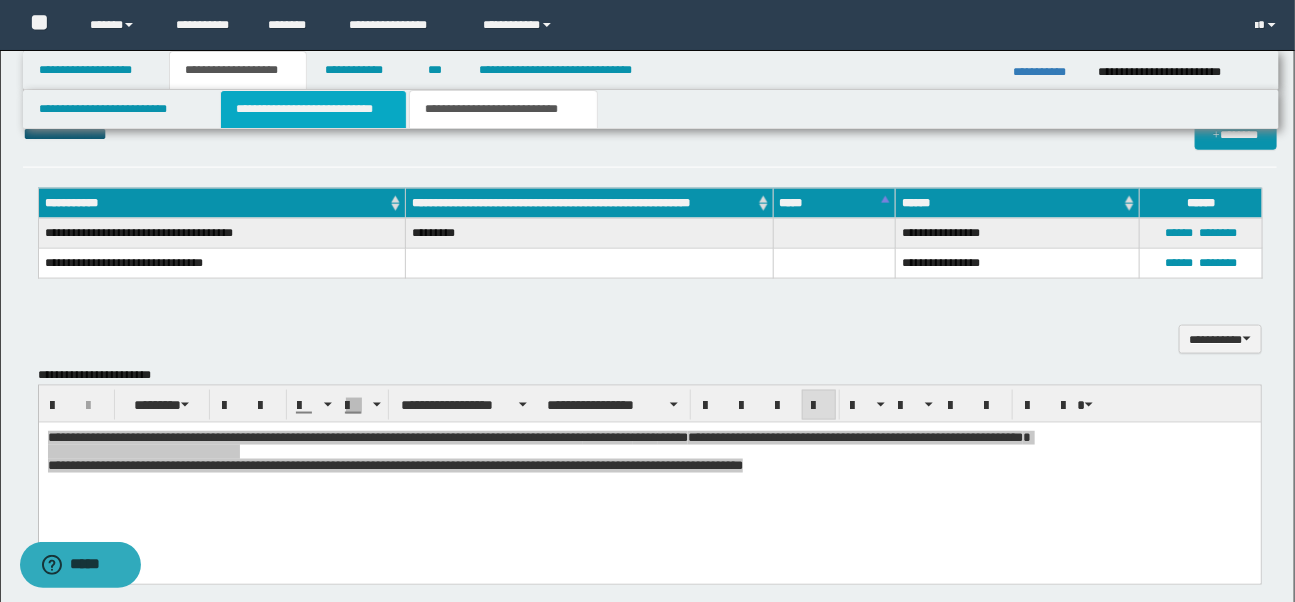 click on "**********" at bounding box center (313, 109) 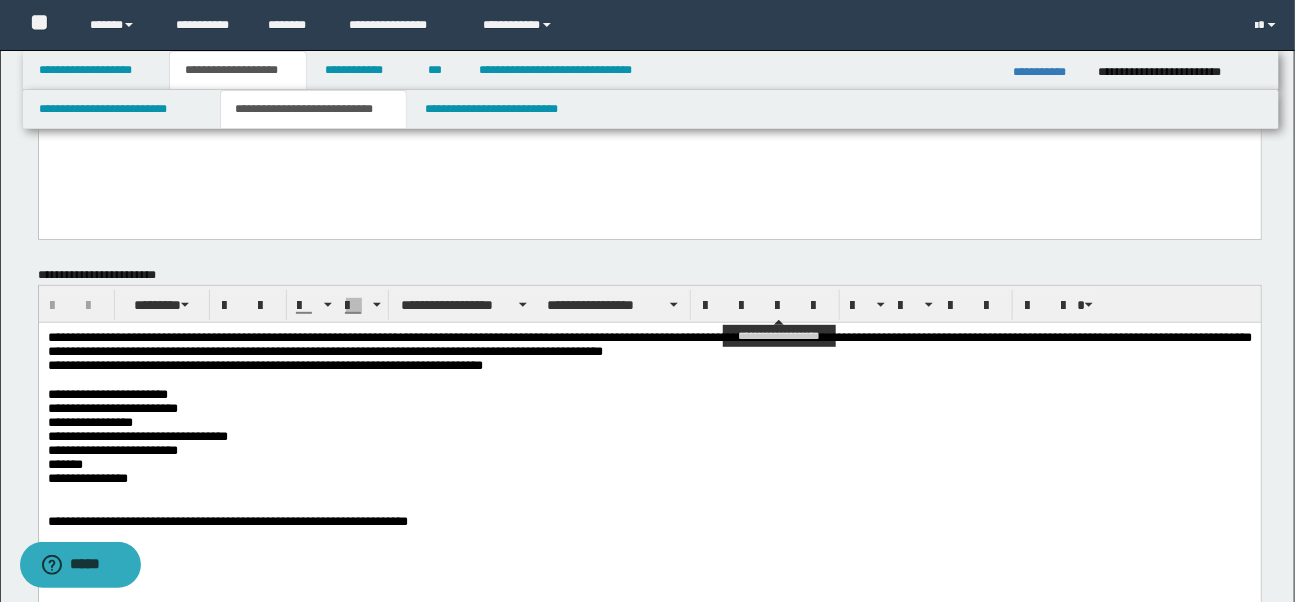 scroll, scrollTop: 231, scrollLeft: 0, axis: vertical 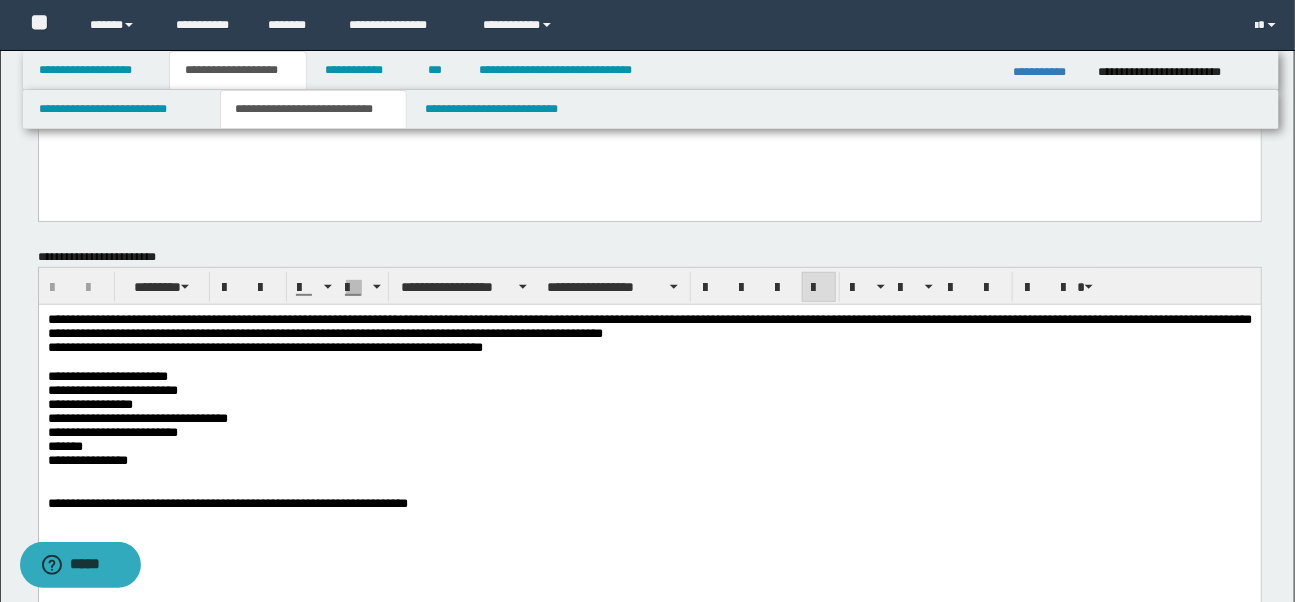 drag, startPoint x: 513, startPoint y: 323, endPoint x: 619, endPoint y: 347, distance: 108.68302 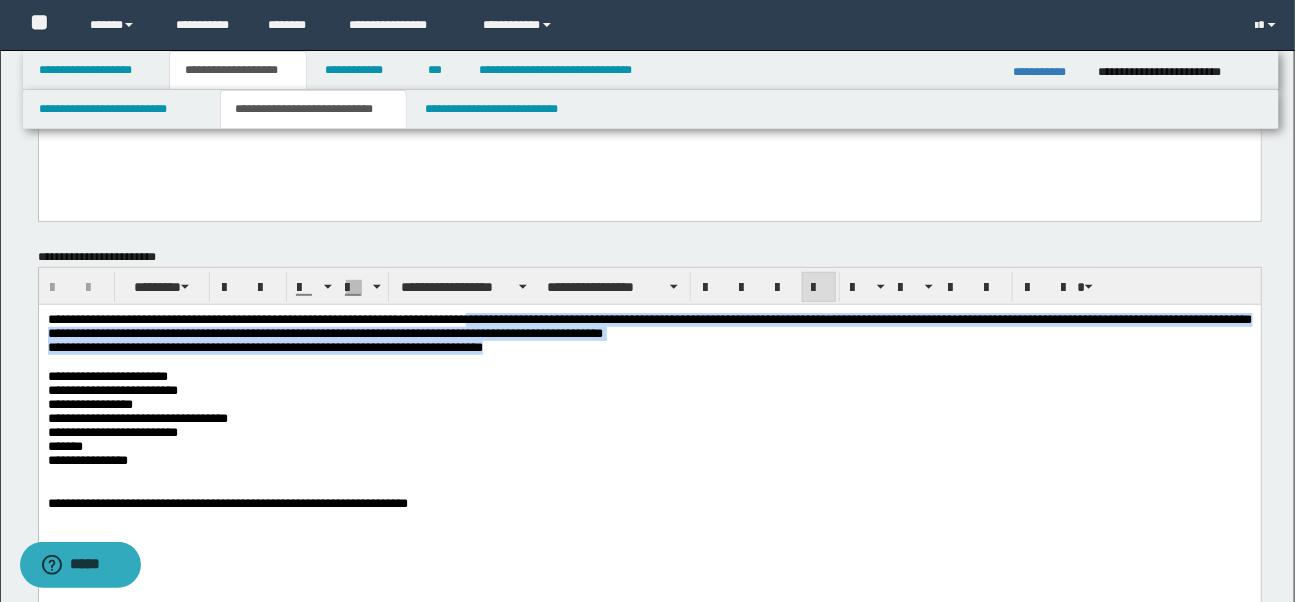 drag, startPoint x: 510, startPoint y: 320, endPoint x: 578, endPoint y: 351, distance: 74.73286 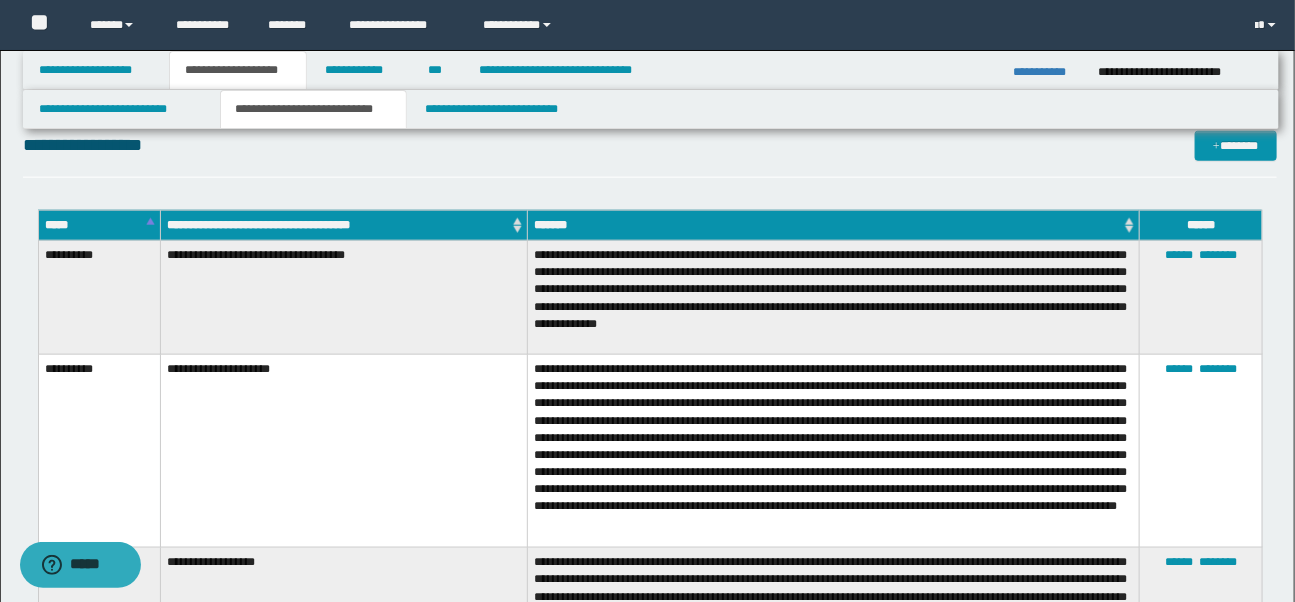 scroll, scrollTop: 786, scrollLeft: 0, axis: vertical 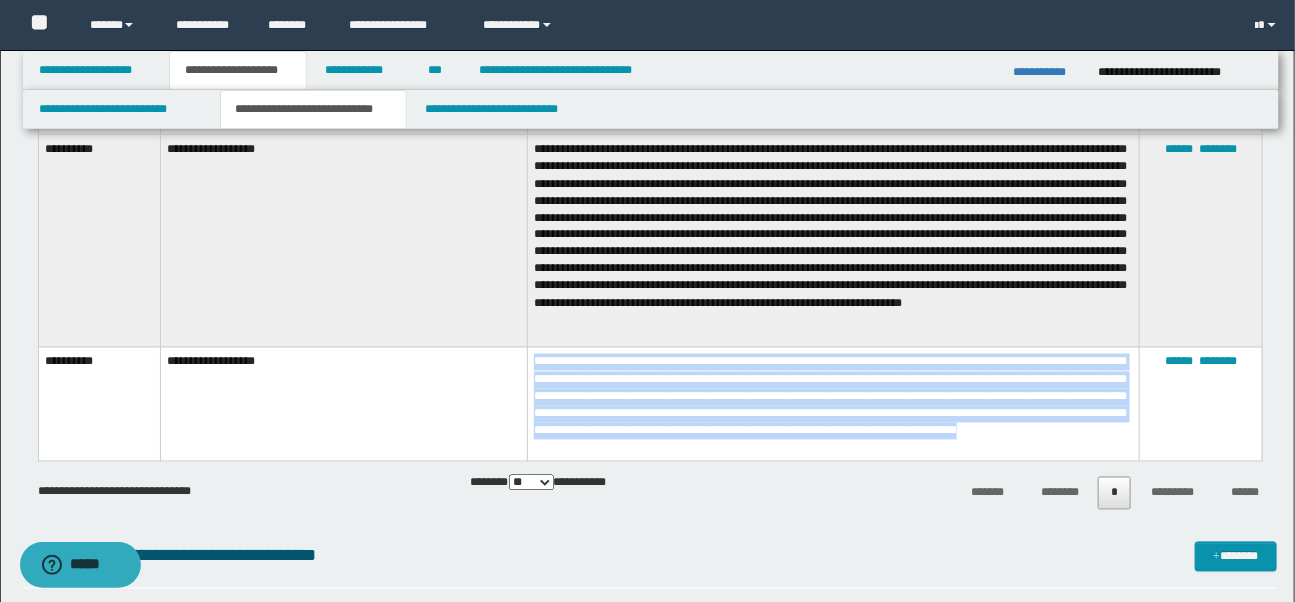drag, startPoint x: 535, startPoint y: 362, endPoint x: 798, endPoint y: 444, distance: 275.48685 